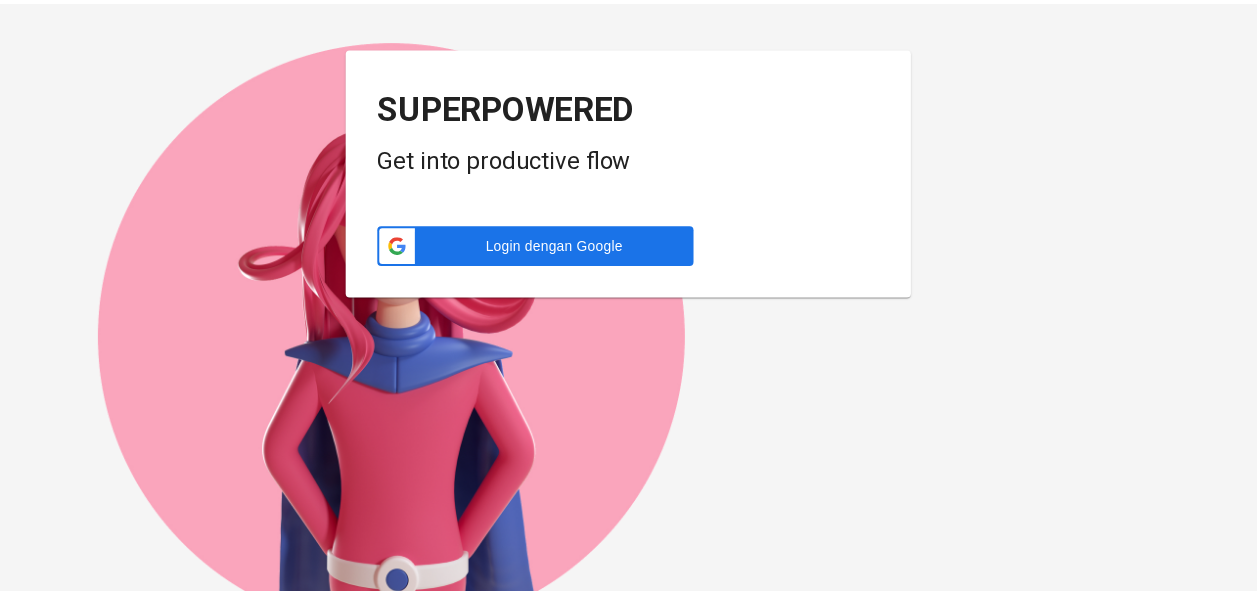 scroll, scrollTop: 0, scrollLeft: 0, axis: both 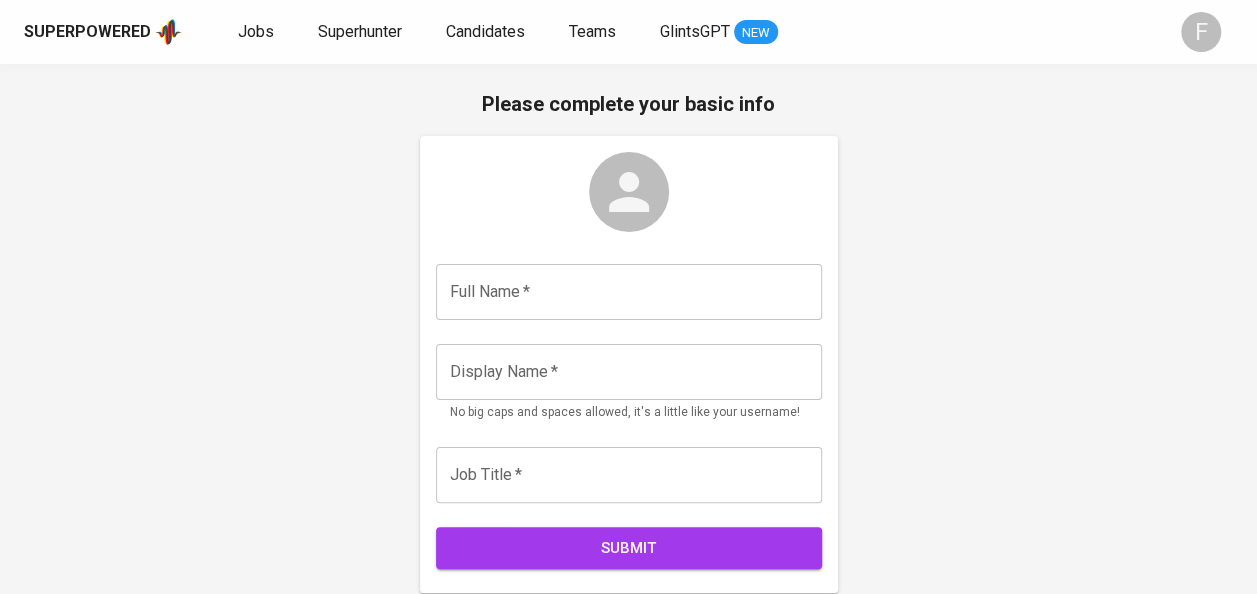 drag, startPoint x: 530, startPoint y: 322, endPoint x: 513, endPoint y: 303, distance: 25.495098 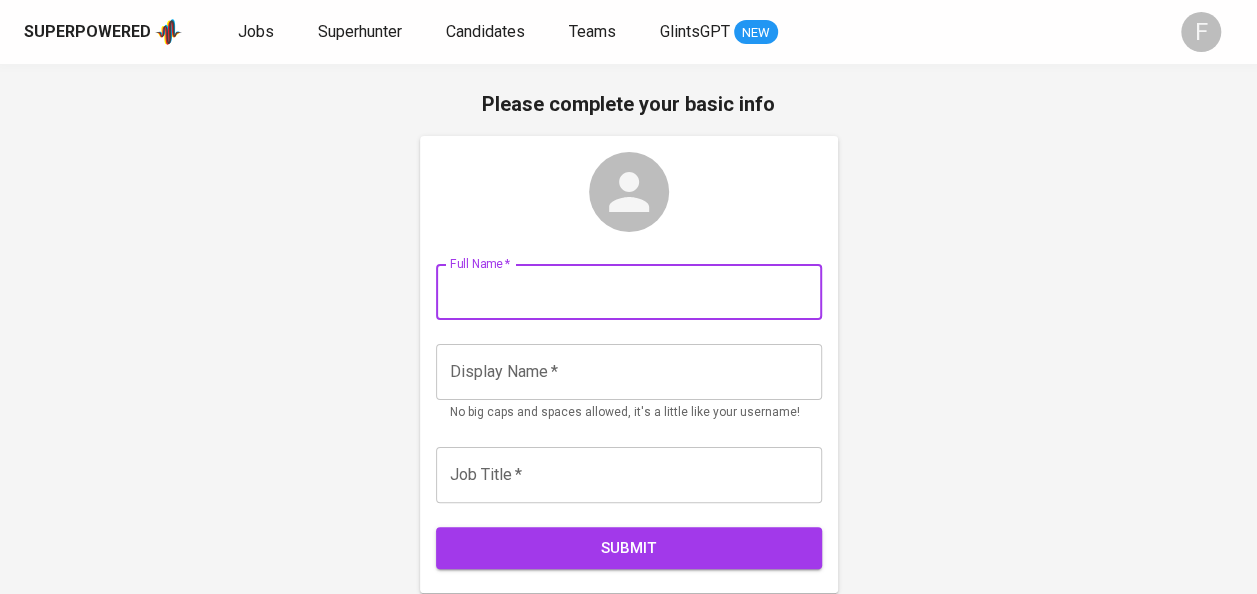 click at bounding box center (629, 292) 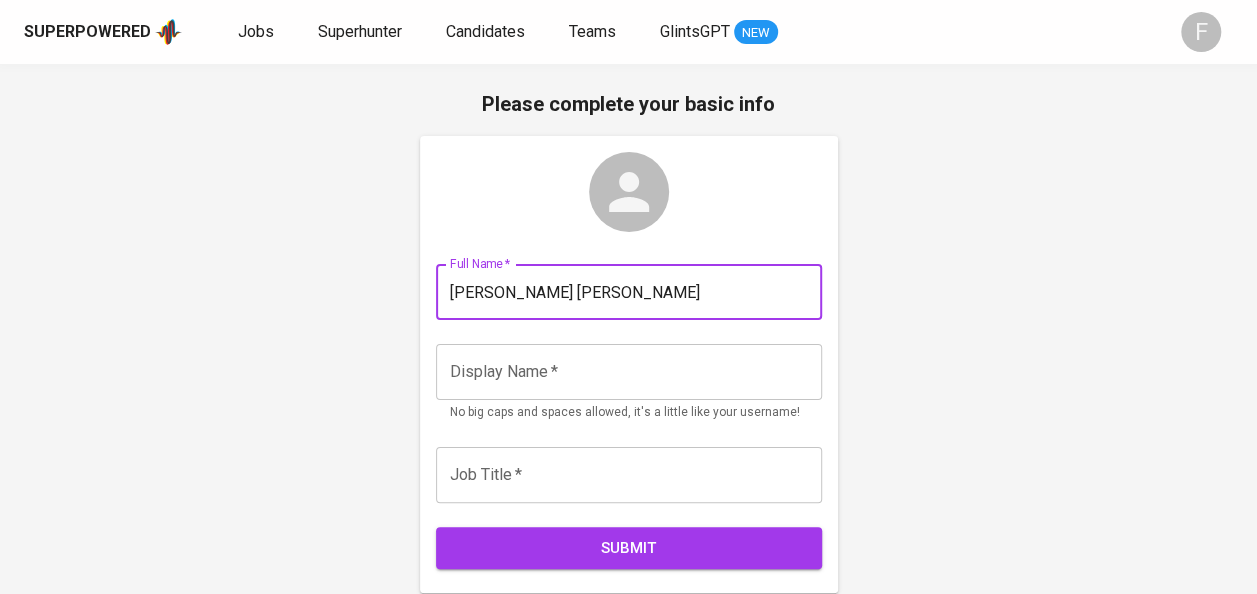 scroll, scrollTop: 27, scrollLeft: 0, axis: vertical 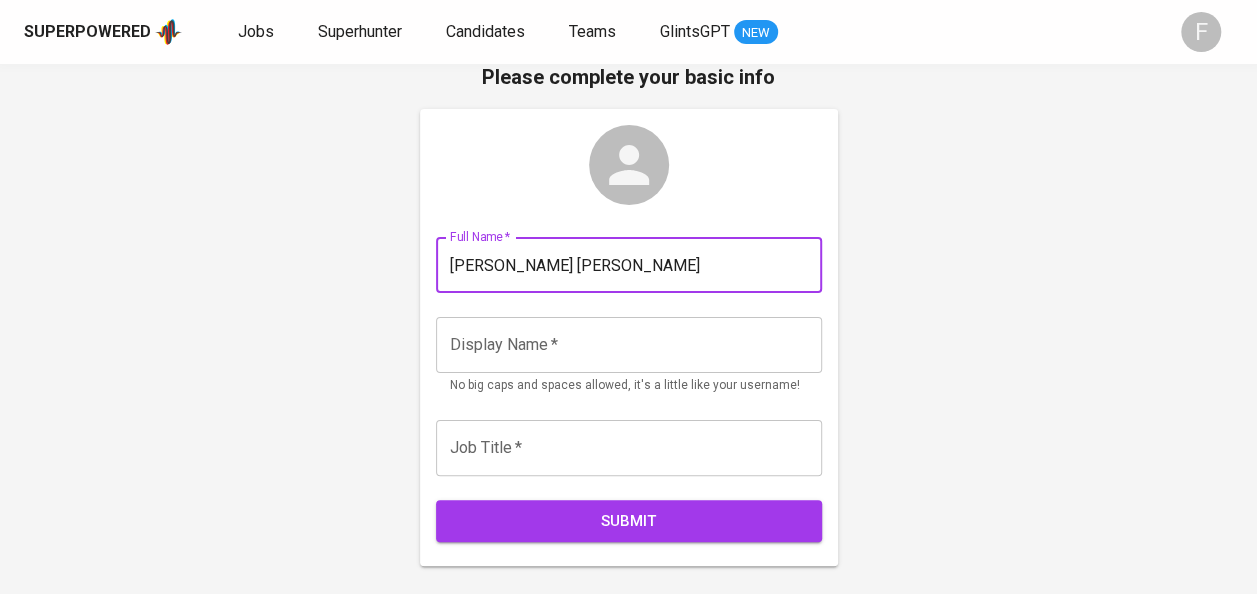 type on "Muhamad Fajri Majid" 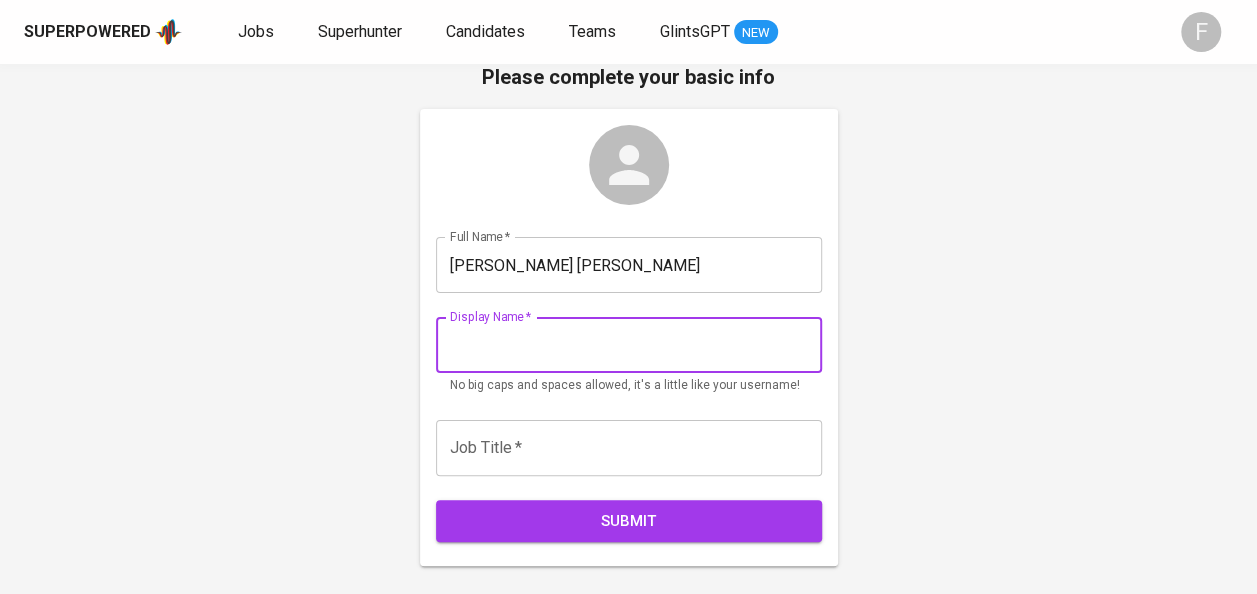 click at bounding box center (629, 345) 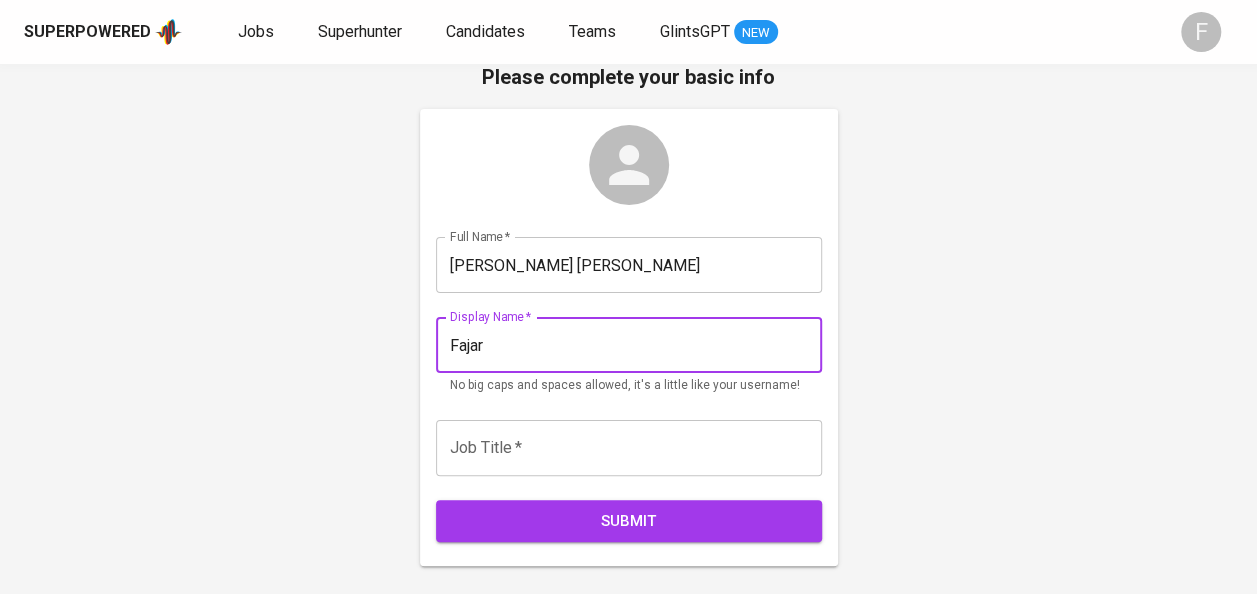 scroll, scrollTop: 75, scrollLeft: 0, axis: vertical 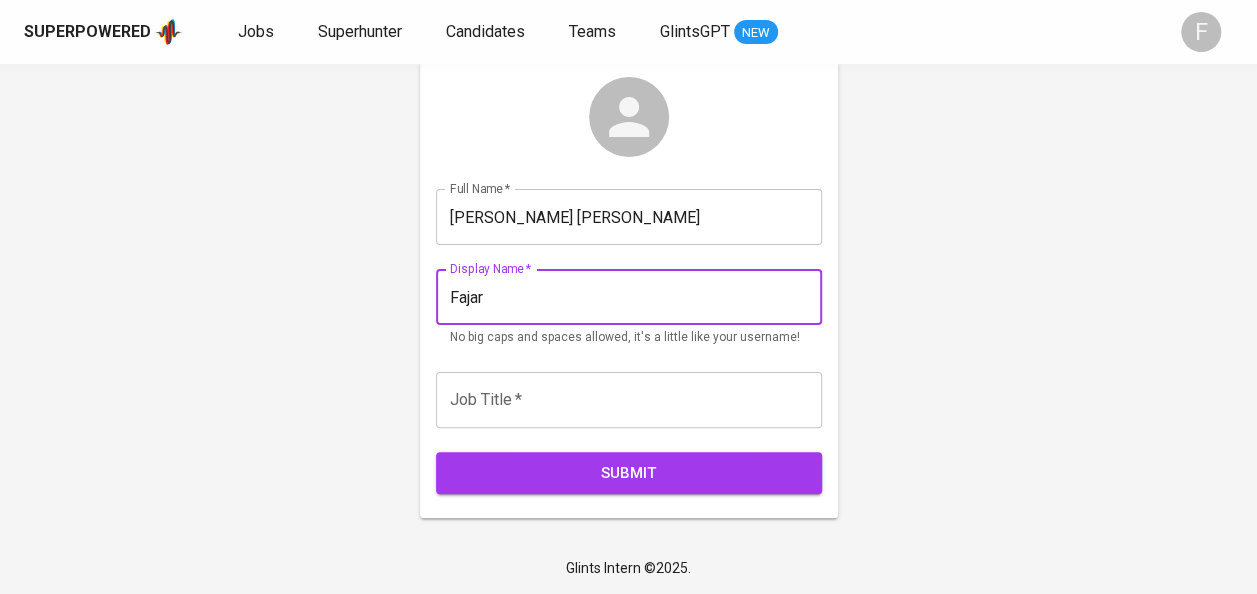 type on "Fajar" 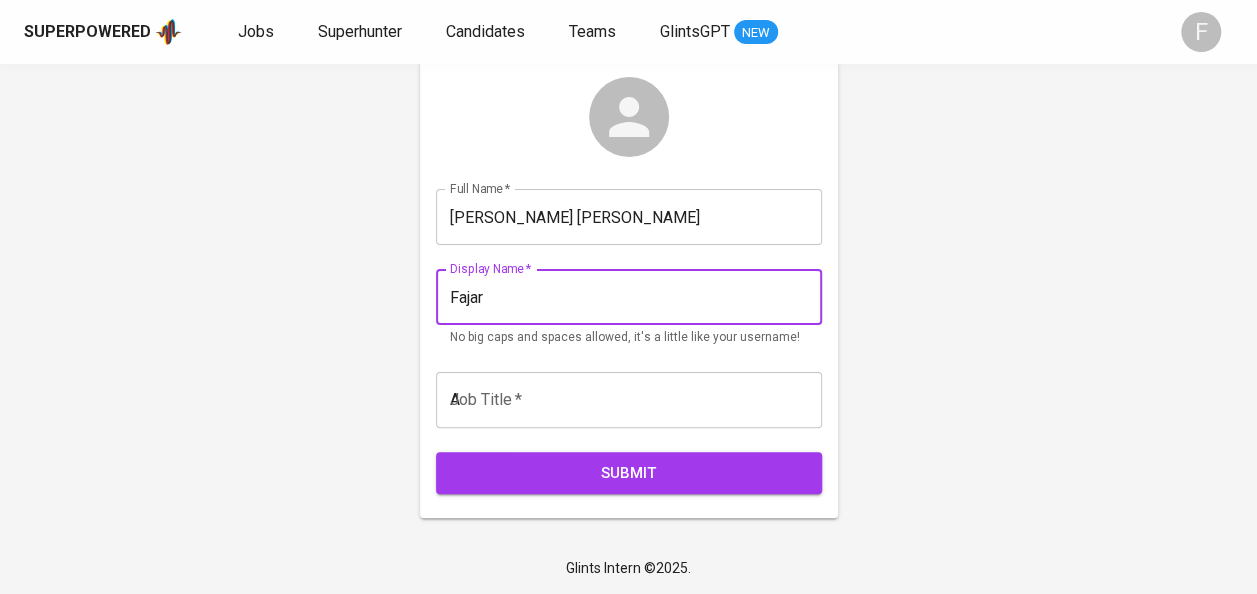 click on "A" at bounding box center (629, 400) 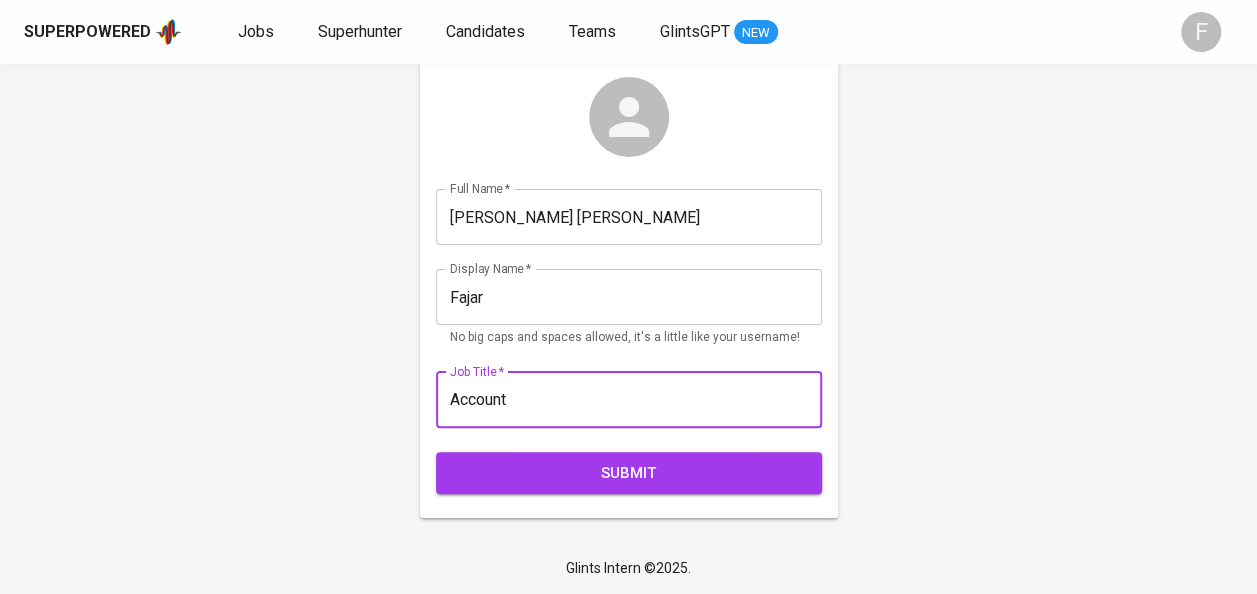 type on "Account Manager" 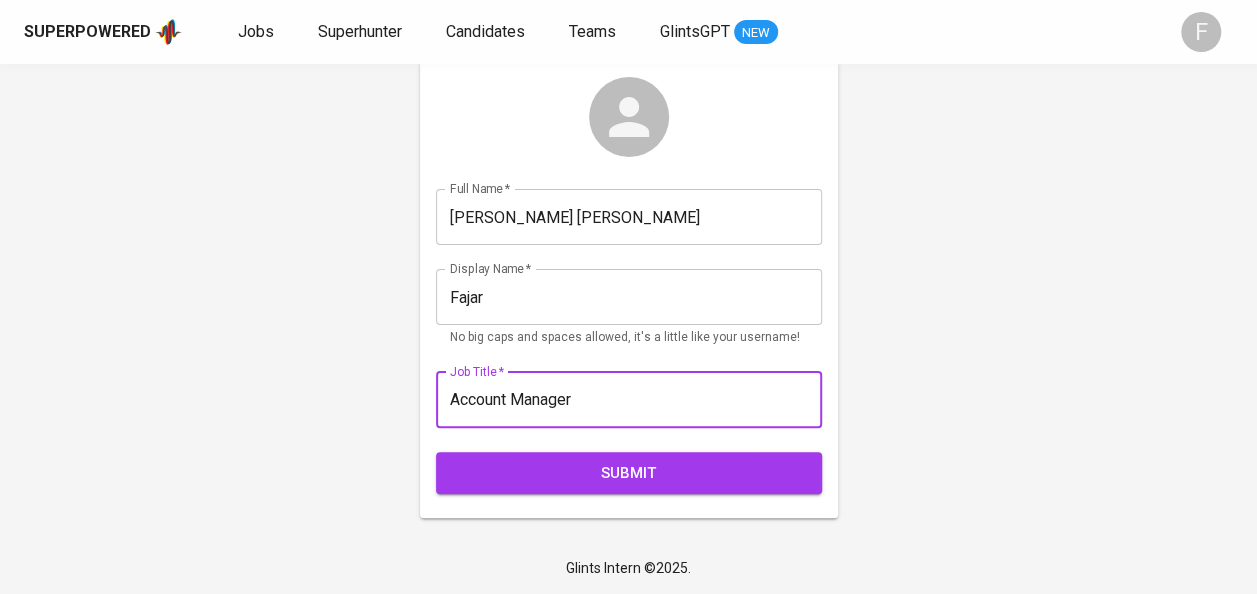 click on "Submit" at bounding box center [629, 473] 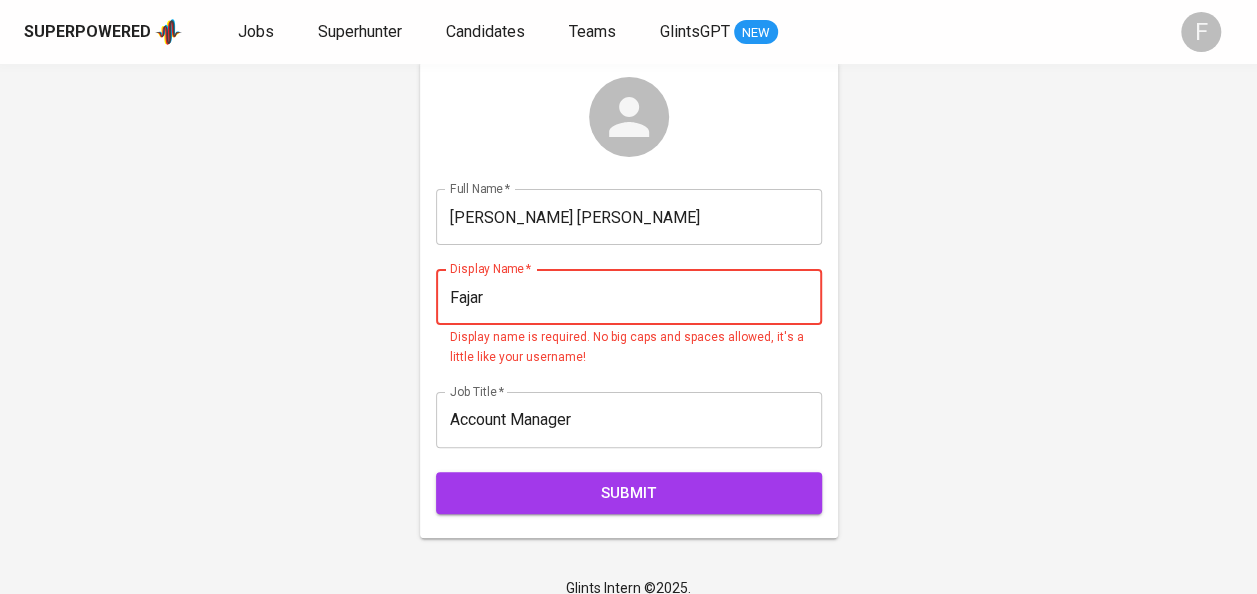 click on "Fajar" at bounding box center (629, 297) 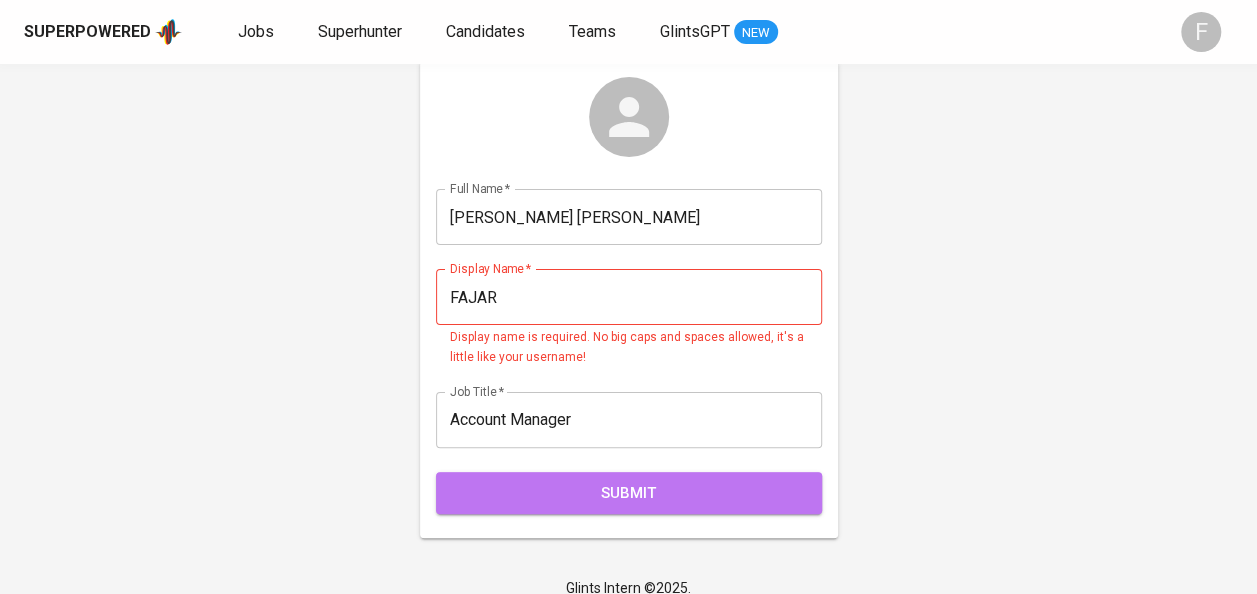 click on "Submit" at bounding box center [629, 493] 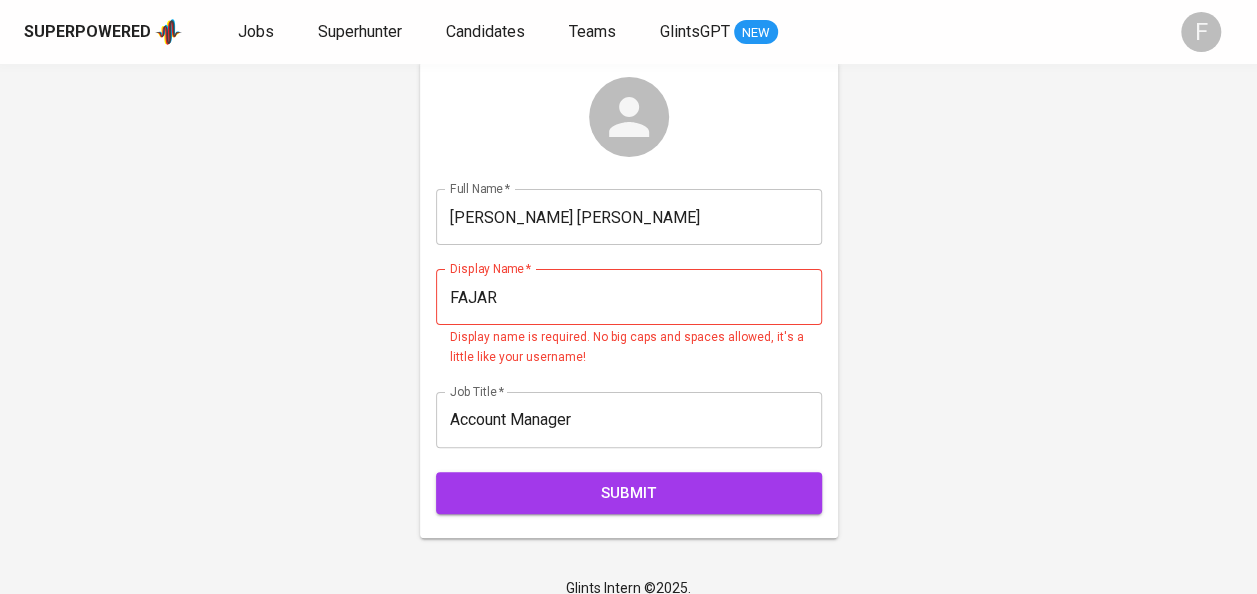 click on "FAJAR" at bounding box center [629, 297] 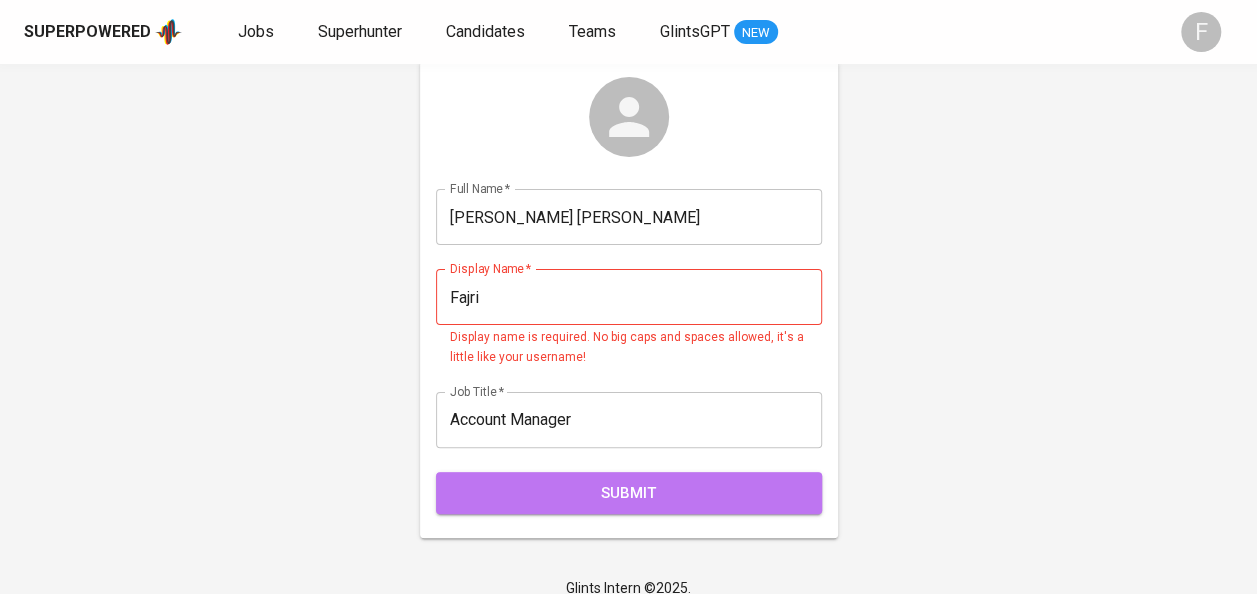 click on "Submit" at bounding box center [629, 493] 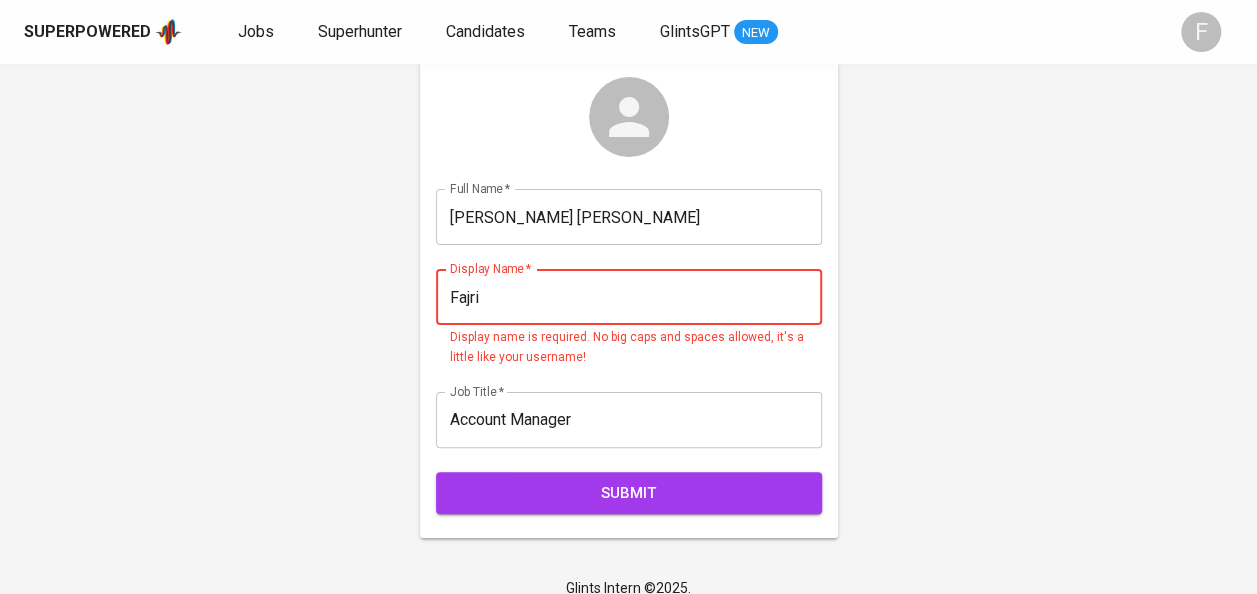 click on "Fajri" at bounding box center (629, 297) 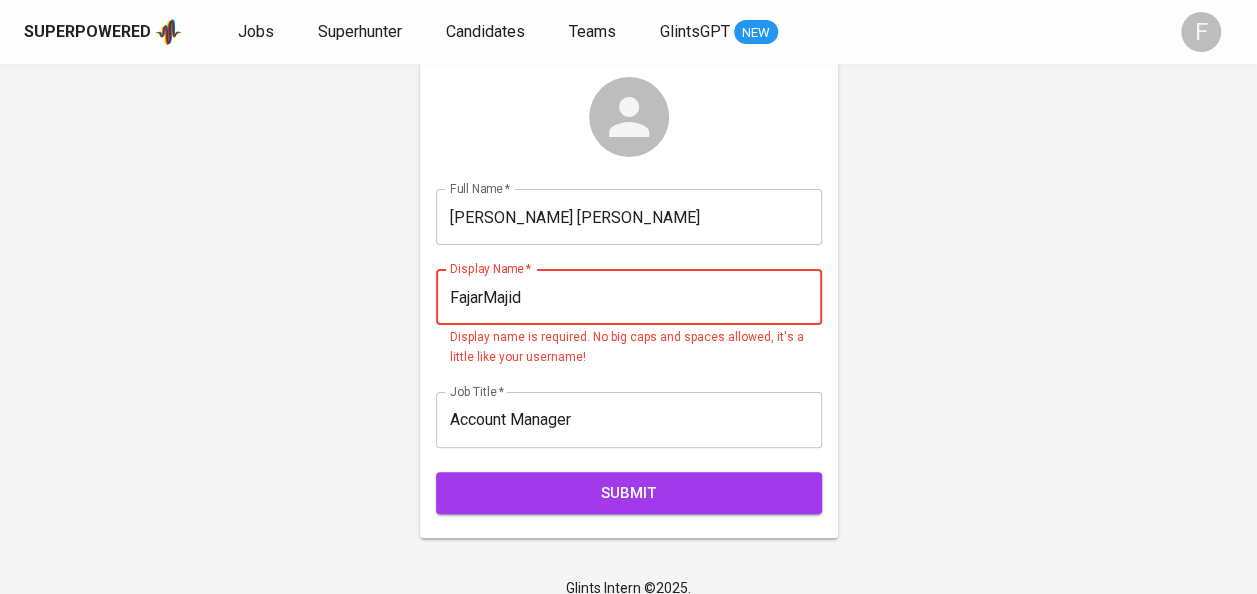 type on "FajarMajid" 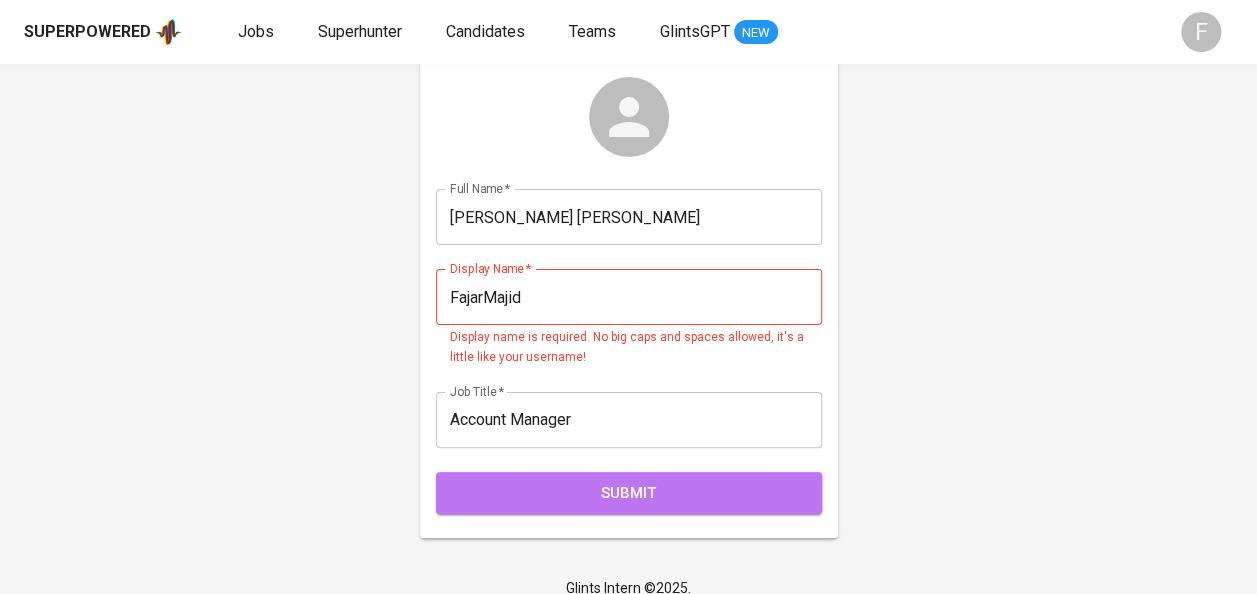 click on "Submit" at bounding box center (629, 493) 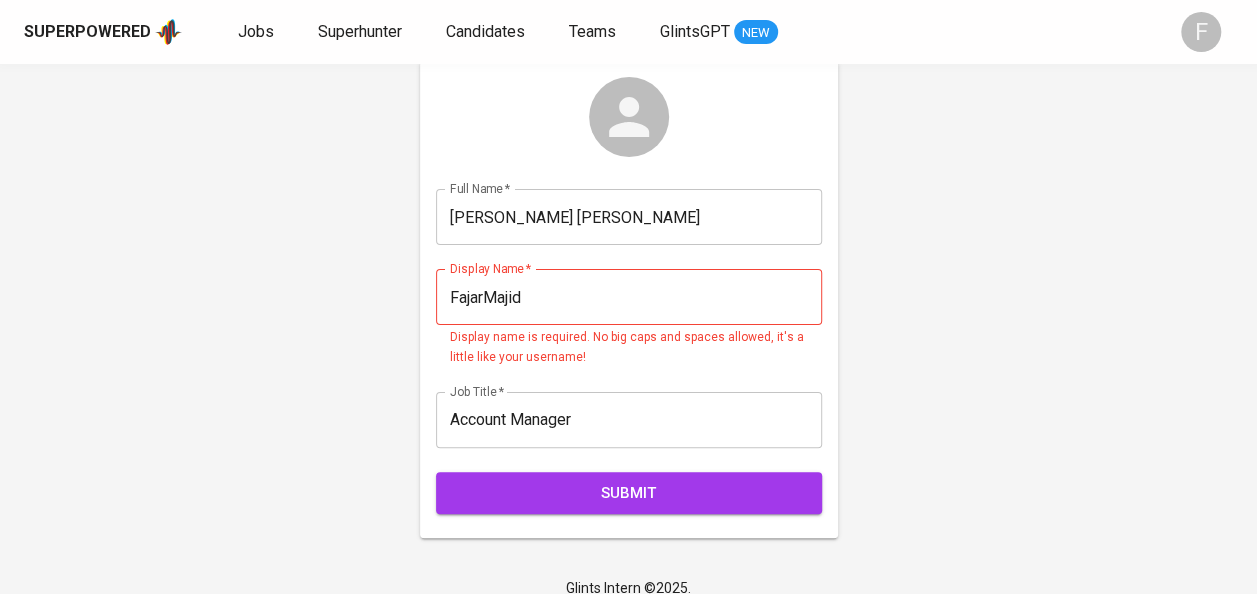 scroll, scrollTop: 95, scrollLeft: 0, axis: vertical 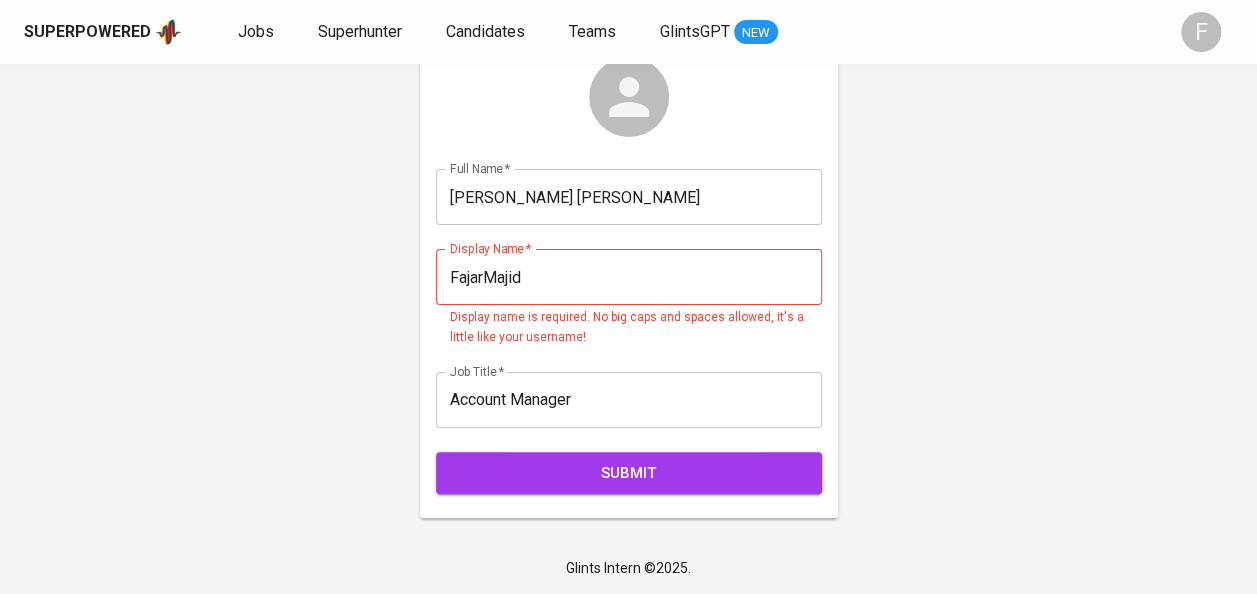 click on "FajarMajid" at bounding box center [629, 277] 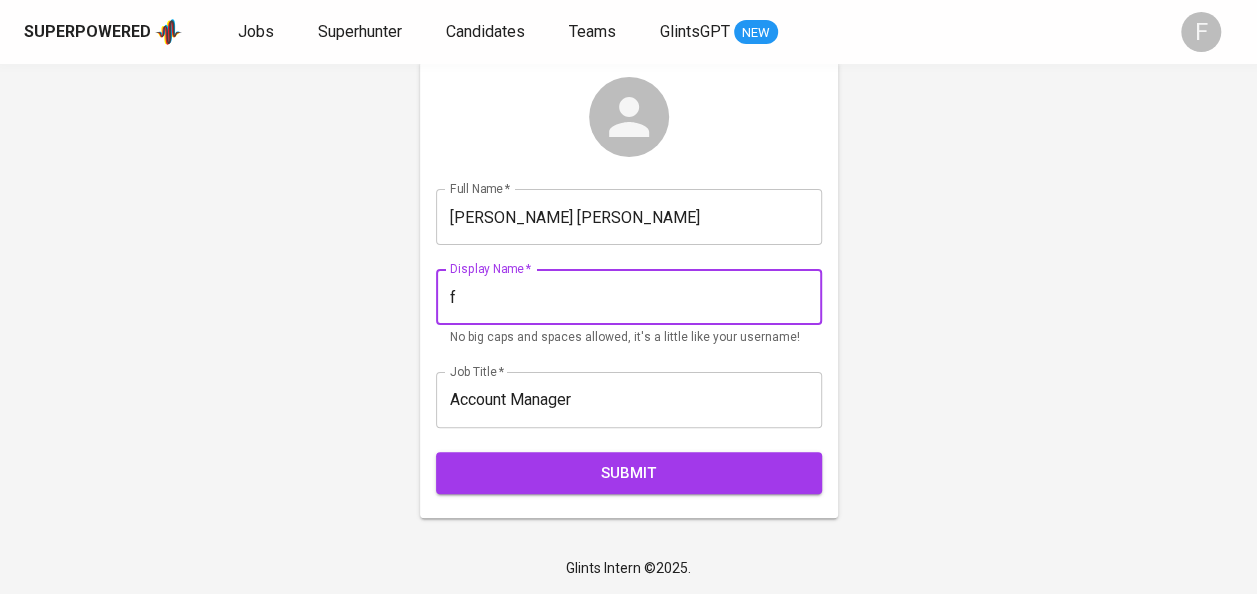 scroll, scrollTop: 75, scrollLeft: 0, axis: vertical 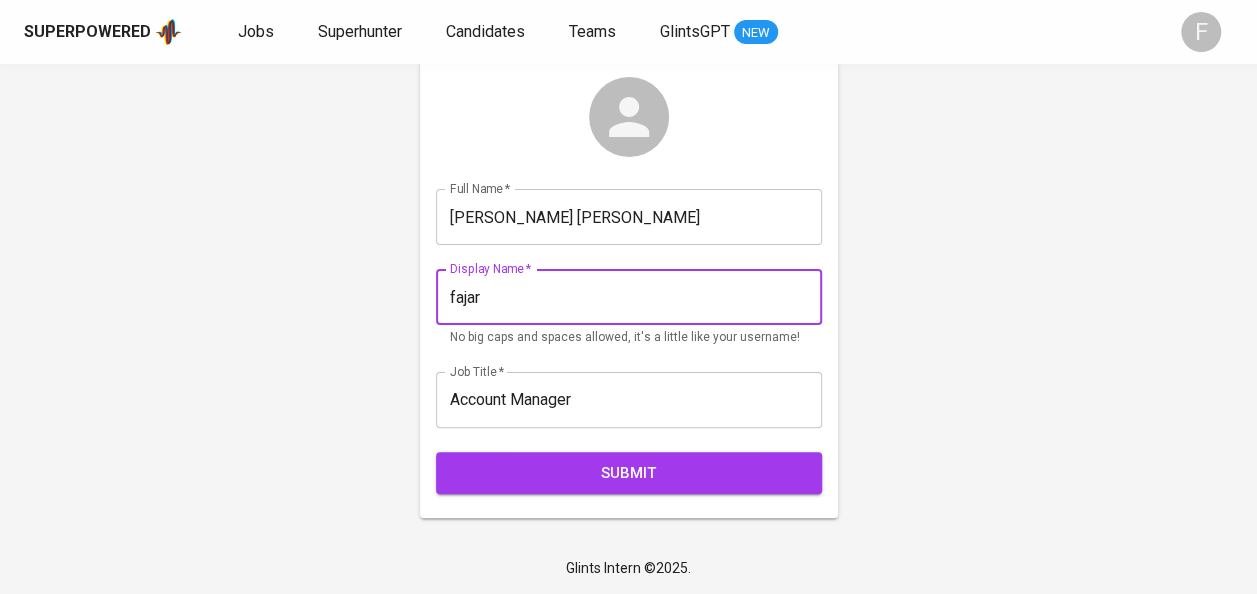 type on "fajar" 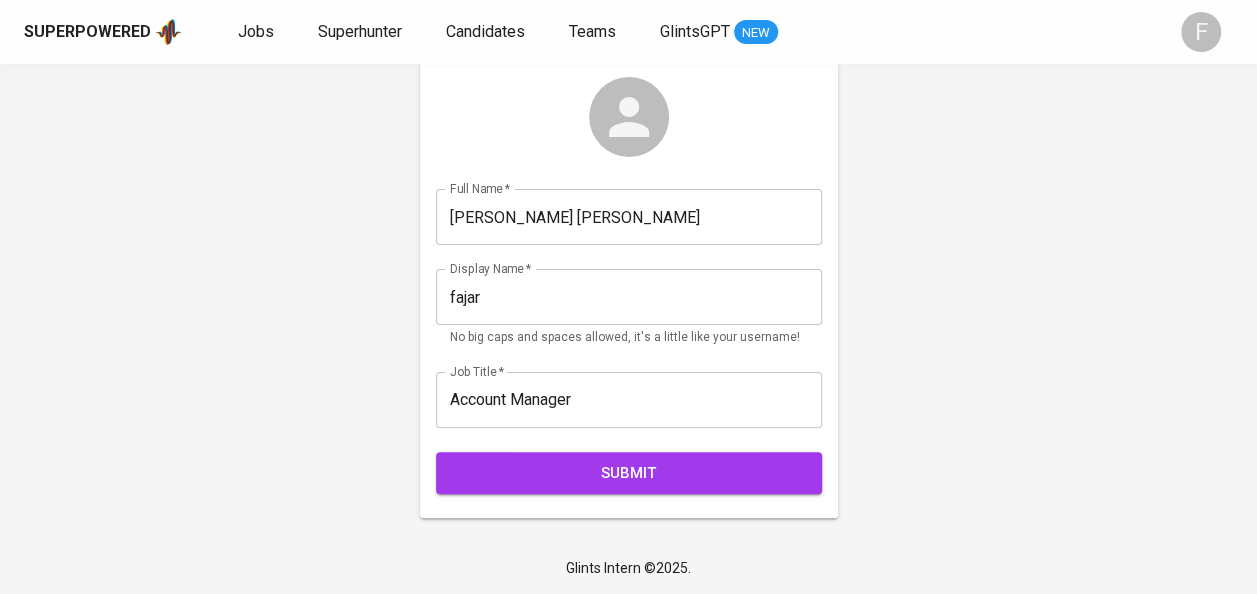 click on "Please complete your basic info Full Name   * Muhamad Fajri Majid Full Name  * Display Name   * fajar Display Name  * No big caps and spaces allowed, it's a little like your username! Job Title   * Account Manager Job Title  * Submit" at bounding box center (628, 265) 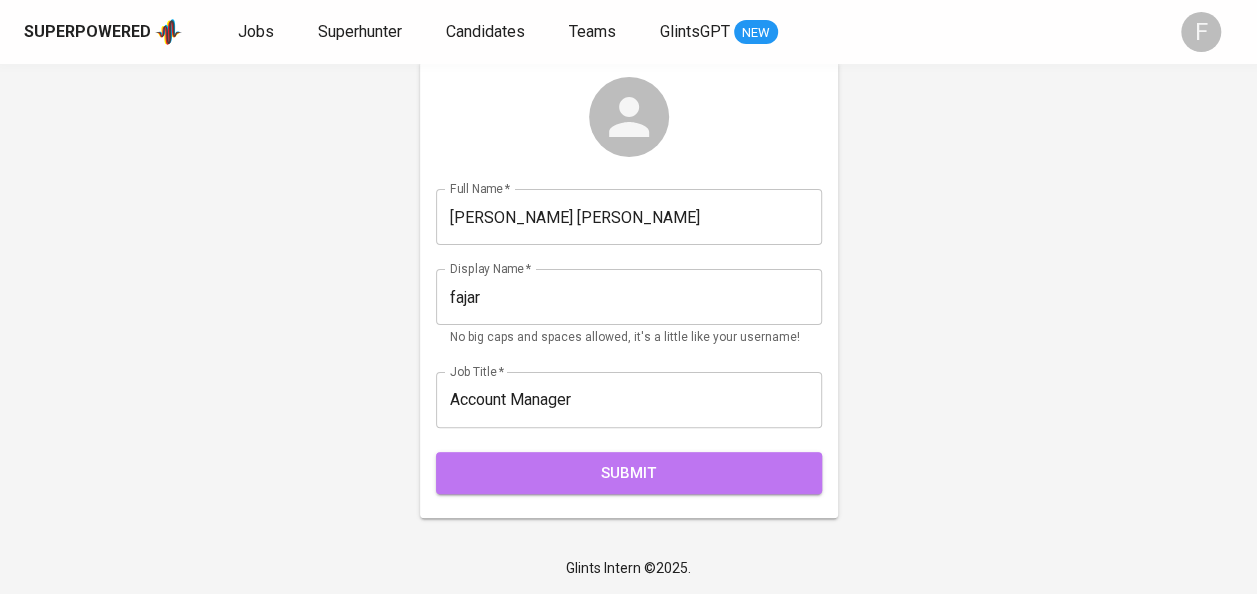 click on "Submit" at bounding box center (629, 473) 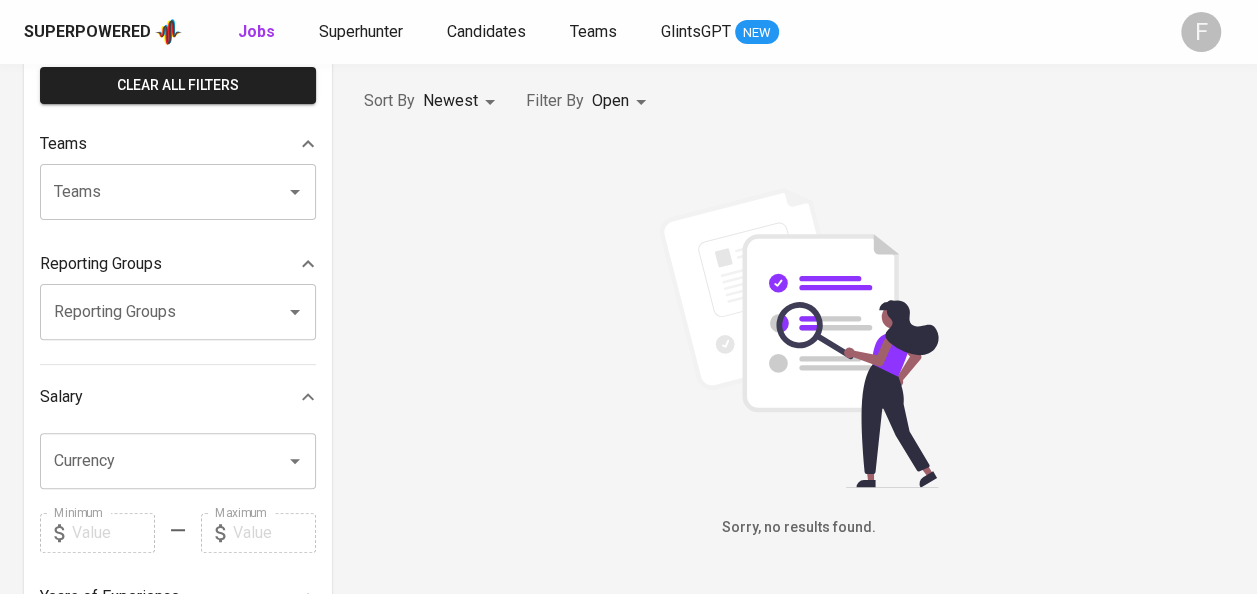 scroll, scrollTop: 0, scrollLeft: 0, axis: both 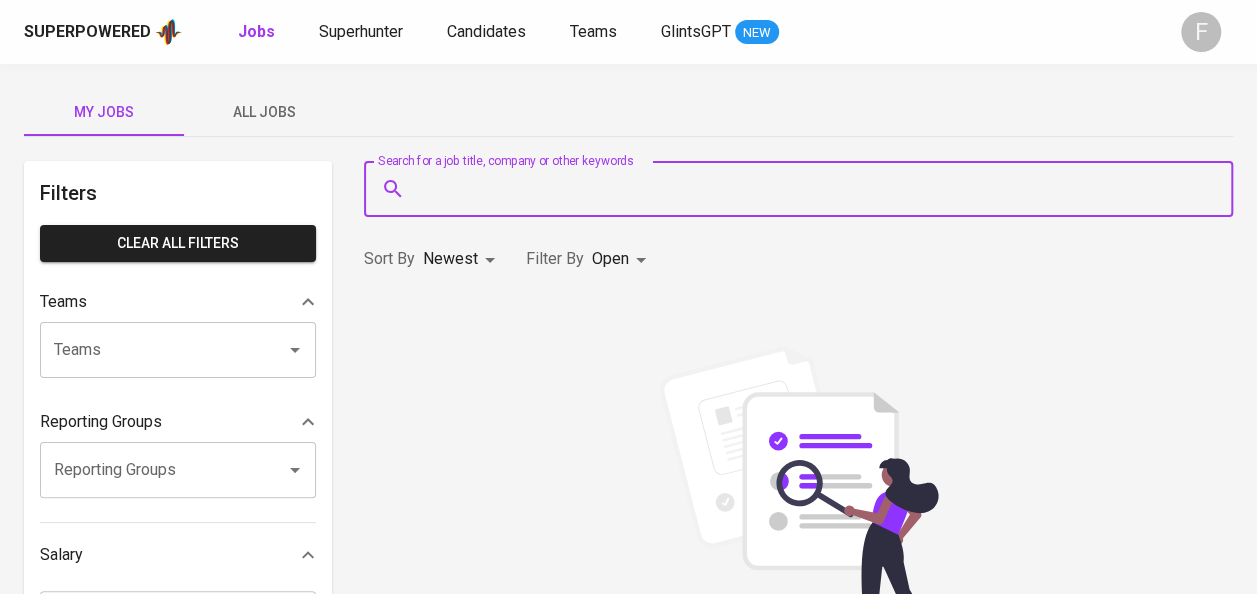 click on "Search for a job title, company or other keywords" at bounding box center (803, 189) 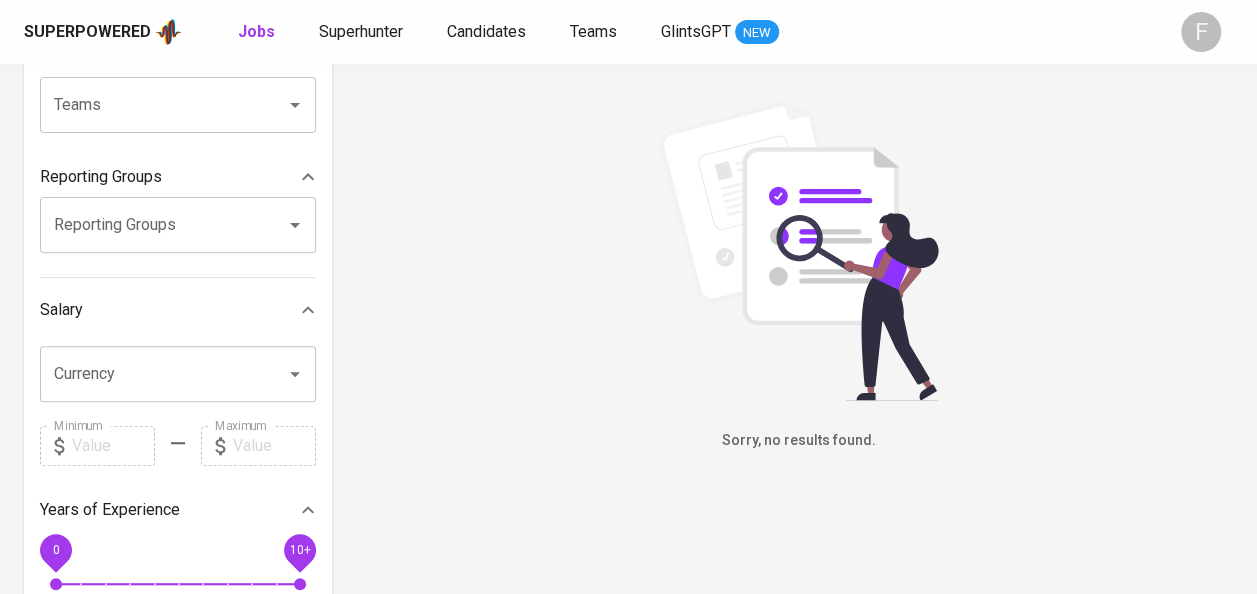 scroll, scrollTop: 0, scrollLeft: 0, axis: both 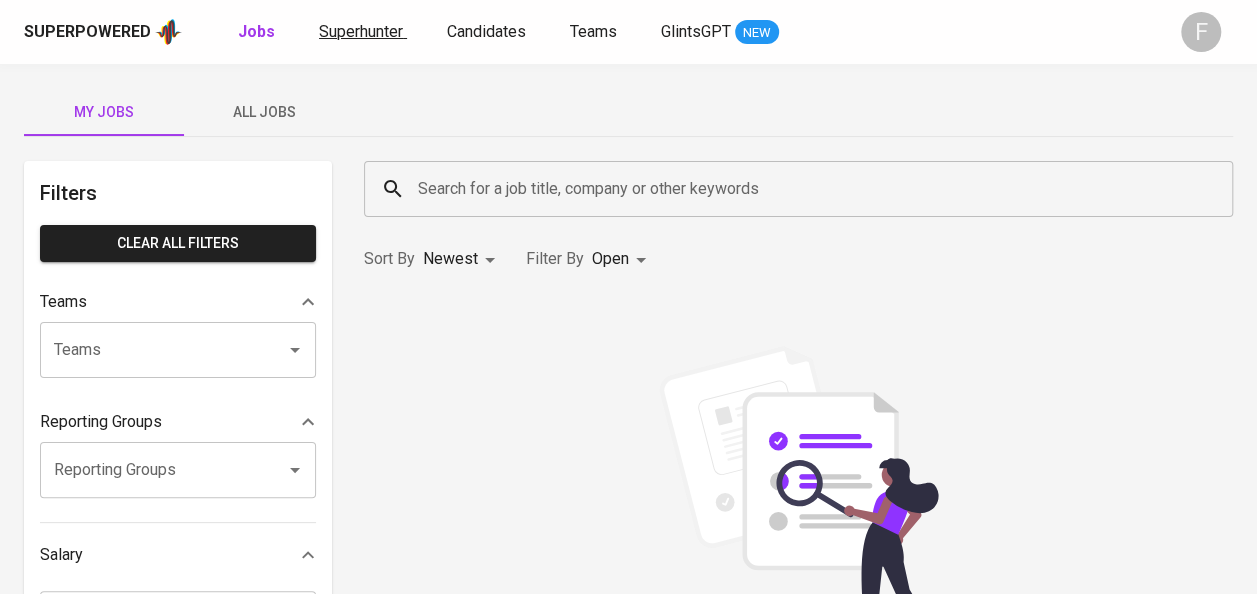 click on "Superhunter" at bounding box center [361, 31] 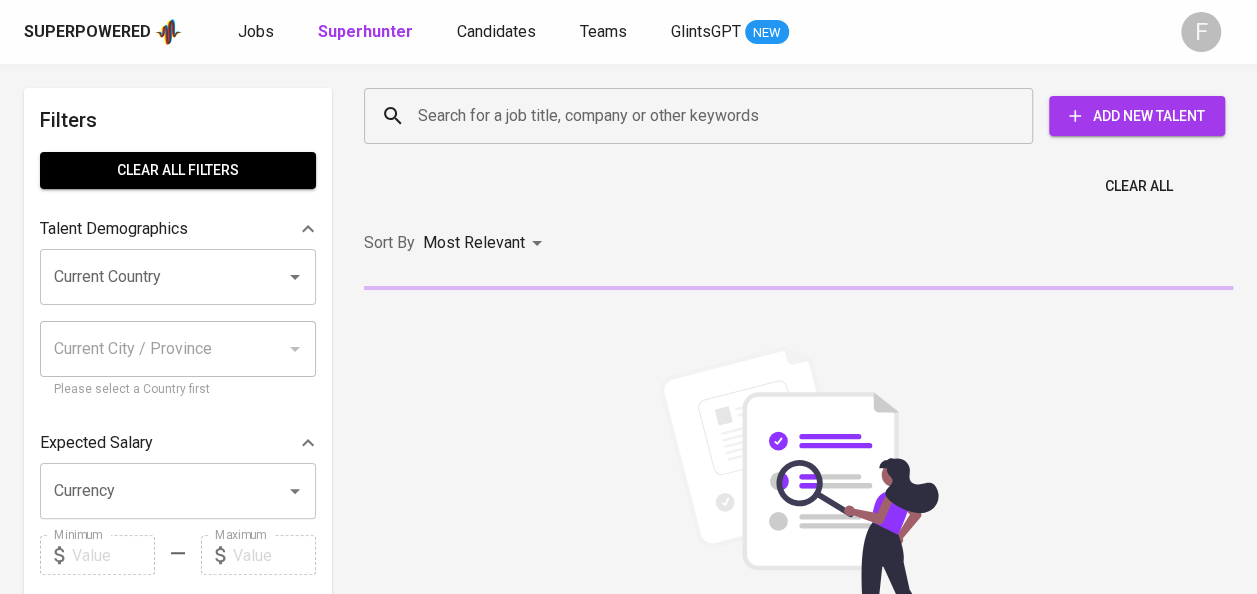 click on "Superpowered Jobs   Superhunter   Candidates   Teams   GlintsGPT   NEW" at bounding box center (596, 32) 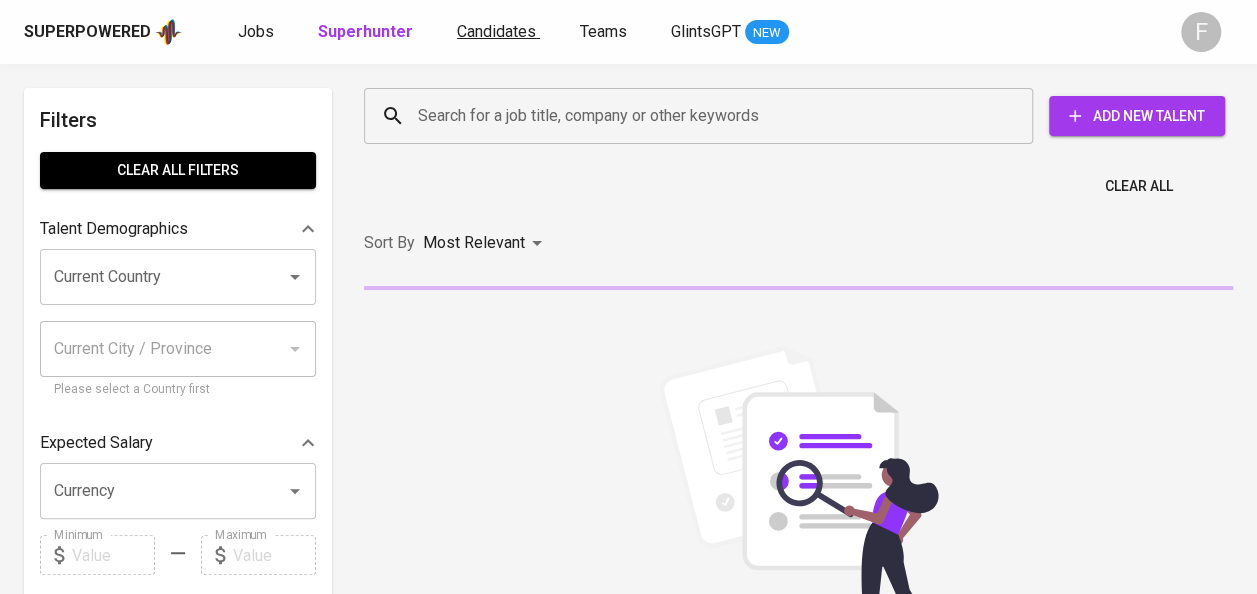 click on "Candidates" at bounding box center [496, 31] 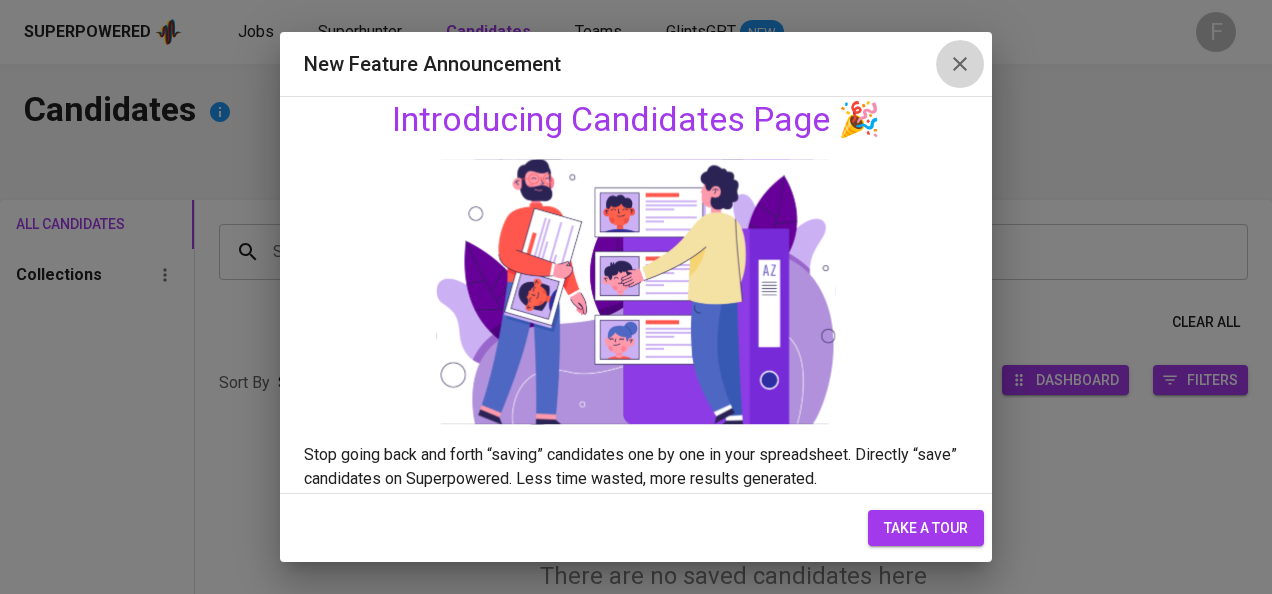 click 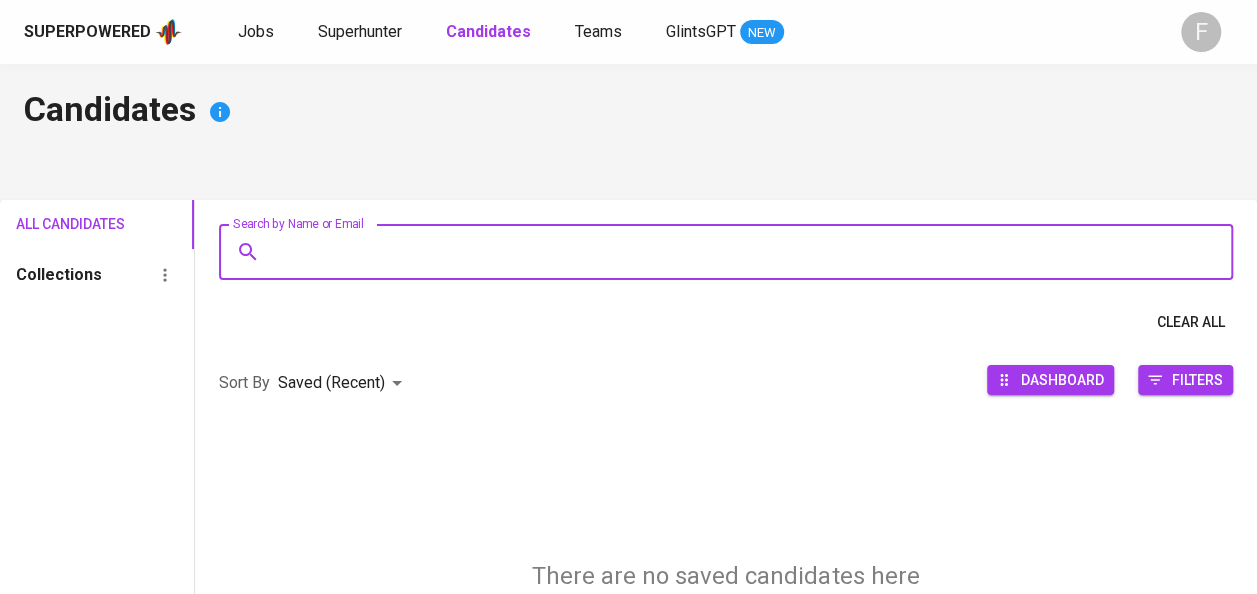 click on "Search by Name or Email" at bounding box center (731, 252) 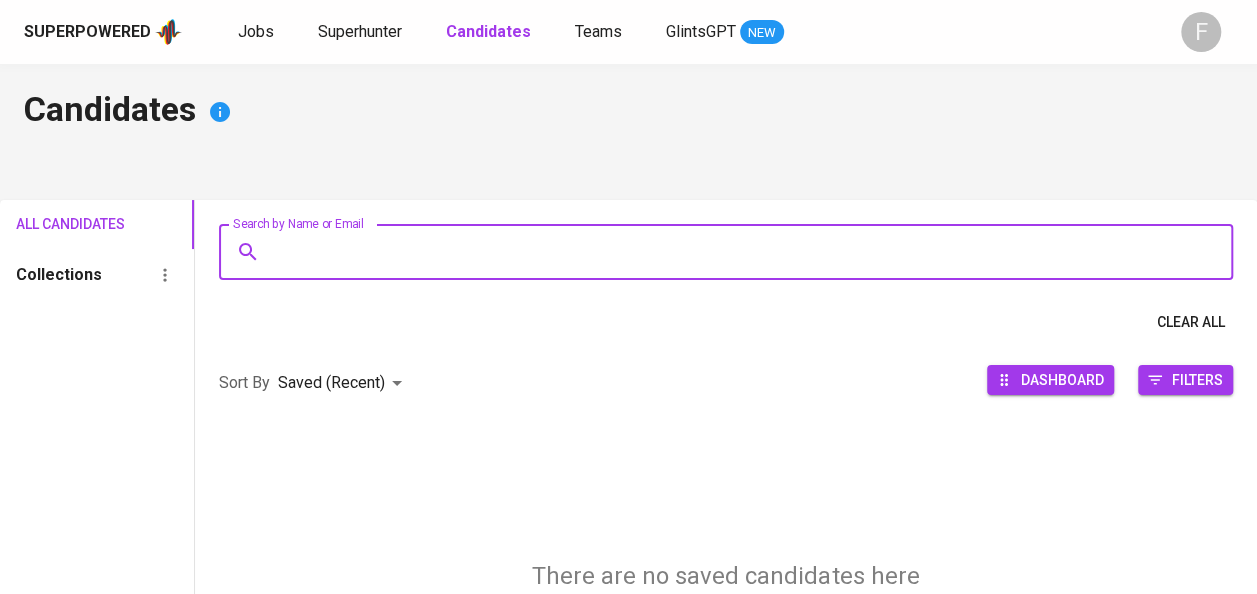 paste on "liviaarfach.la@gmail.com" 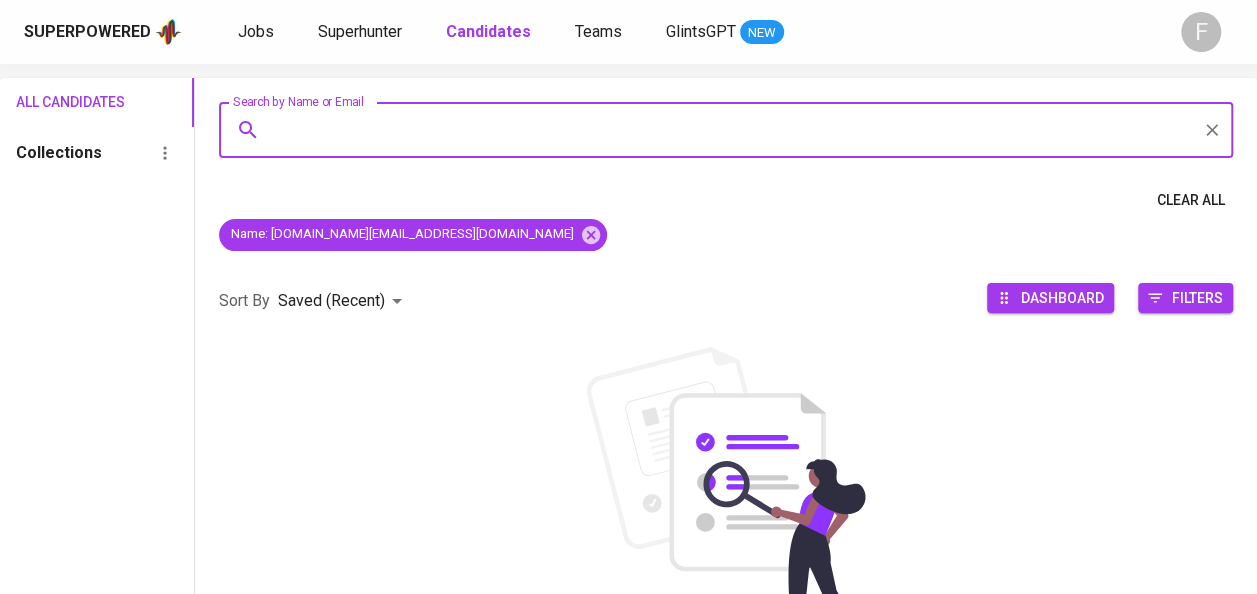 scroll, scrollTop: 72, scrollLeft: 0, axis: vertical 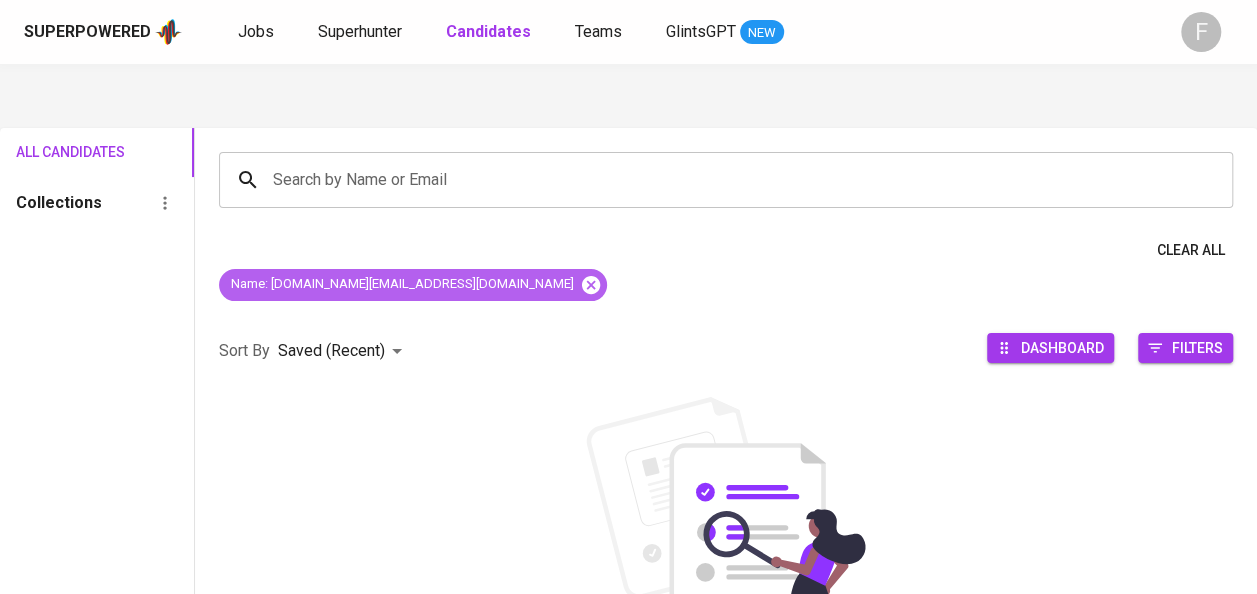 click 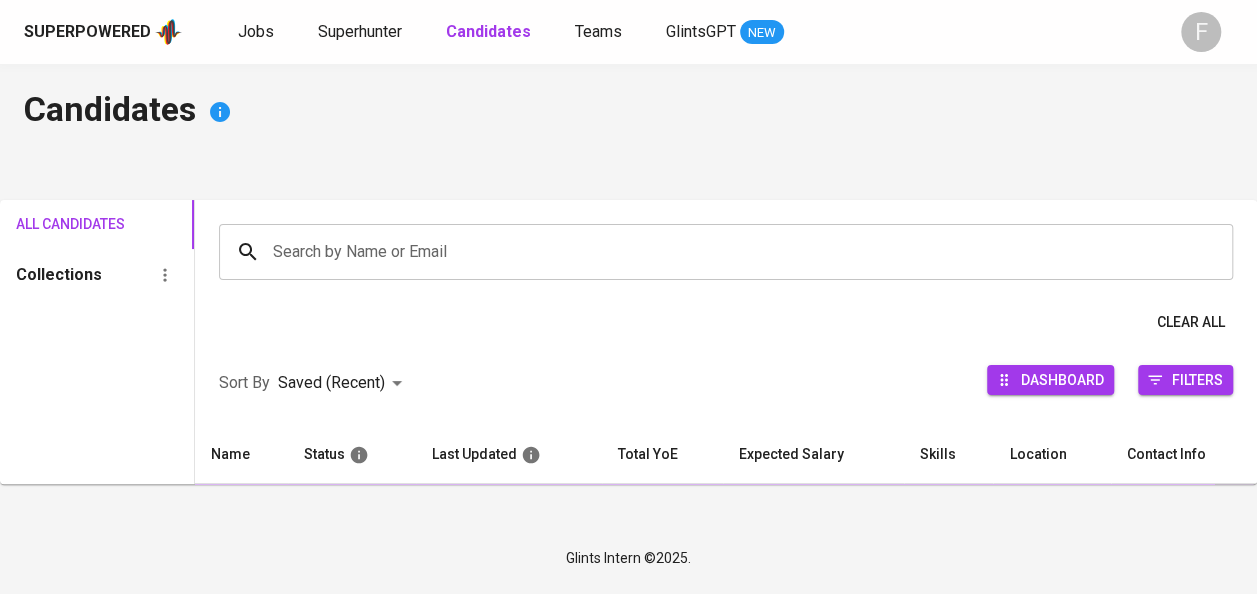 scroll, scrollTop: 0, scrollLeft: 0, axis: both 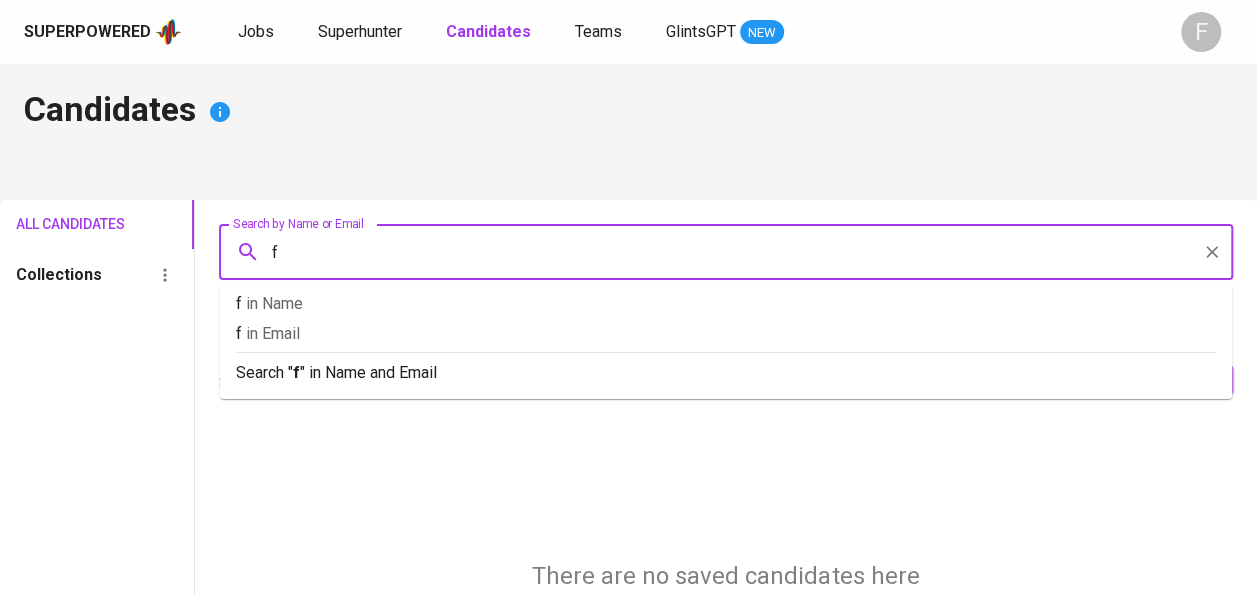 click on "f" at bounding box center (731, 252) 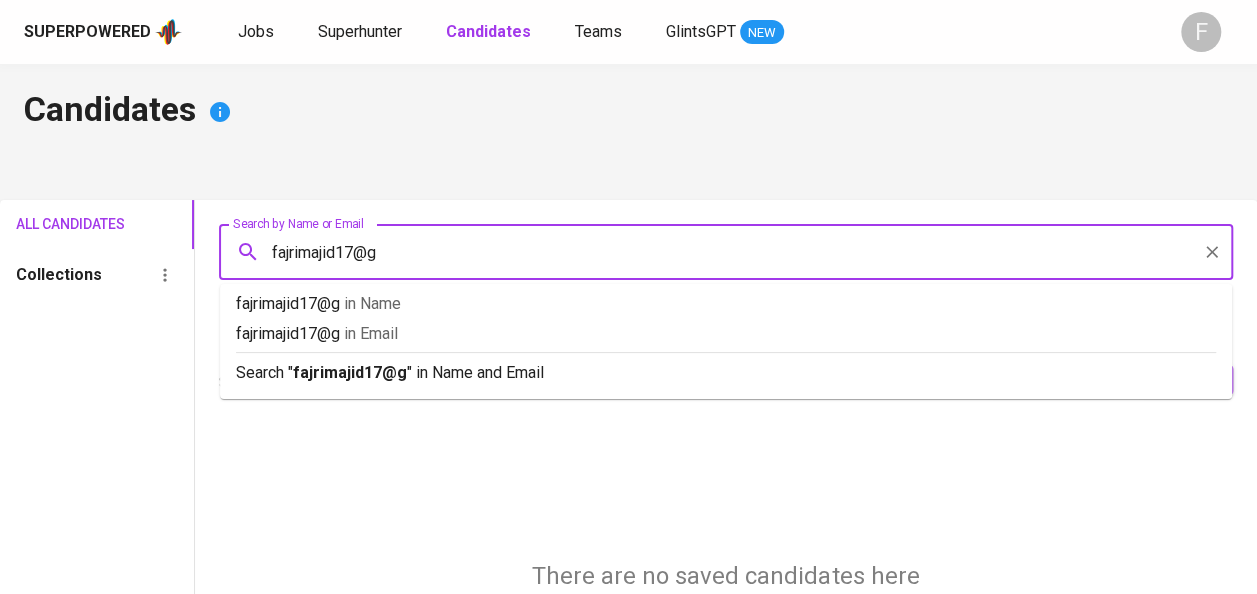 type on "fajrimajid17@gm" 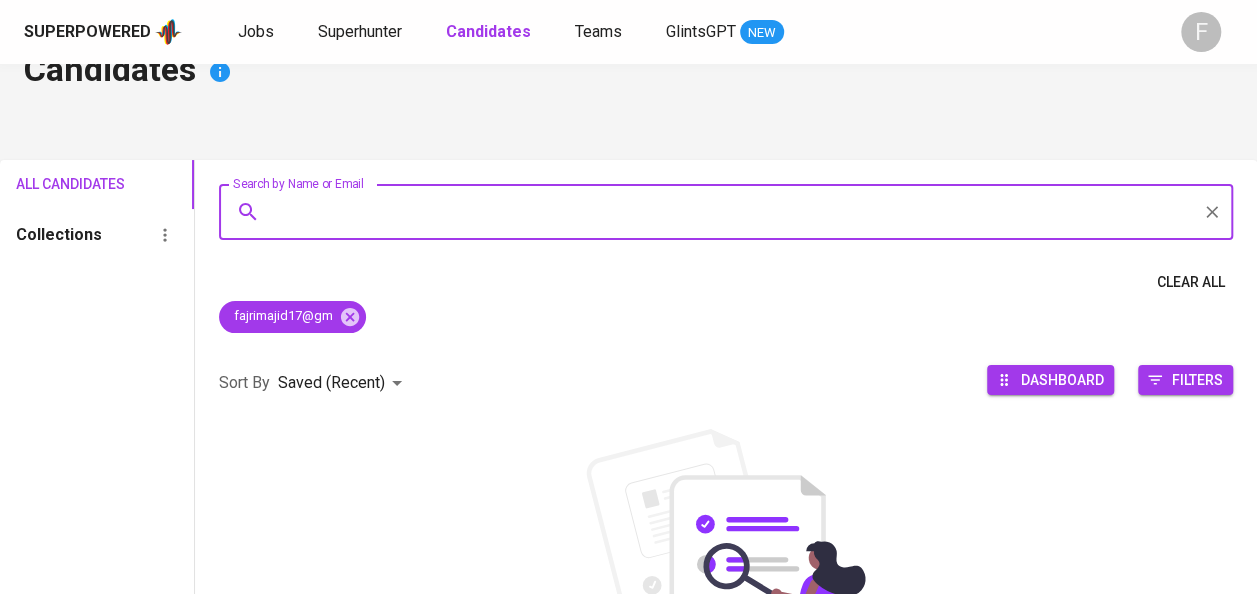 scroll, scrollTop: 39, scrollLeft: 0, axis: vertical 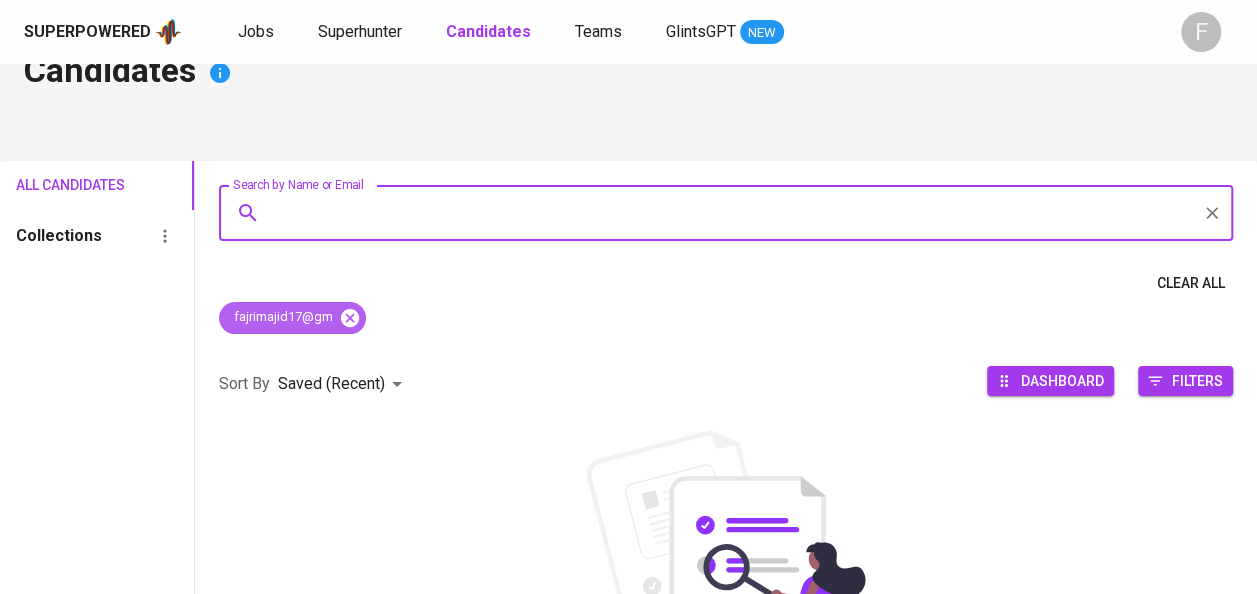 click 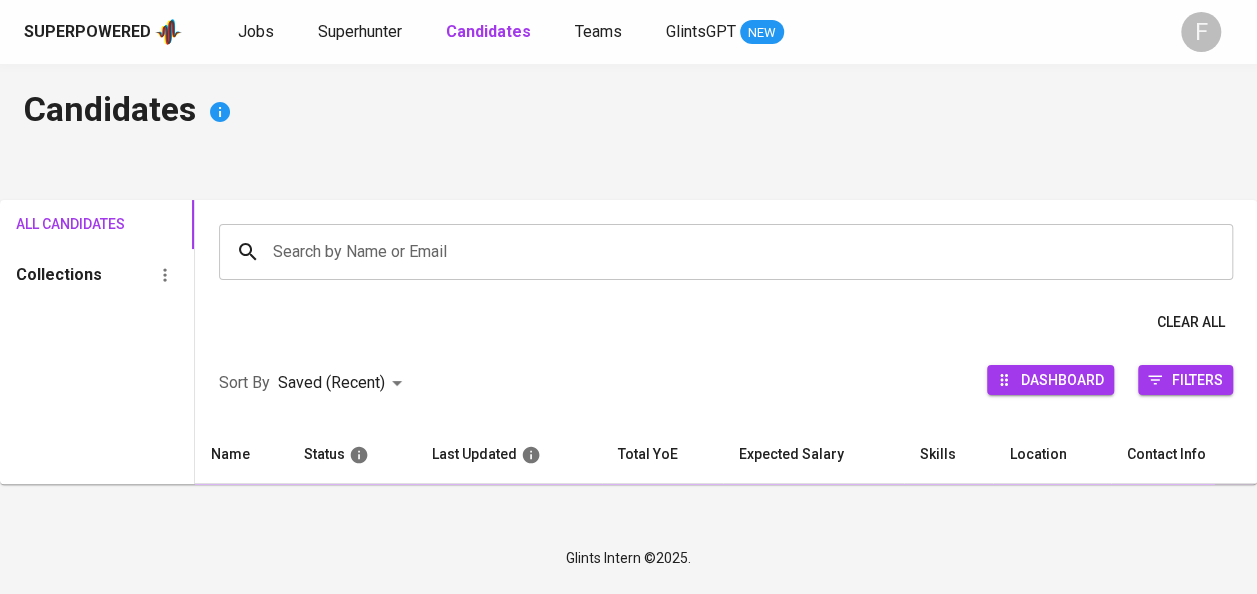 scroll, scrollTop: 0, scrollLeft: 0, axis: both 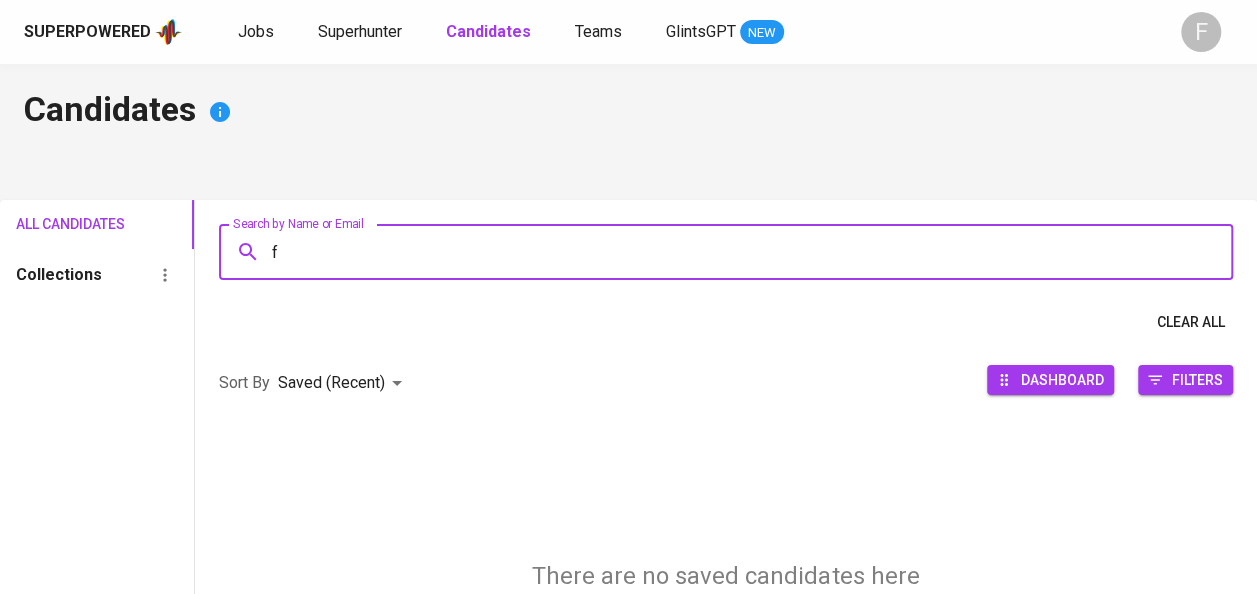 click on "f" at bounding box center [731, 252] 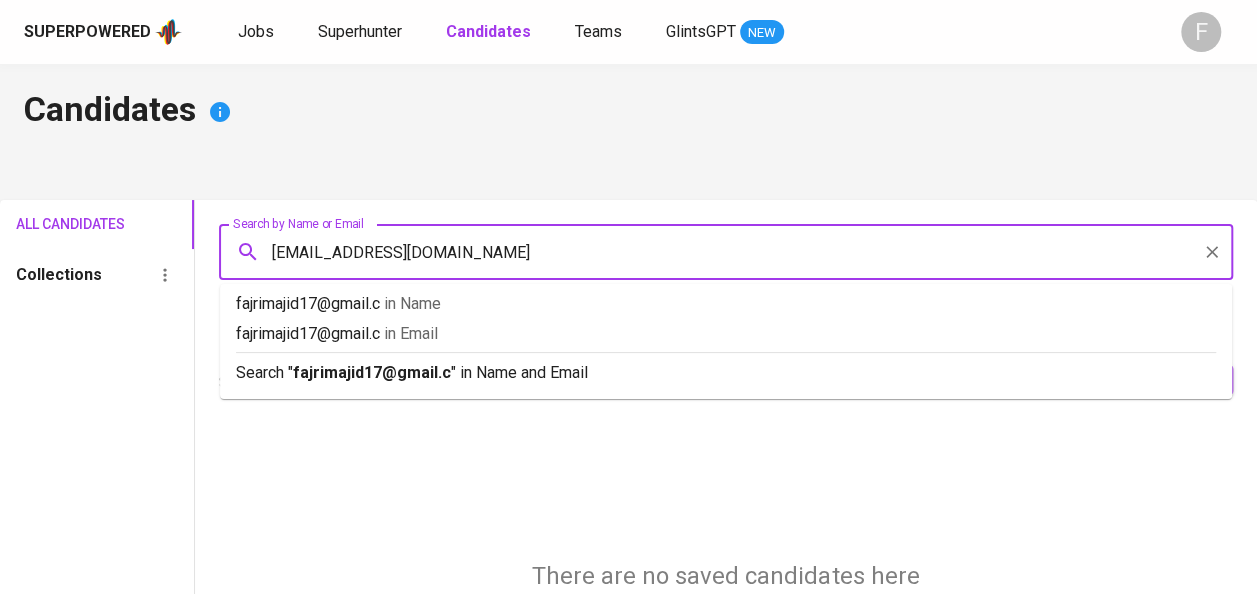 type on "fajrimajid17@gmail.com" 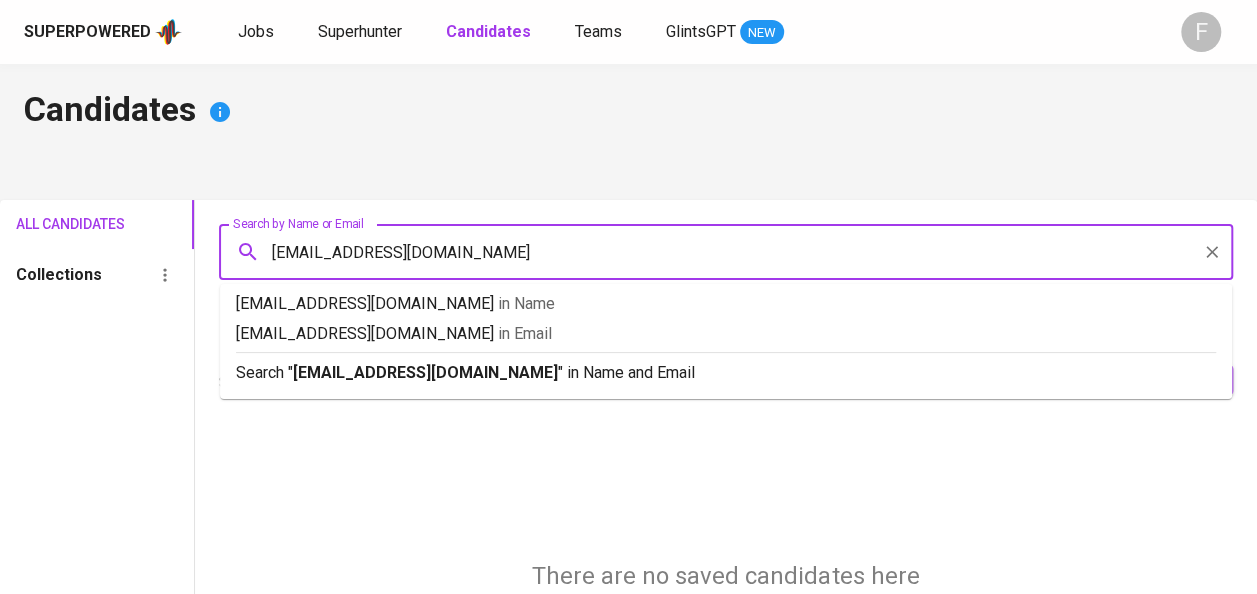 type 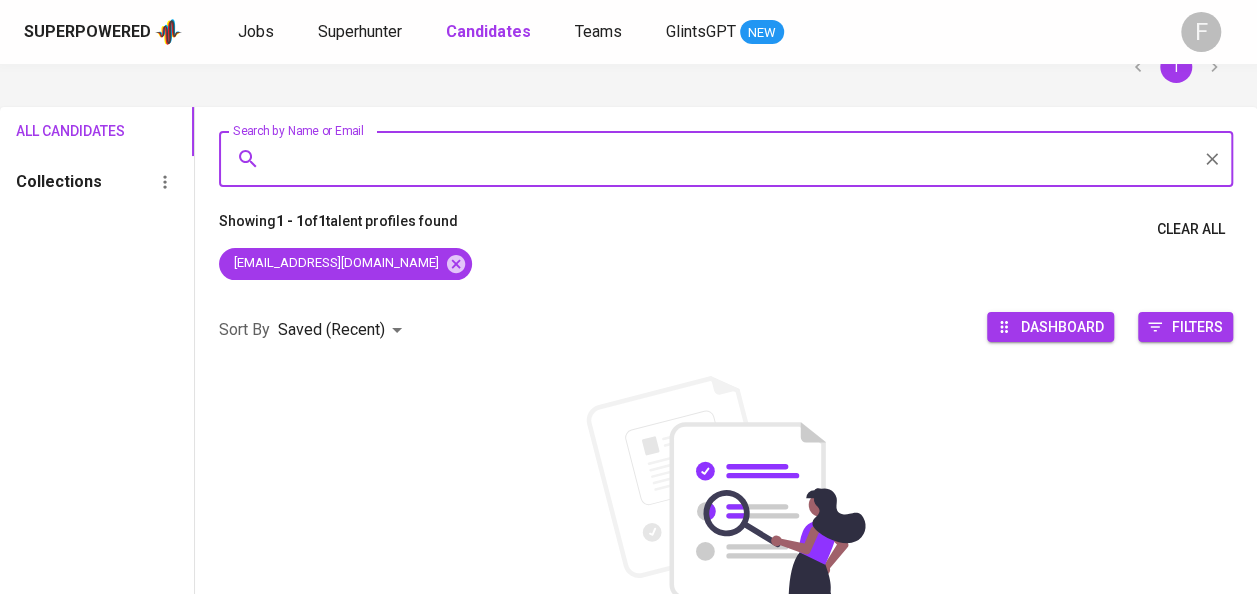 scroll, scrollTop: 0, scrollLeft: 0, axis: both 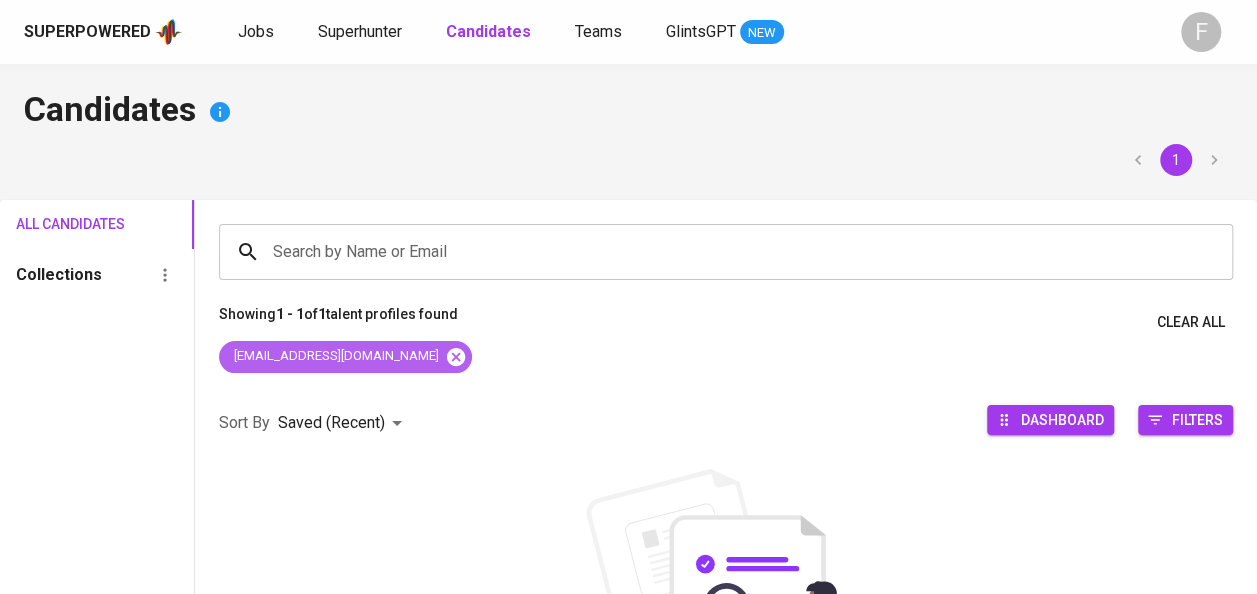 click 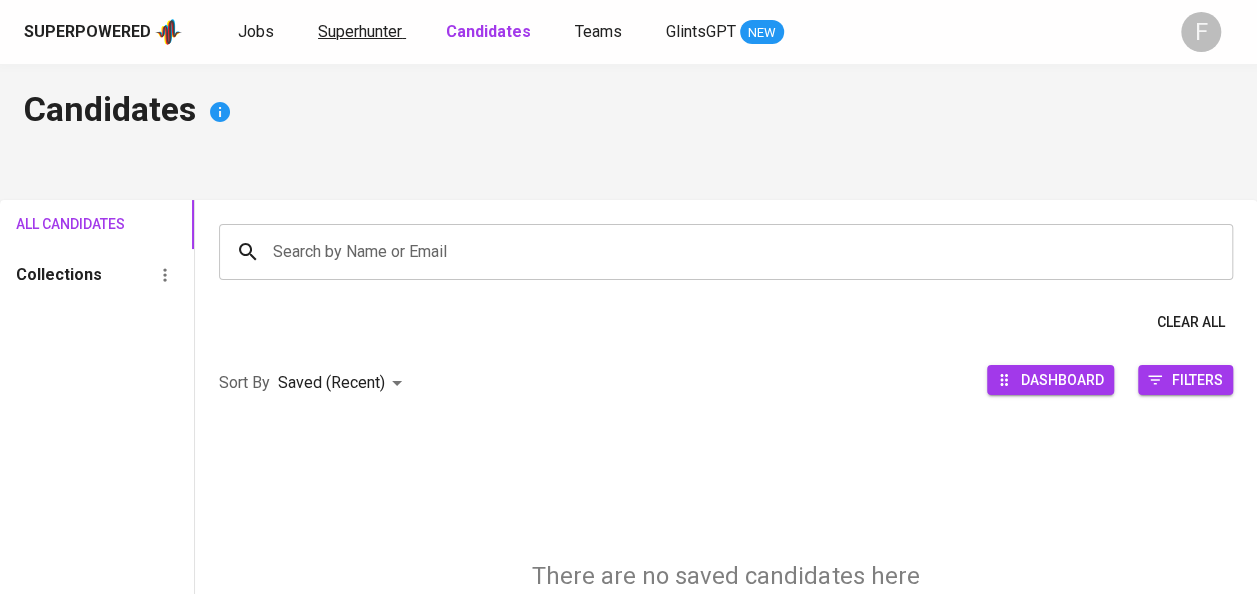 click on "Superhunter" at bounding box center (360, 31) 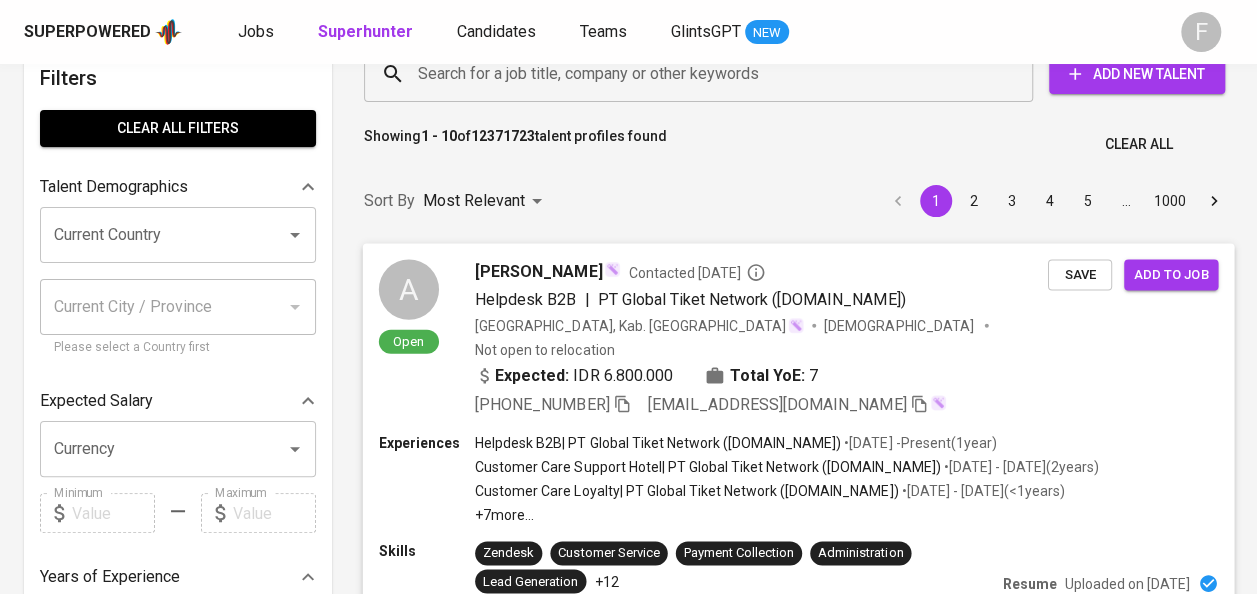 scroll, scrollTop: 0, scrollLeft: 0, axis: both 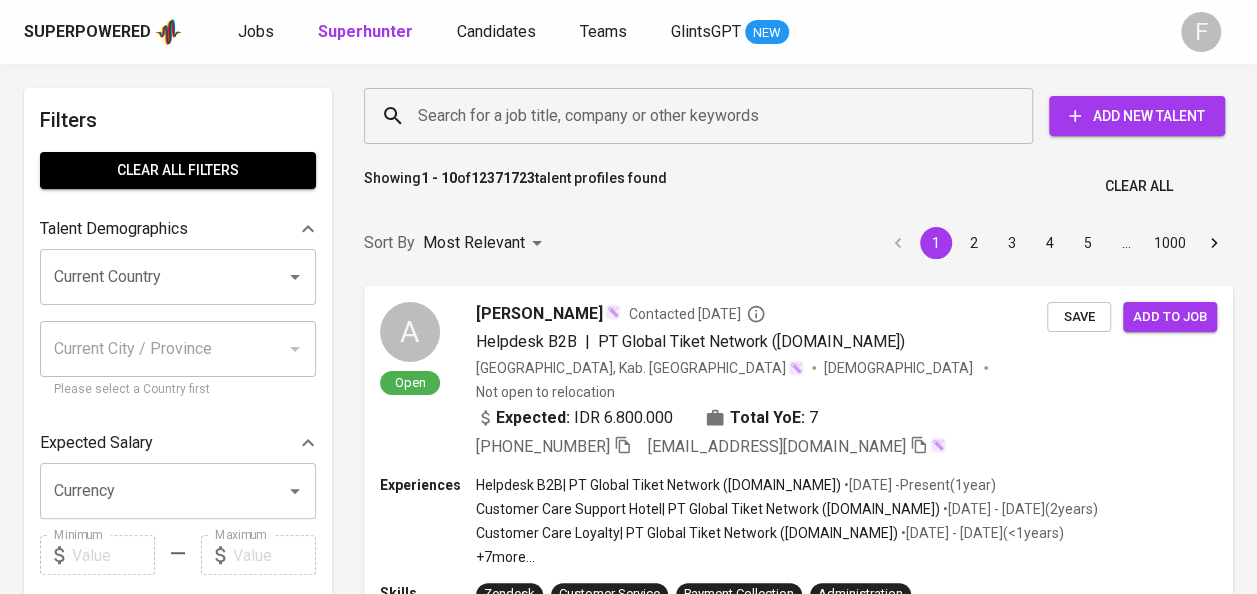click on "Search for a job title, company or other keywords" at bounding box center [698, 116] 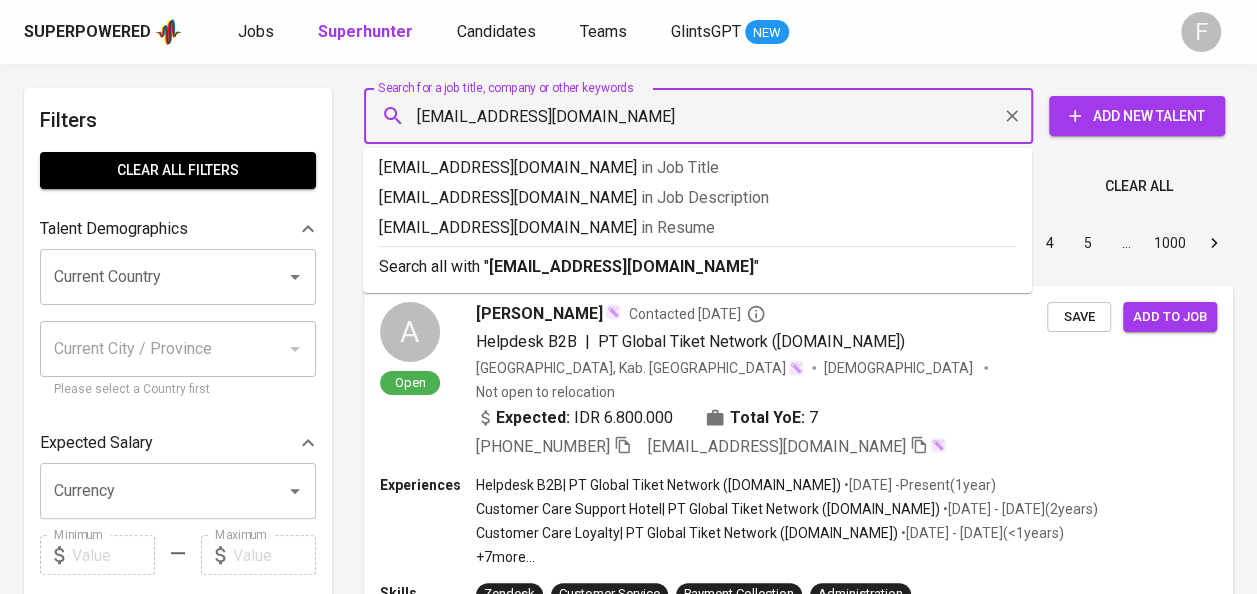 type on "fajrimajid17@gmail.com" 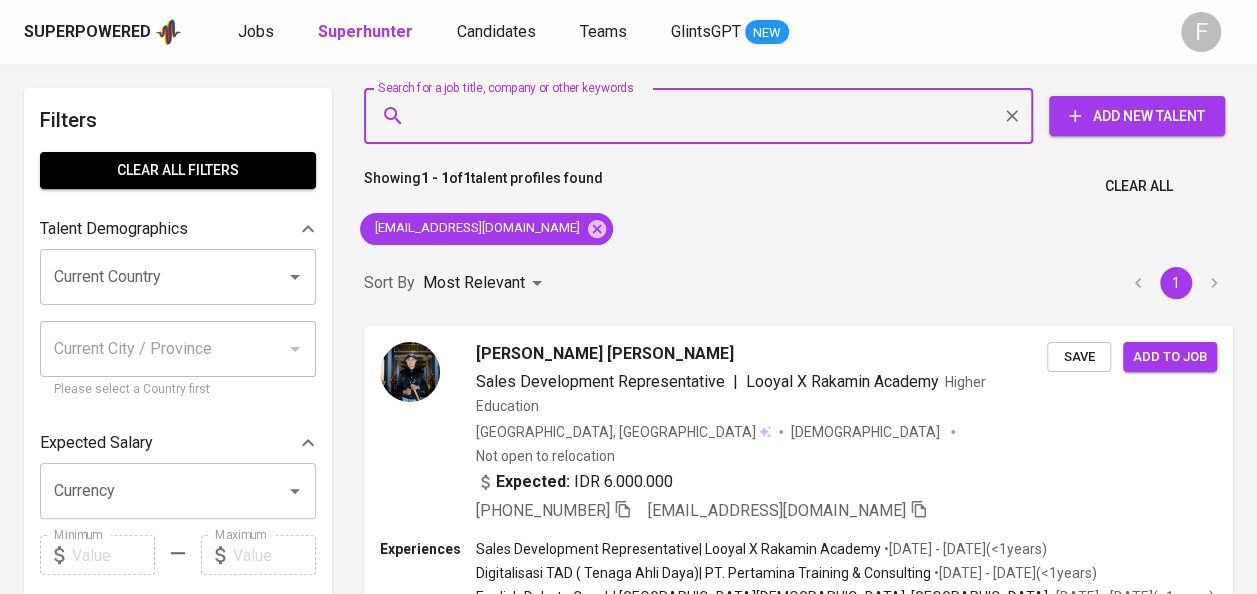 scroll, scrollTop: 9, scrollLeft: 0, axis: vertical 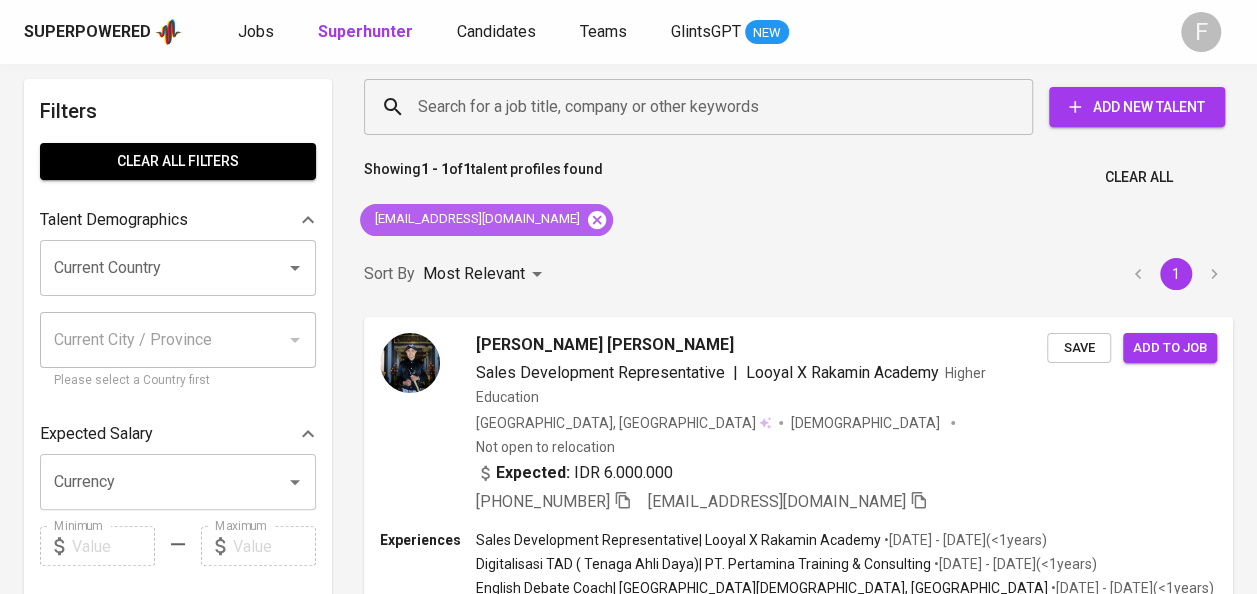 click 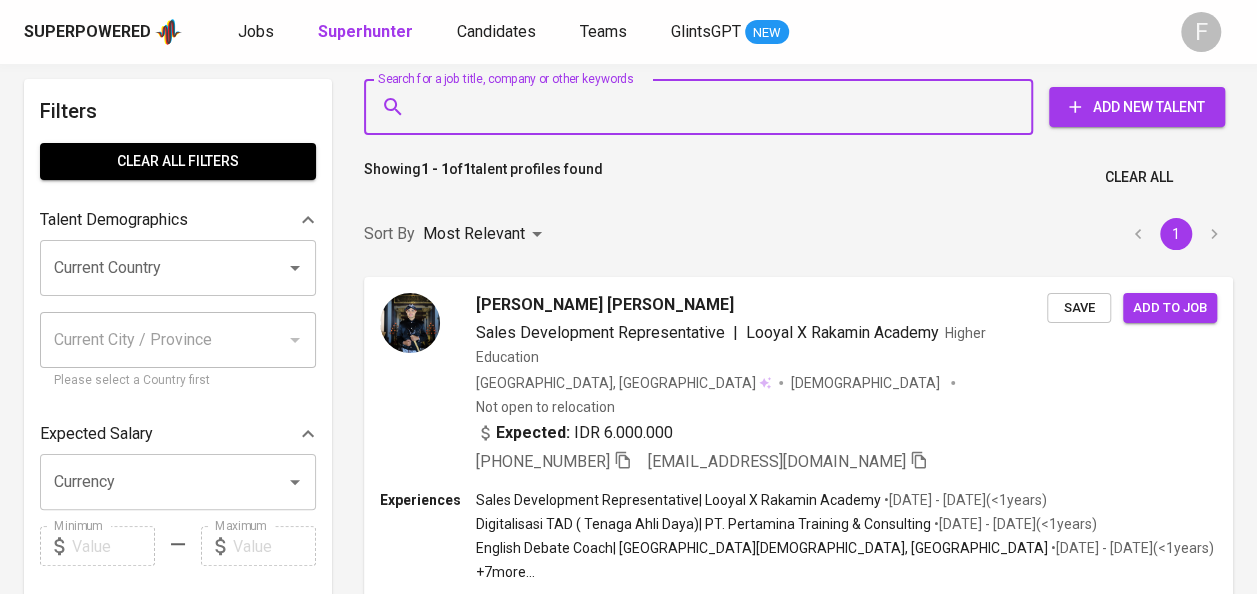 click on "Search for a job title, company or other keywords" at bounding box center (703, 107) 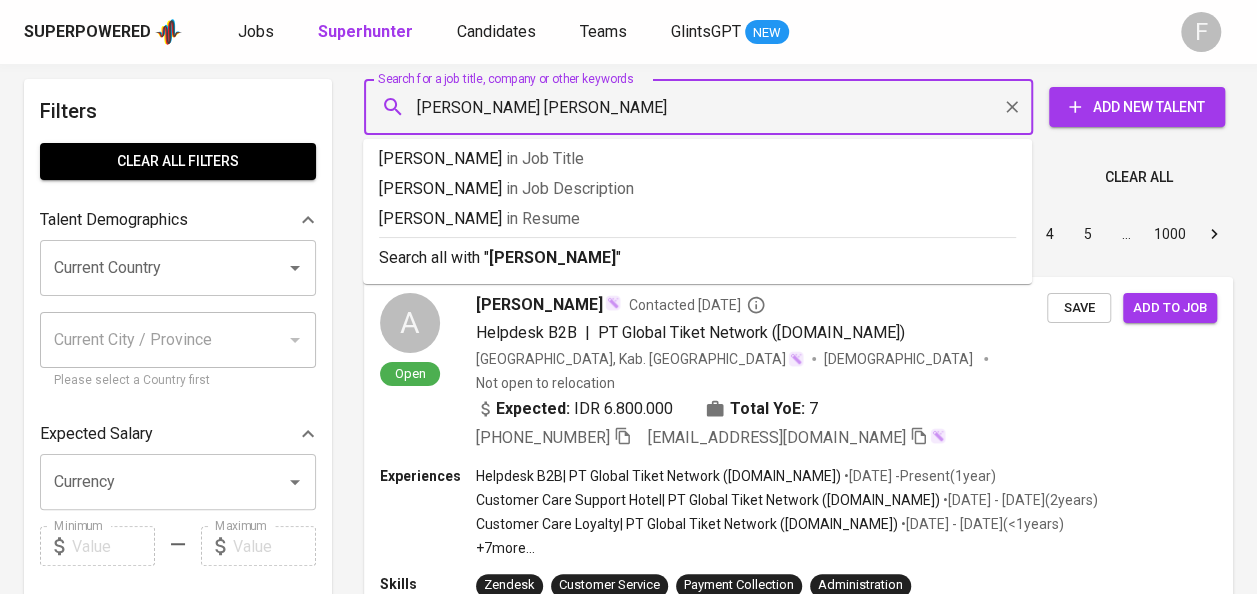 type on "Muhamad Fajri Majid" 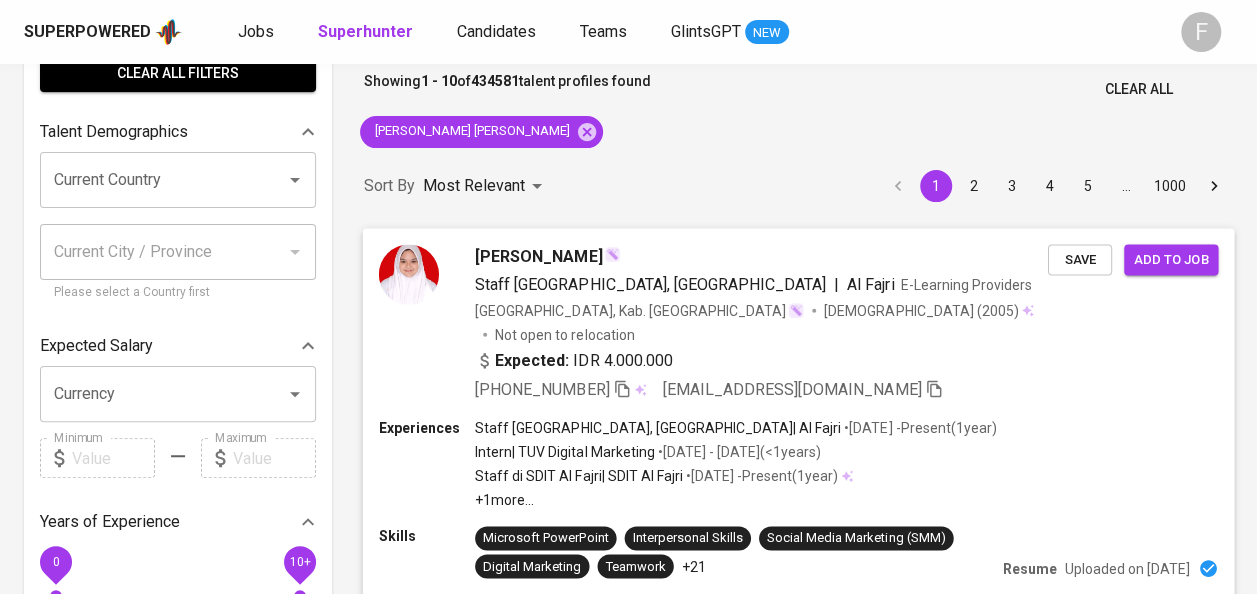 scroll, scrollTop: 0, scrollLeft: 0, axis: both 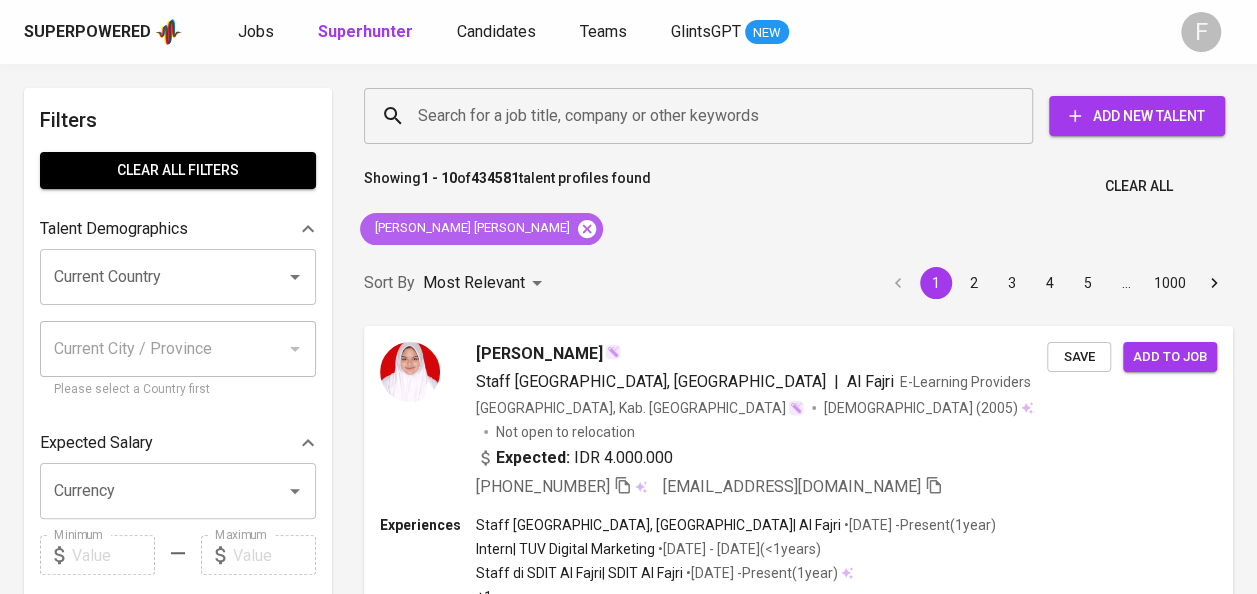 click 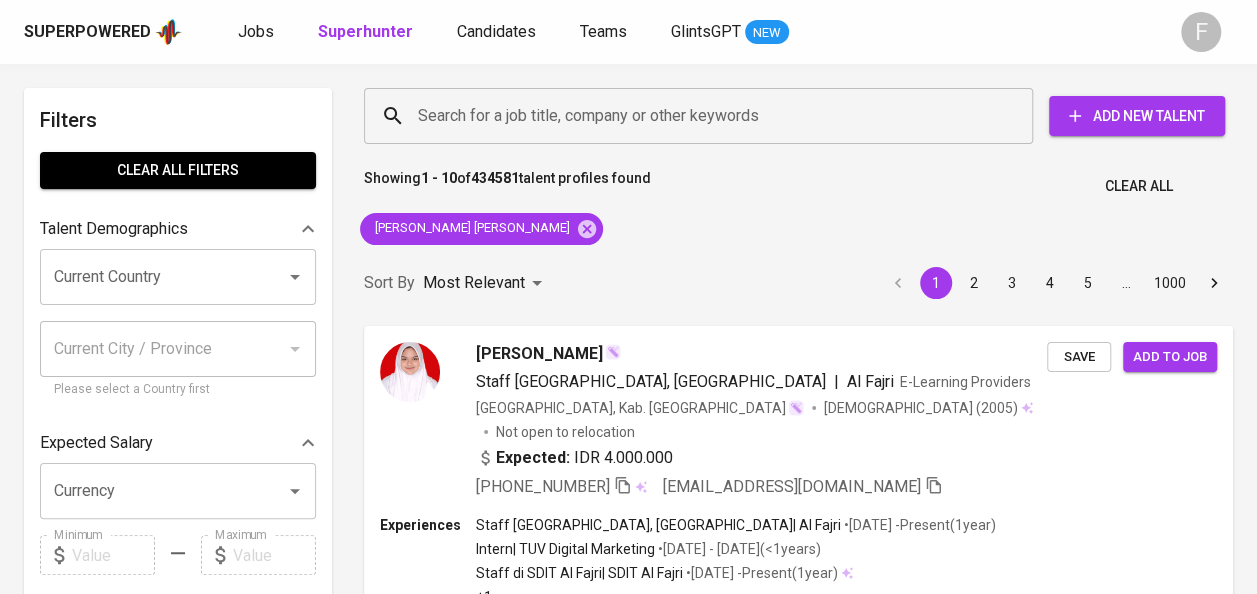 click on "Search for a job title, company or other keywords" at bounding box center (703, 116) 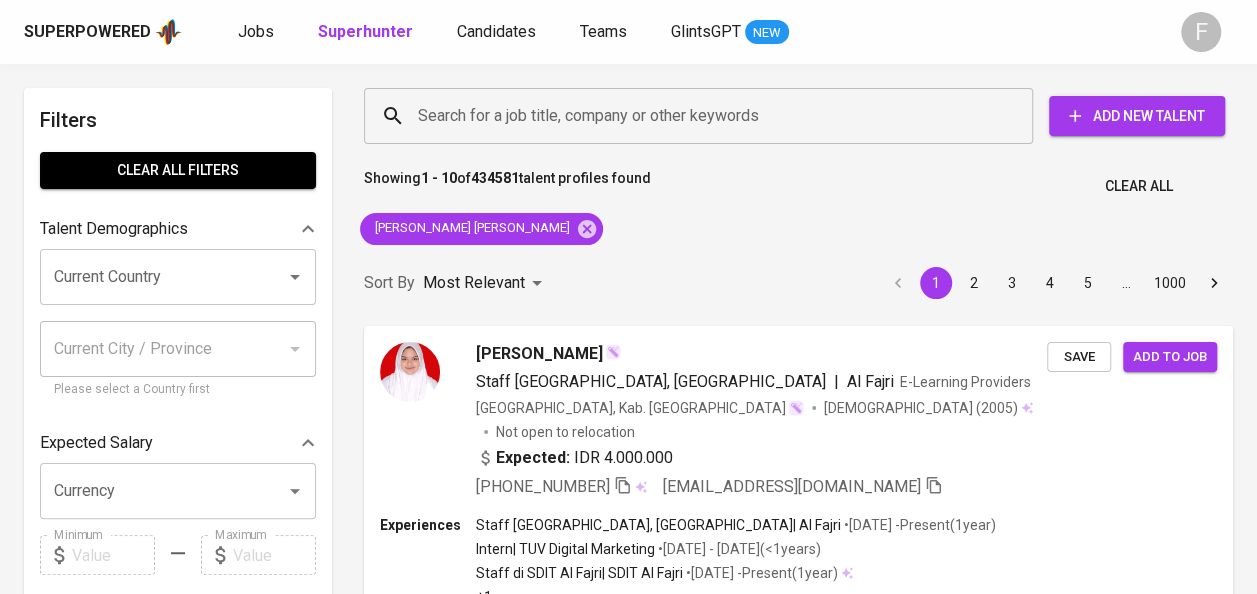 click on "Search for a job title, company or other keywords" at bounding box center (703, 116) 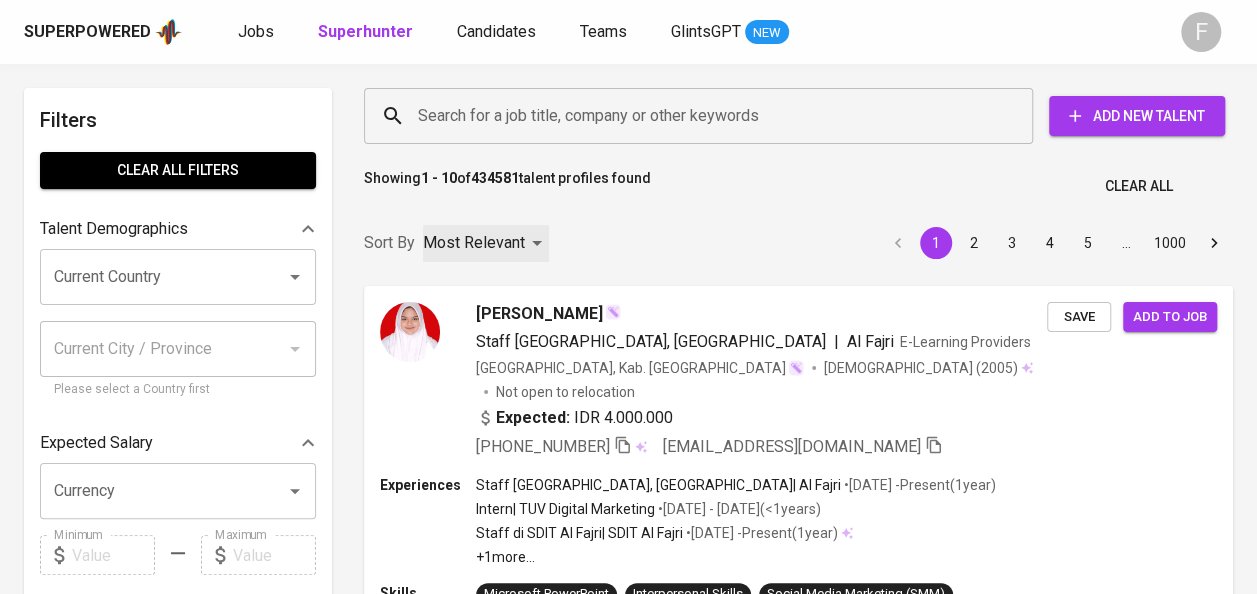 click on "Most Relevant" at bounding box center (474, 243) 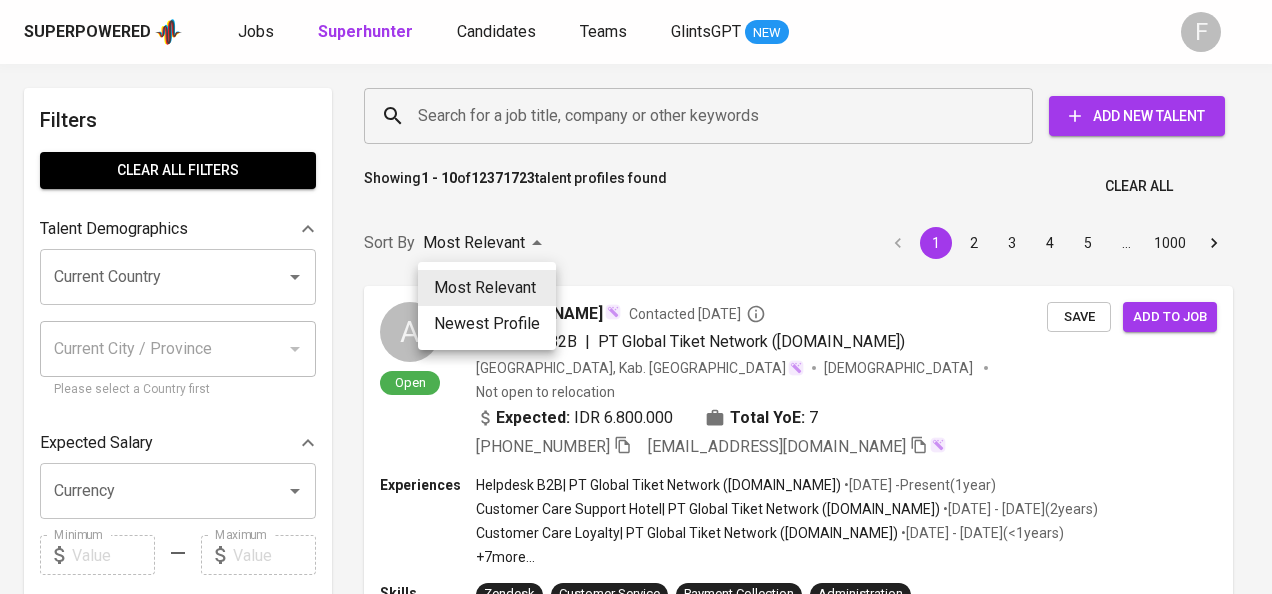 click at bounding box center (636, 297) 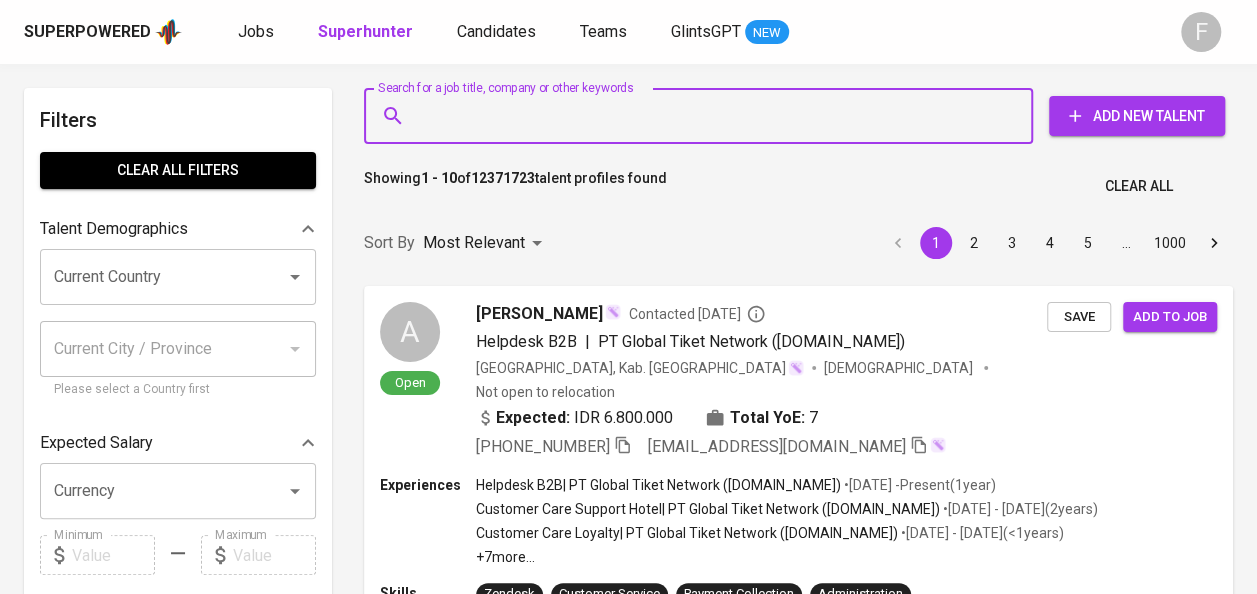click on "Search for a job title, company or other keywords" at bounding box center (703, 116) 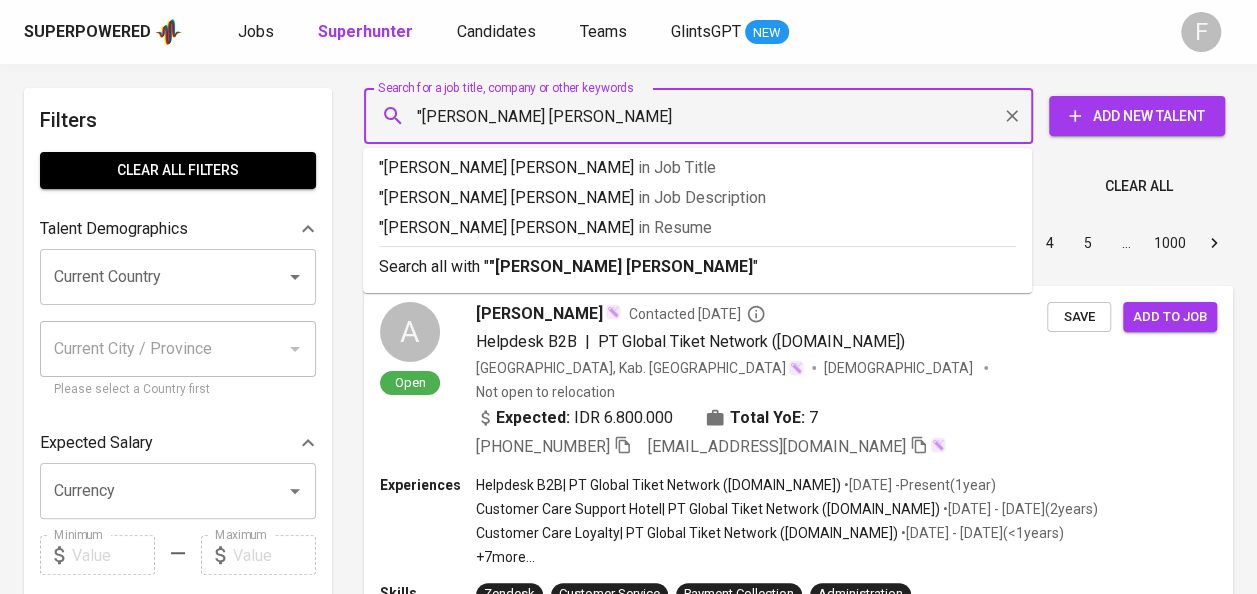 type on ""Muhamad Fajri Majid"" 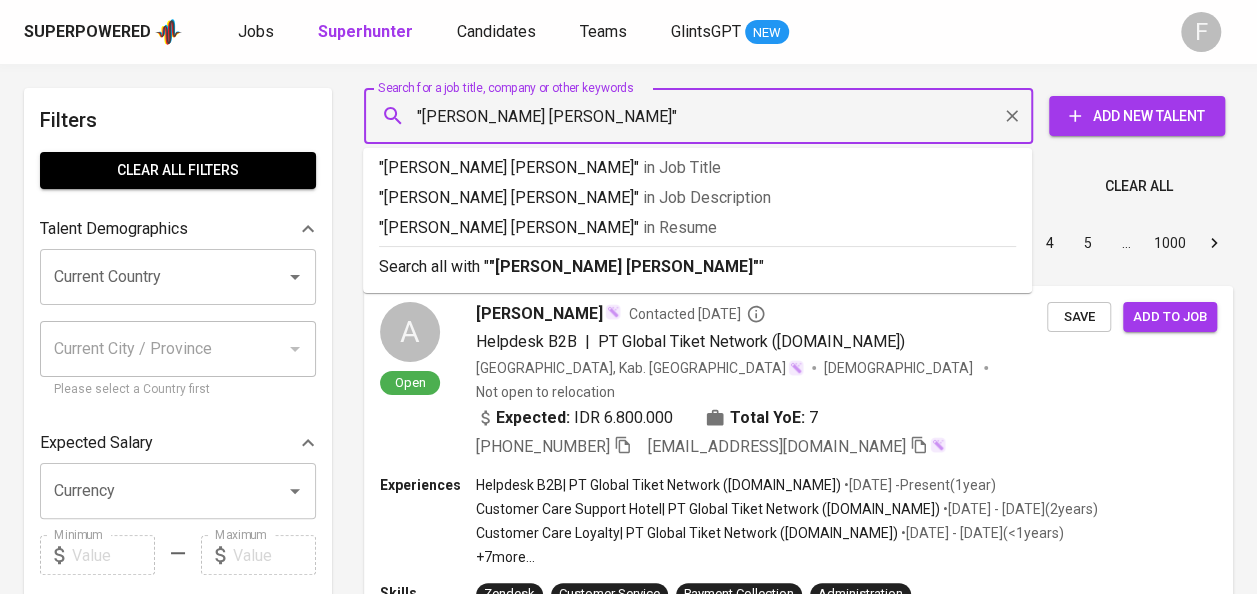 type 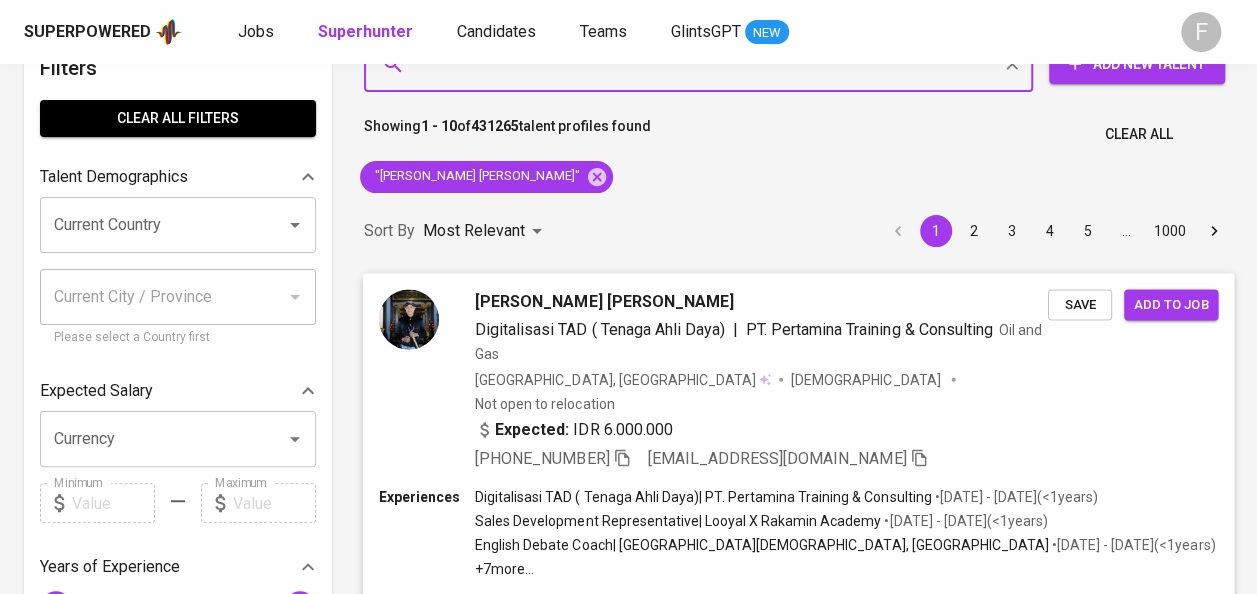 scroll, scrollTop: 0, scrollLeft: 0, axis: both 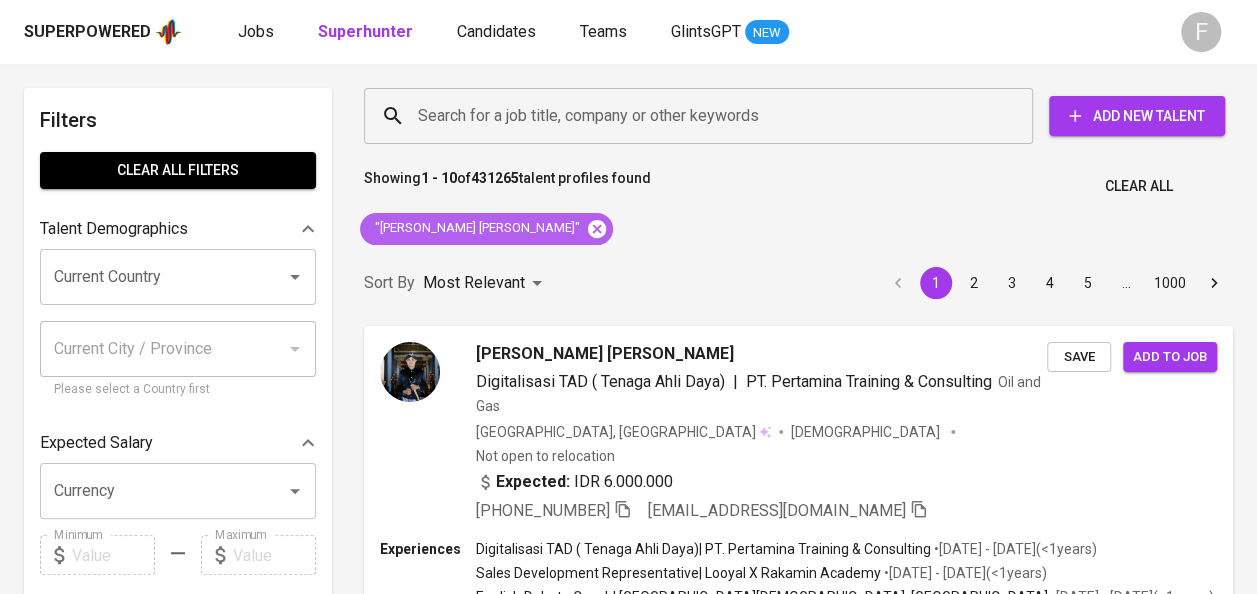 click 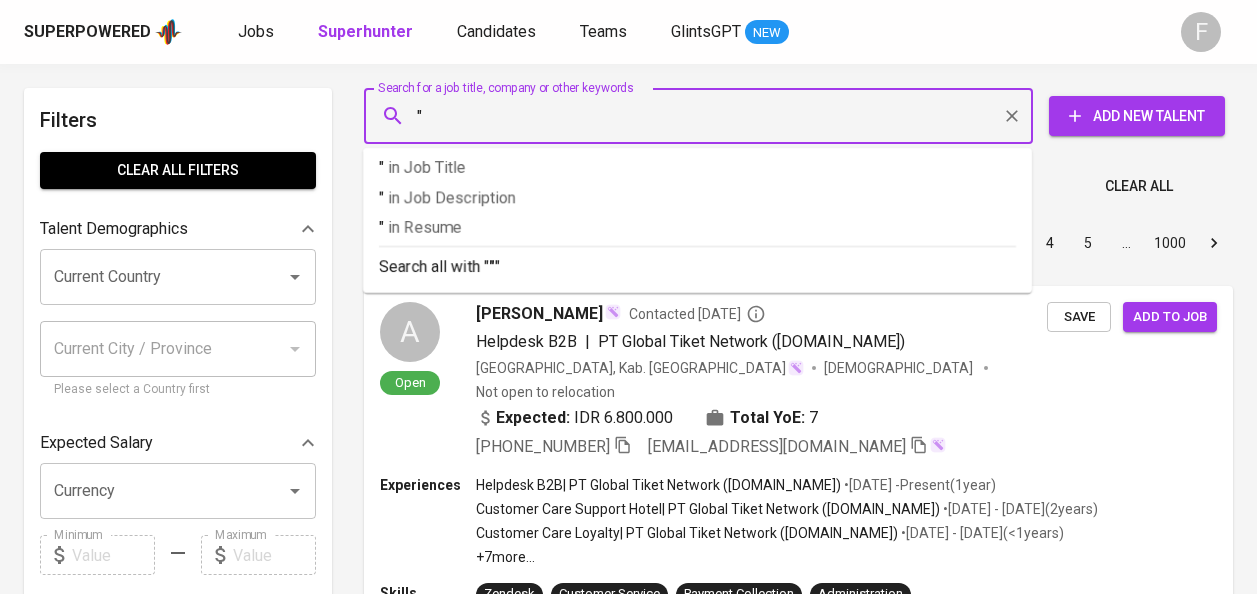 scroll, scrollTop: 0, scrollLeft: 0, axis: both 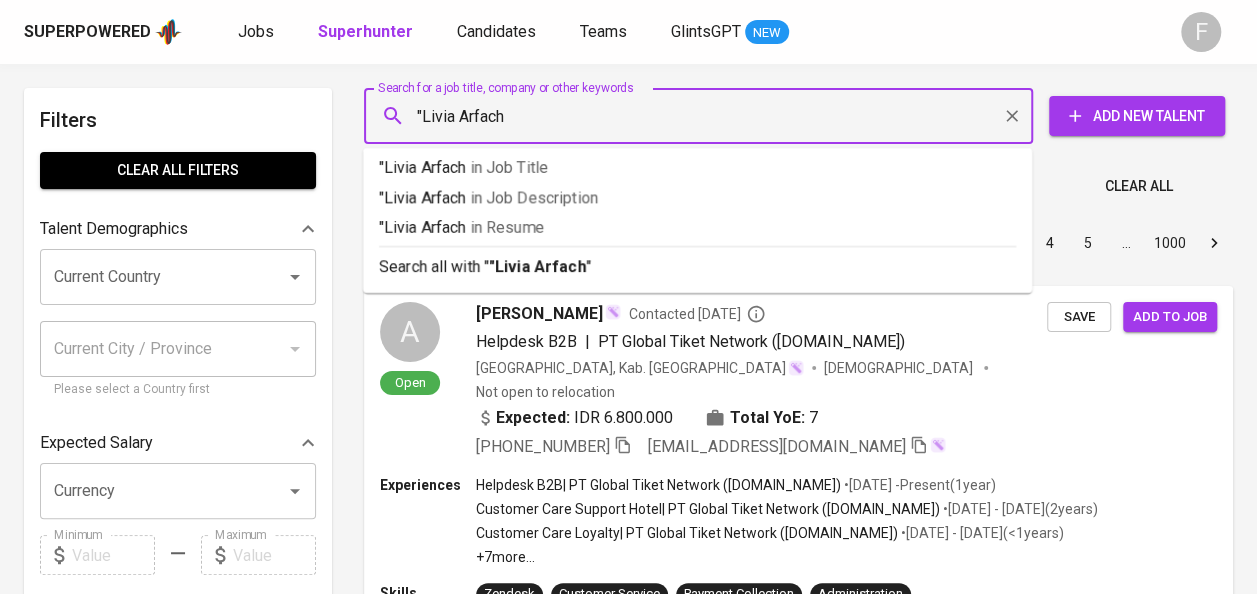 type on ""Livia Arfach"" 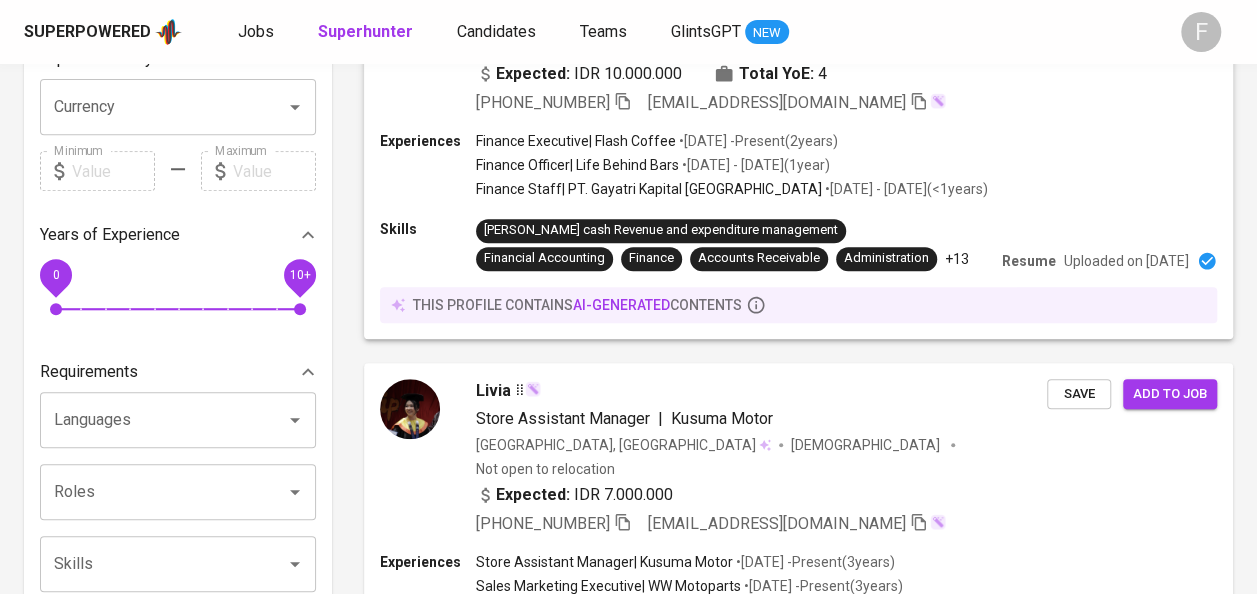 scroll, scrollTop: 386, scrollLeft: 0, axis: vertical 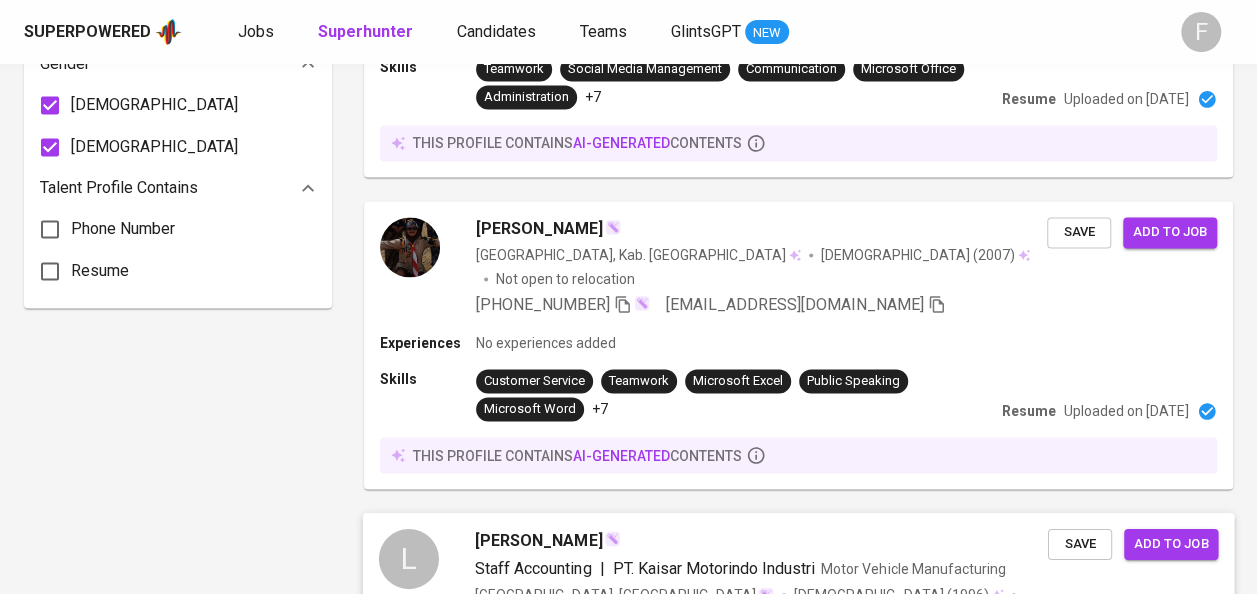 click on "Superpowered Jobs   Superhunter   Candidates   Teams   GlintsGPT   NEW F Filters Clear All filters Talent Demographics Current Country Current Country Current City / Province Current City / Province Please select a Country first Expected Salary Currency Currency Minimum Minimum Maximum Maximum Years of Experience 0 10+ Requirements Languages Languages Roles Roles Skills Skills Industries Industries Exclude Contacted Talents (by you & other recruiters) clear 3 days ago 7 days ago 14 days ago Talent Status Actively Looking Open to Opportunities Not Open to Opportunities Gender Male Female Talent Profile Contains Phone Number Resume Search for a job title, company or other keywords Search for a job title, company or other keywords Add New Talent Showing  1 - 10  of  8334  talent profiles found Clear All   "Livia Arfach" Sort By Most Relevant MOST_RELEVANT 1 2 3 4 5 … 834 Open Christsanty Livia Contacted 15 days ago Finance Executive | Flash Coffee Indonesia, Jakarta Barat Female   Not open to relocation" at bounding box center [628, 938] 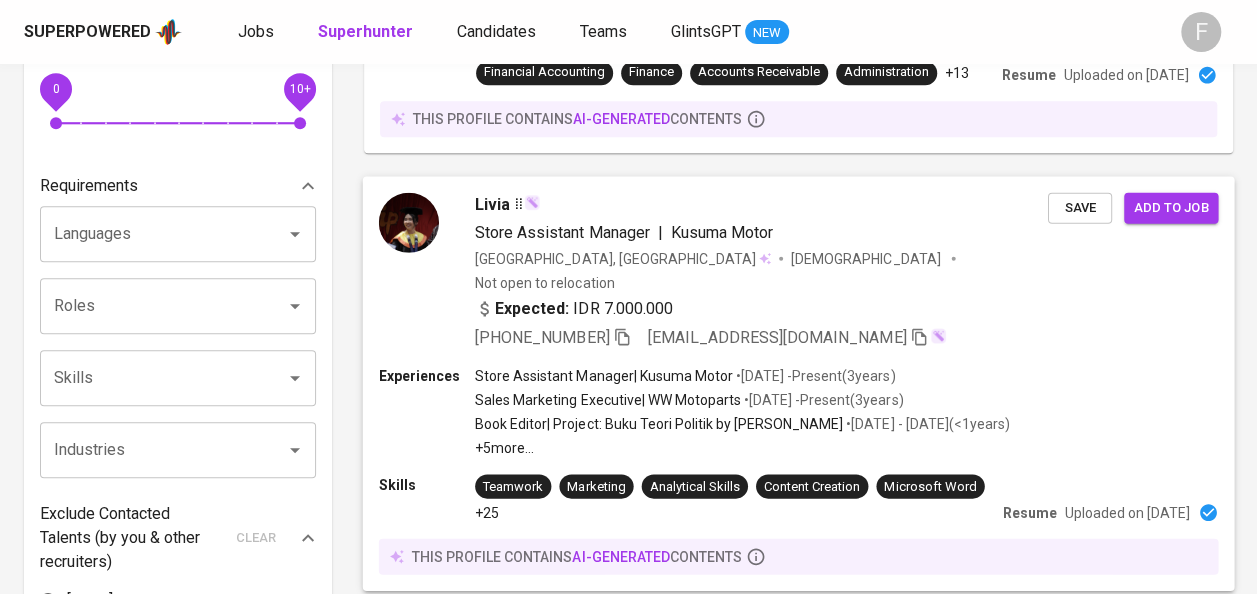 scroll, scrollTop: 0, scrollLeft: 0, axis: both 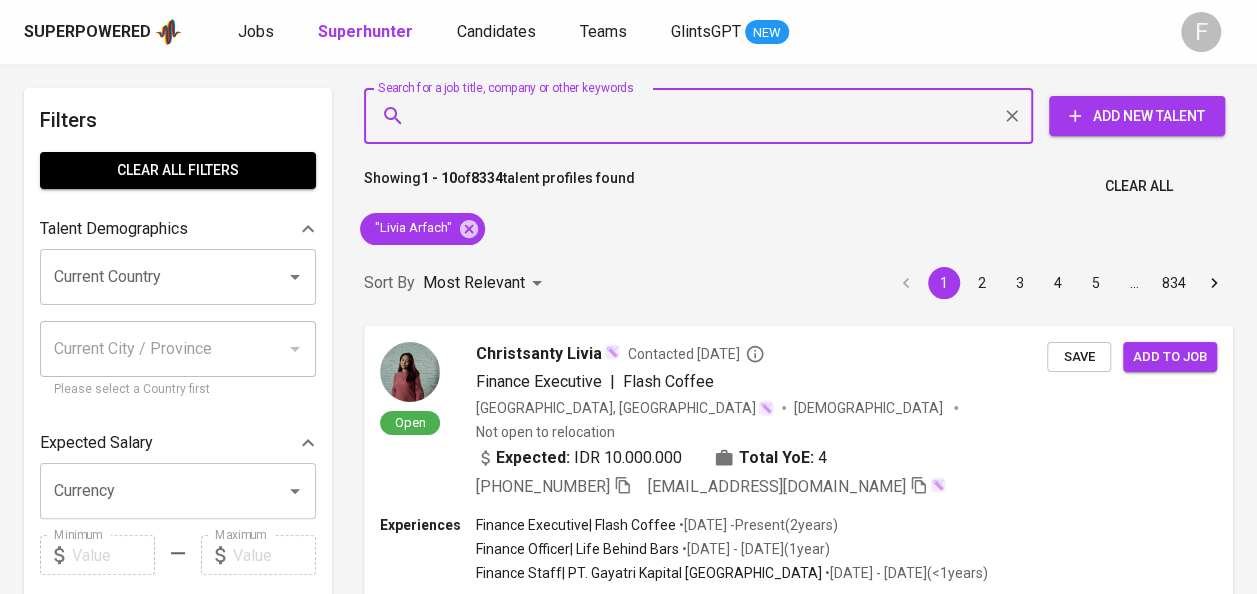 click on "Search for a job title, company or other keywords" at bounding box center [703, 116] 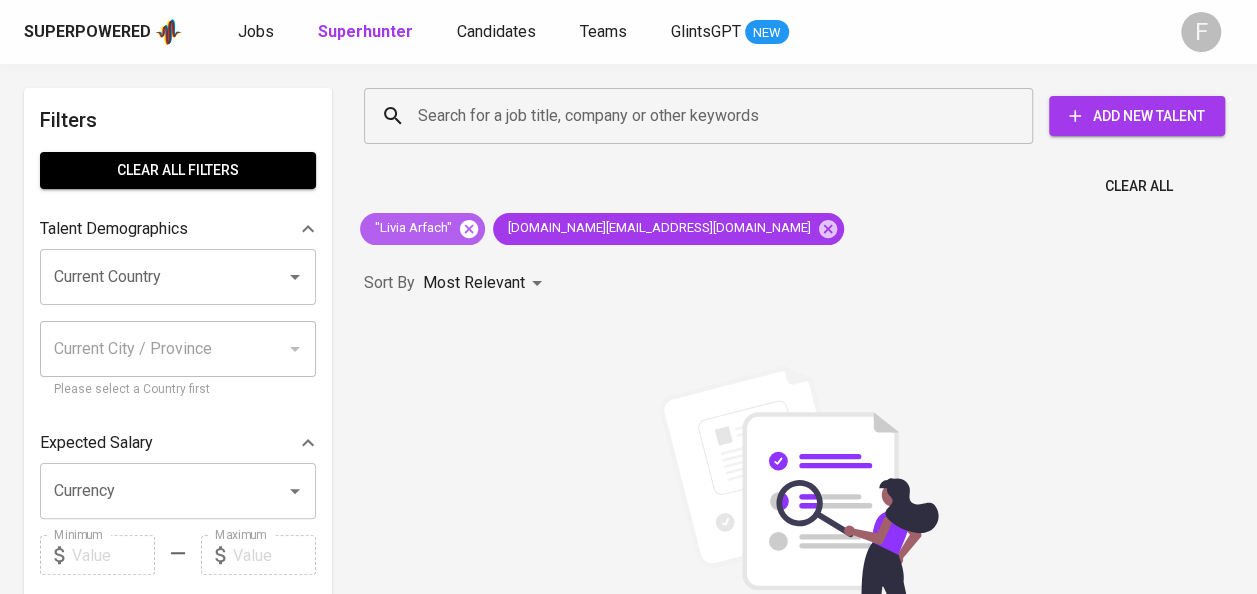 click 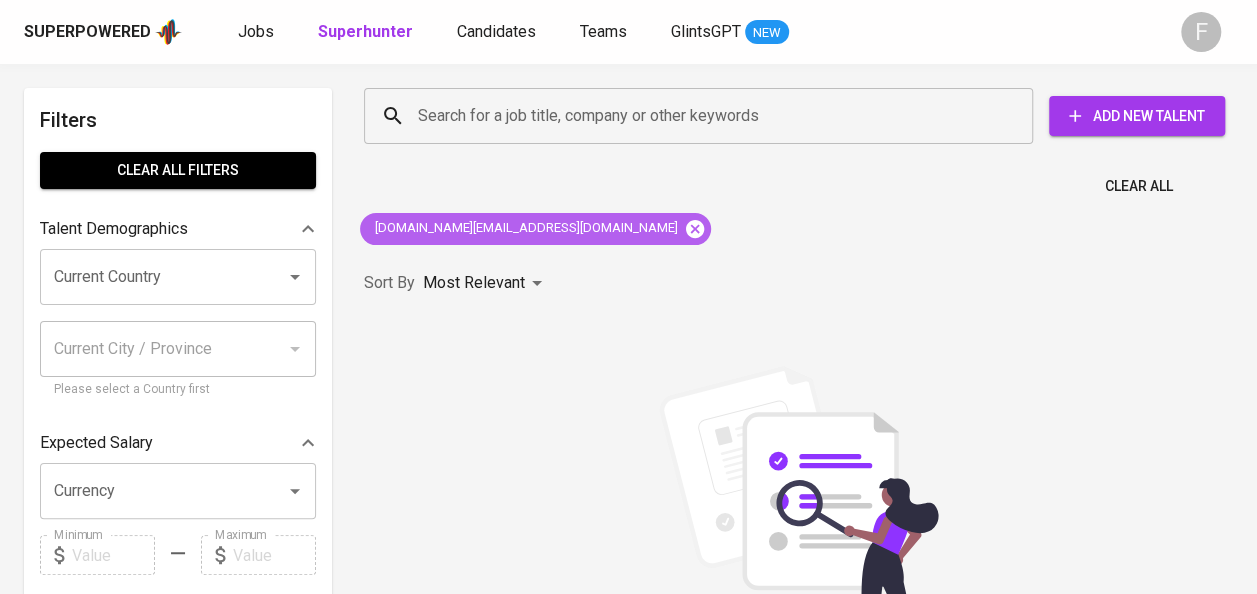 click 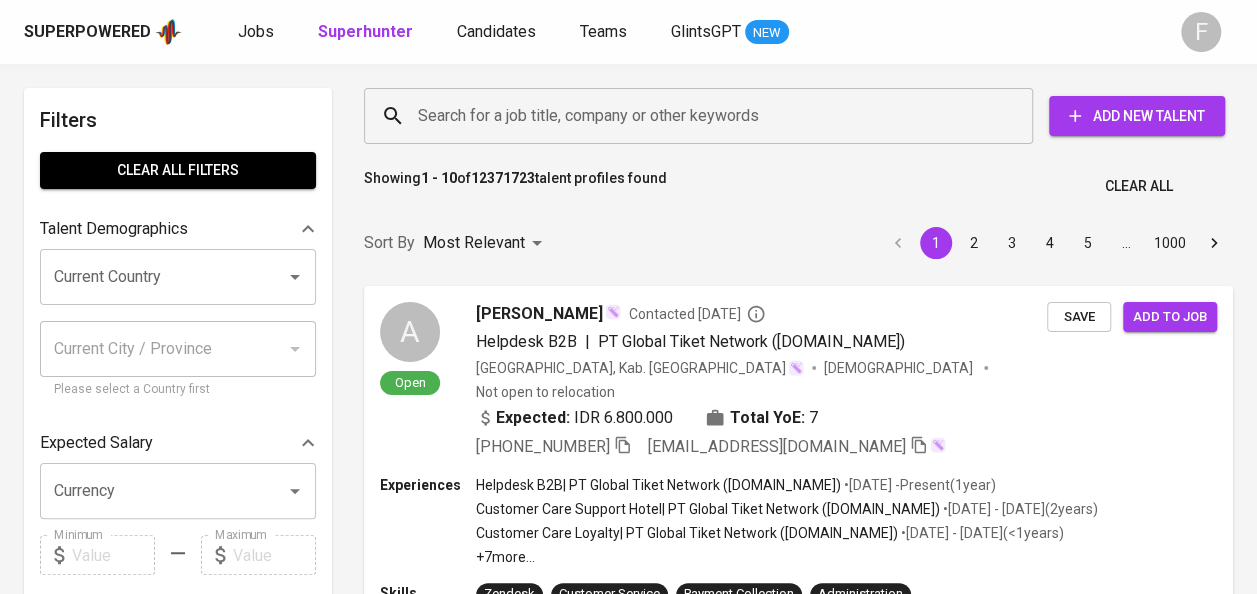 click on "Search for a job title, company or other keywords" at bounding box center [698, 116] 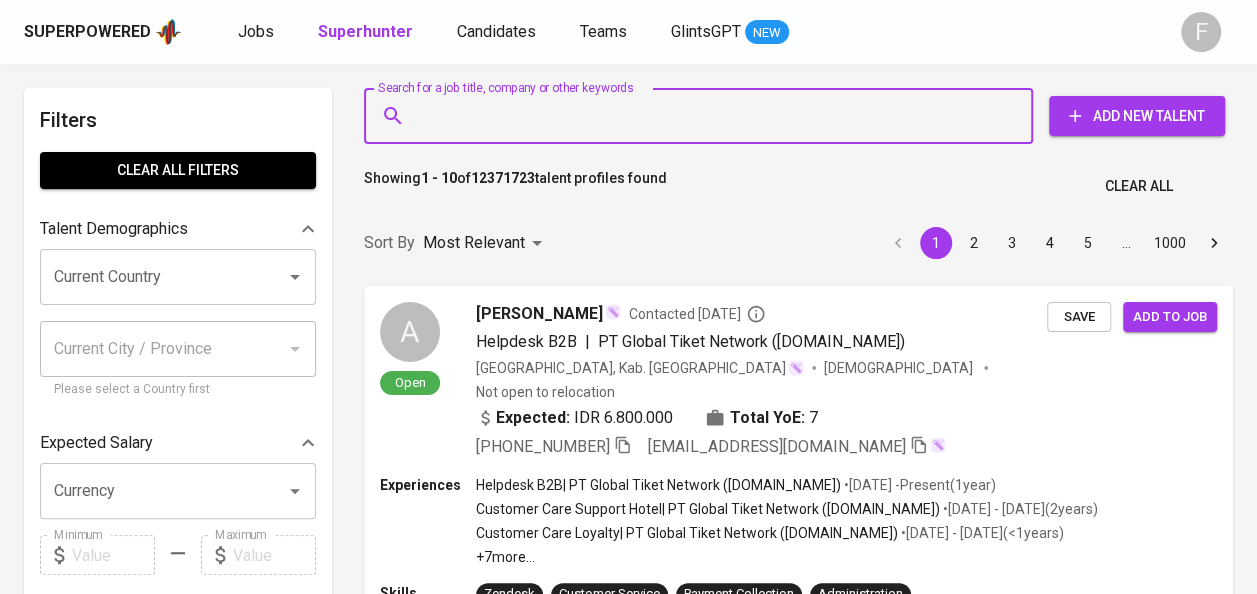 paste on "adi.darmawan12@yahoo.com" 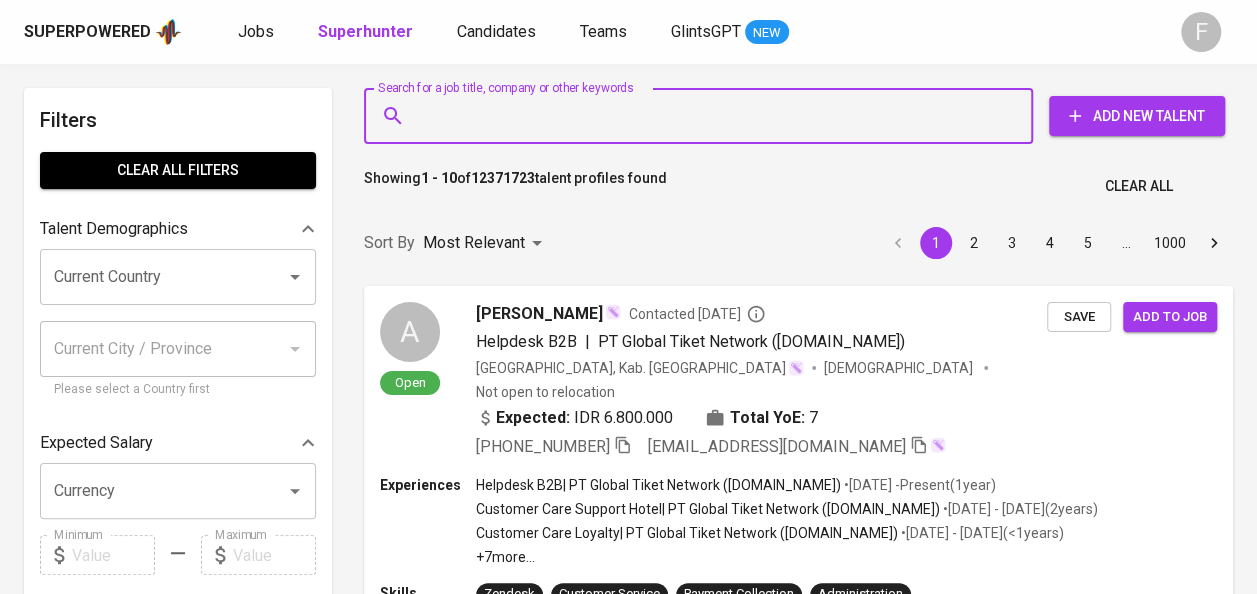 type on "adi.darmawan12@yahoo.com" 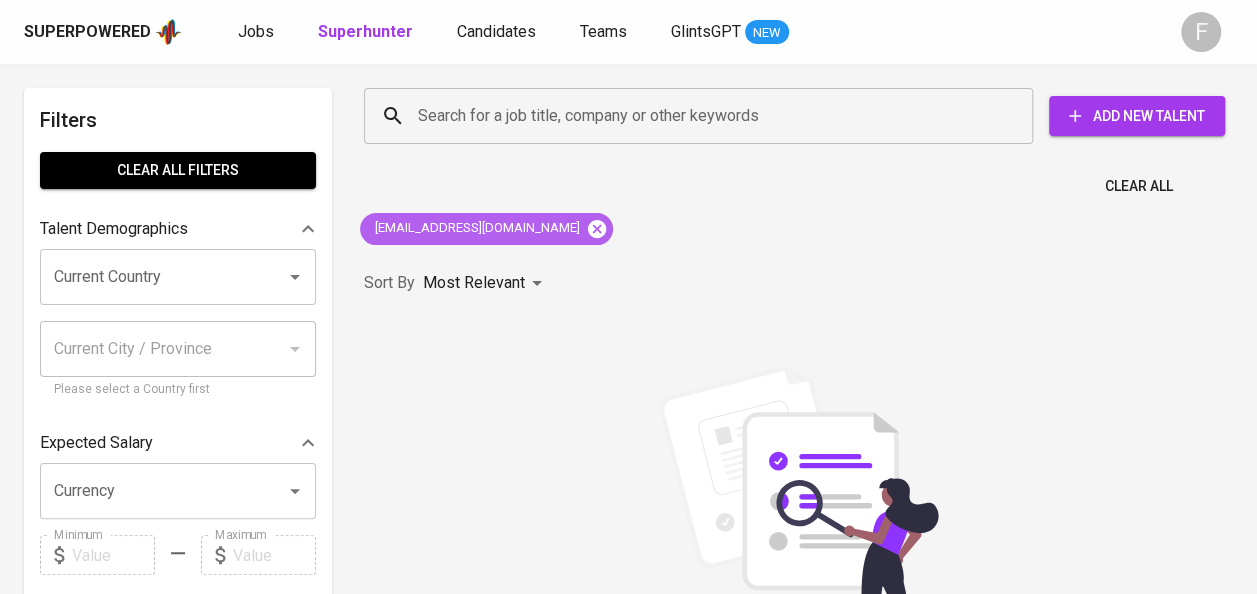 click 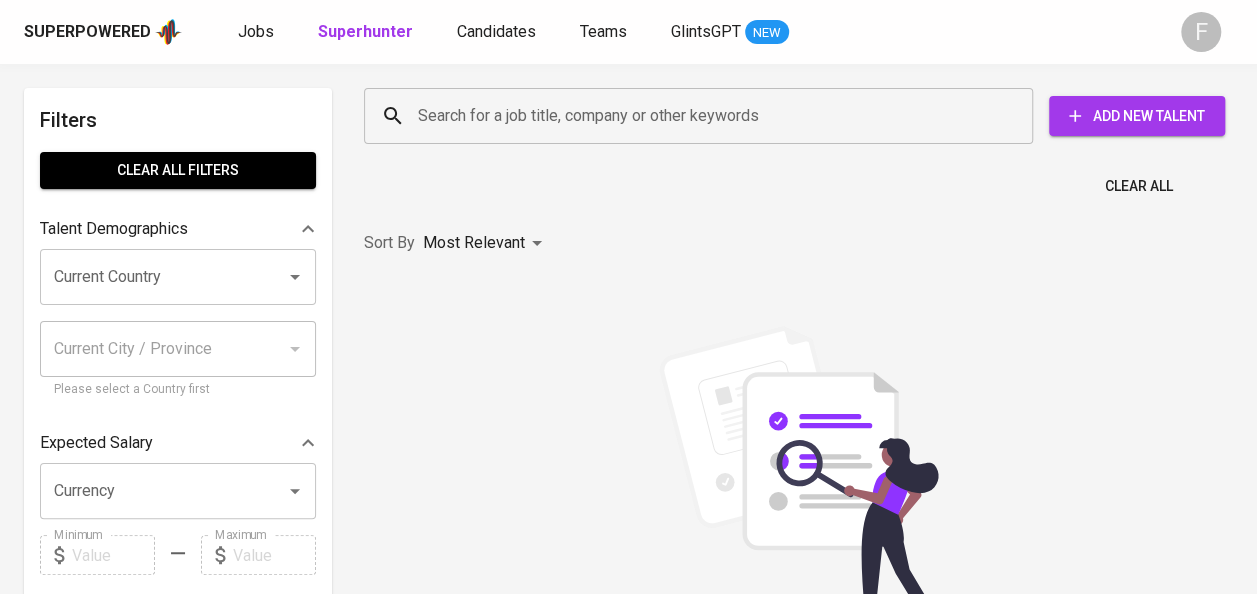 click on "Search for a job title, company or other keywords" at bounding box center [703, 116] 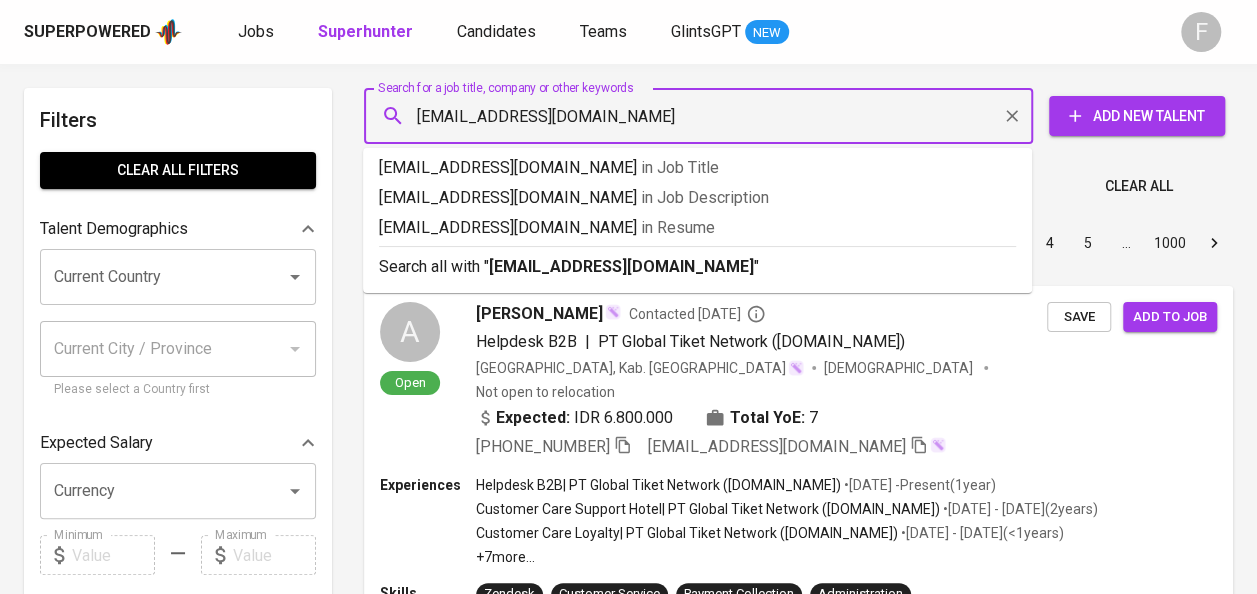 click on "adi.darmawan15@gmail.com" at bounding box center (703, 116) 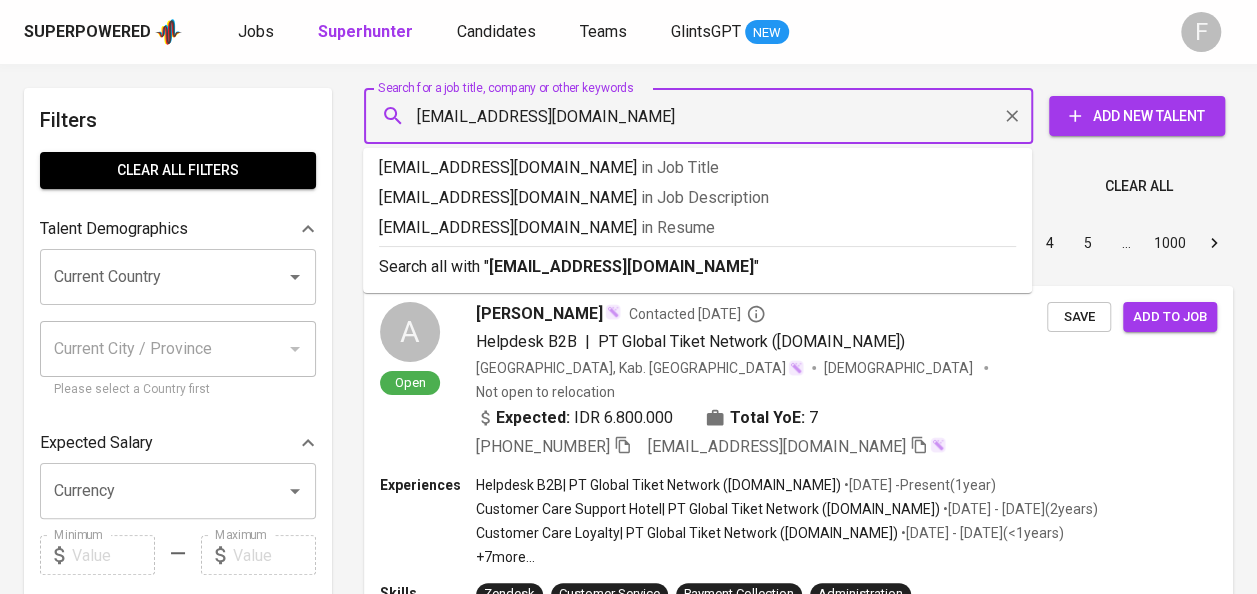 type 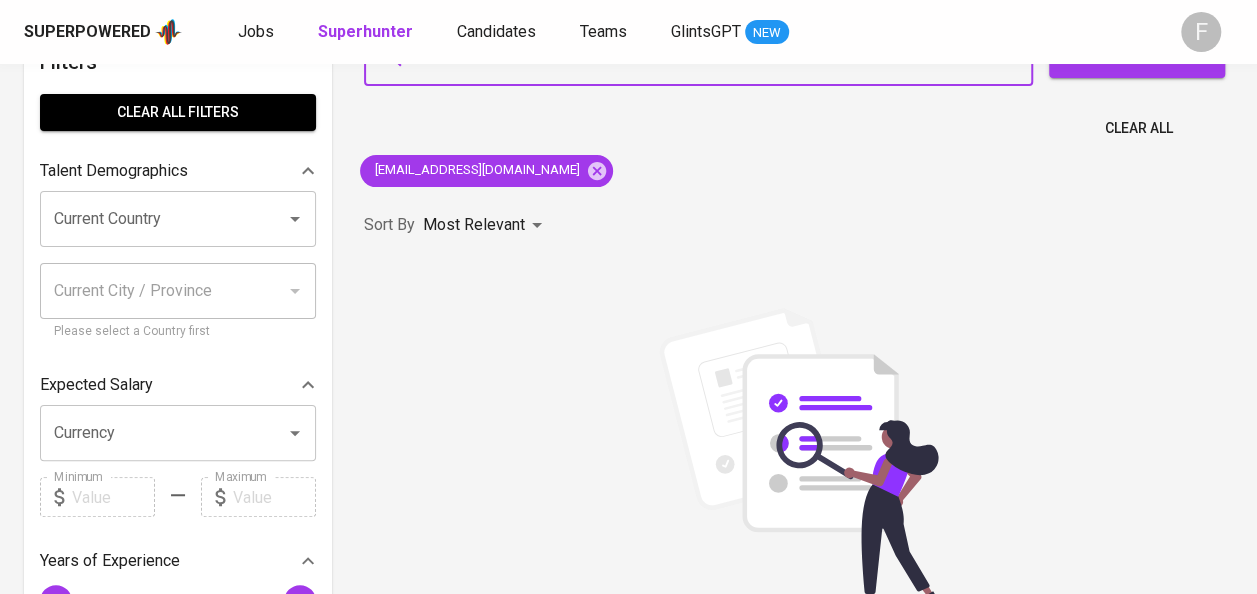 scroll, scrollTop: 61, scrollLeft: 0, axis: vertical 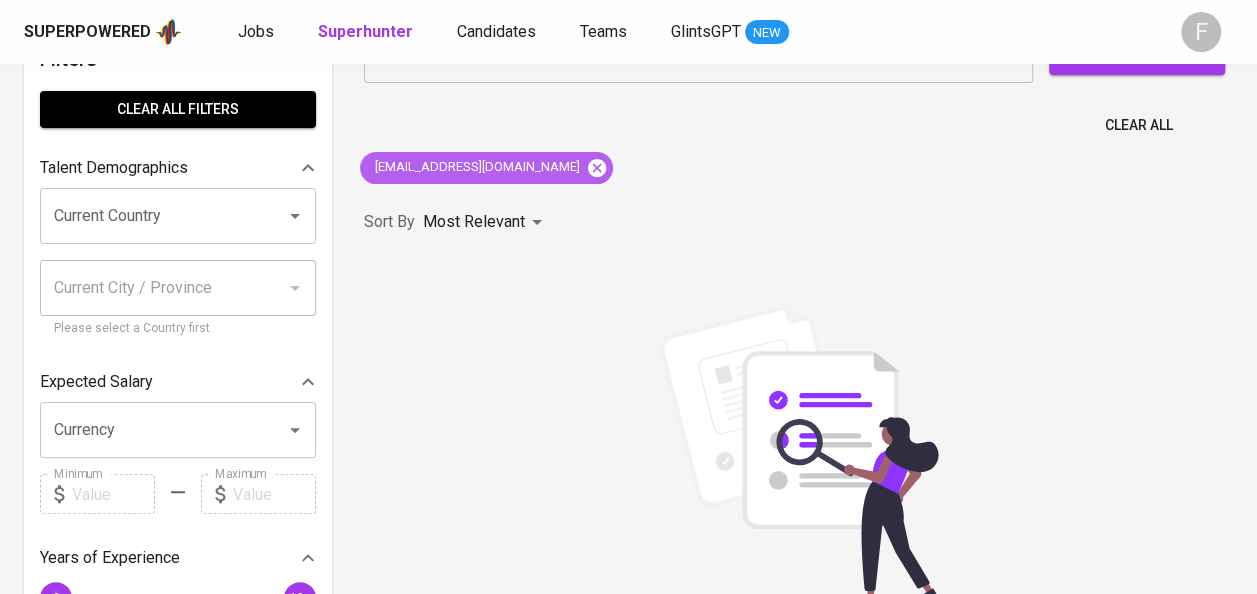 click 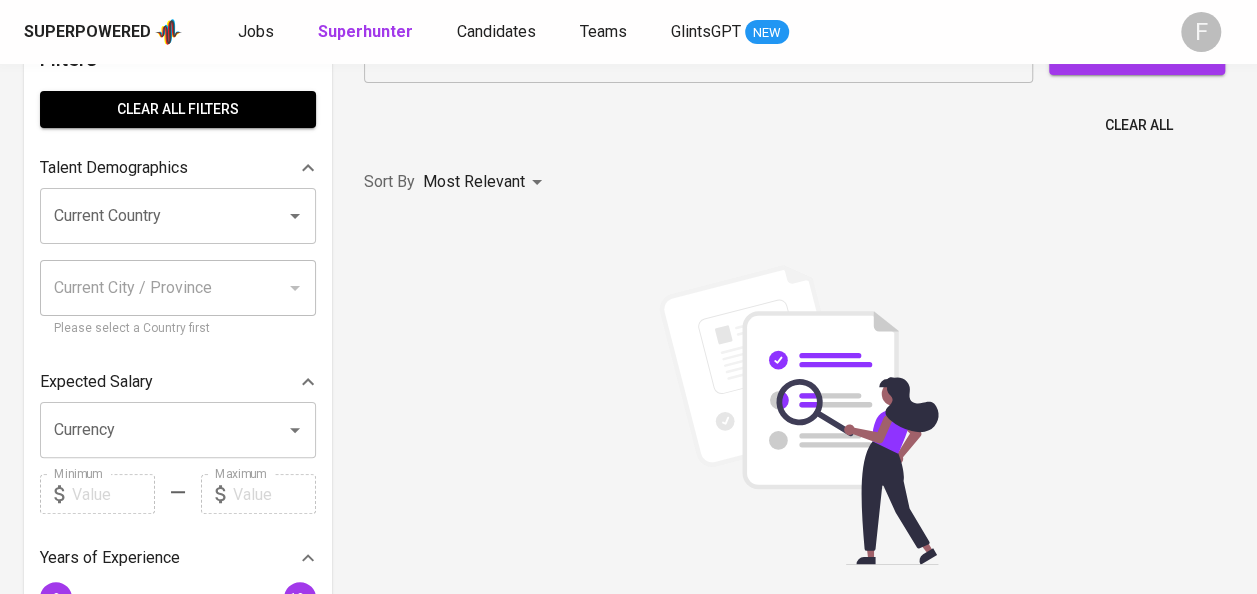 scroll, scrollTop: 6, scrollLeft: 0, axis: vertical 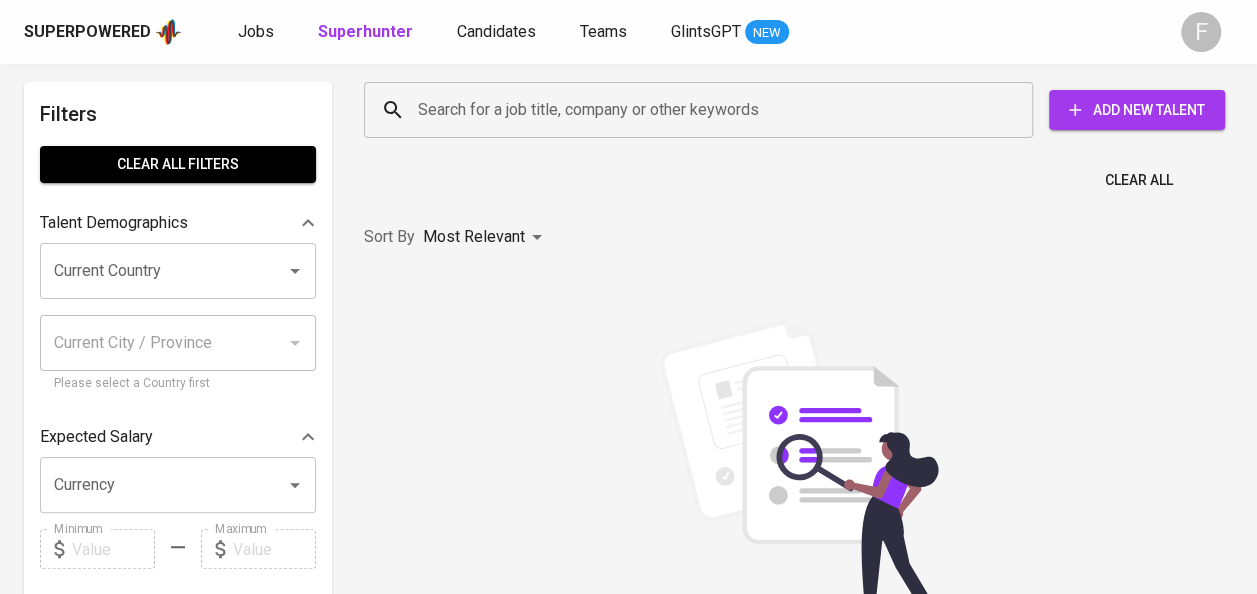 click on "Search for a job title, company or other keywords" at bounding box center [703, 110] 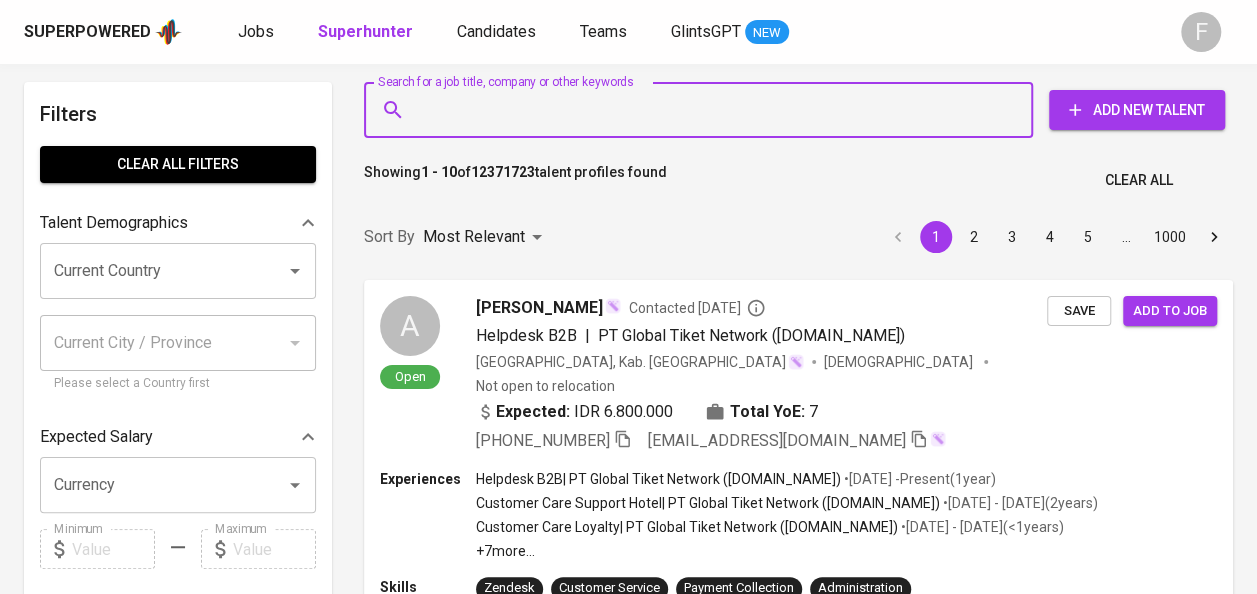 scroll, scrollTop: 0, scrollLeft: 0, axis: both 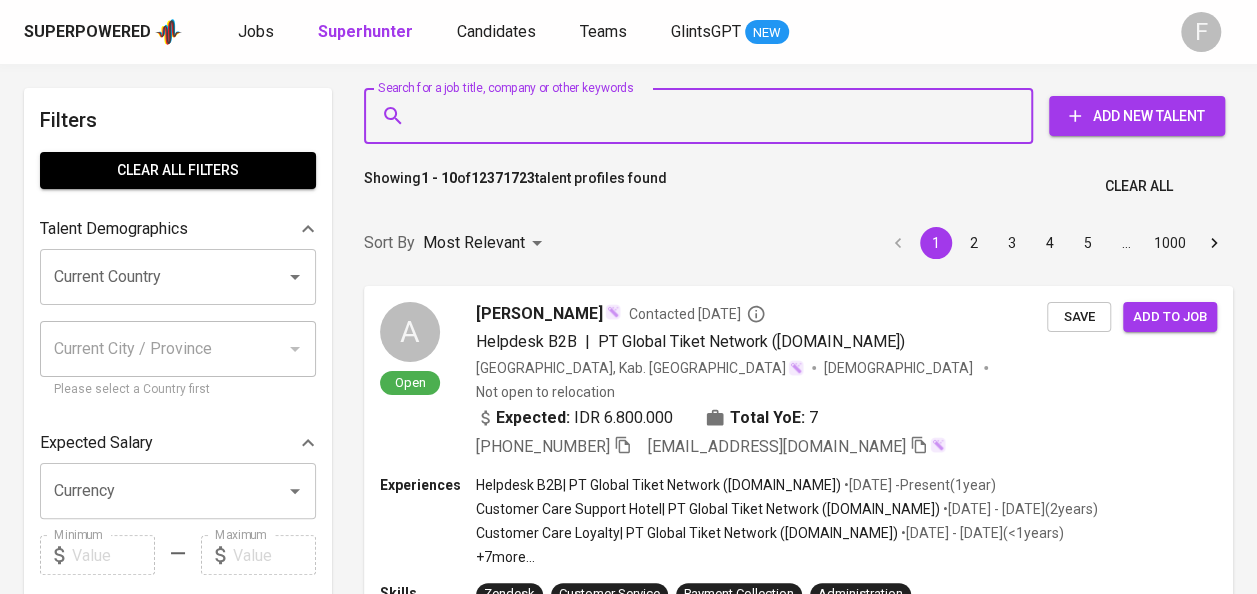 click on "Search for a job title, company or other keywords" at bounding box center (703, 116) 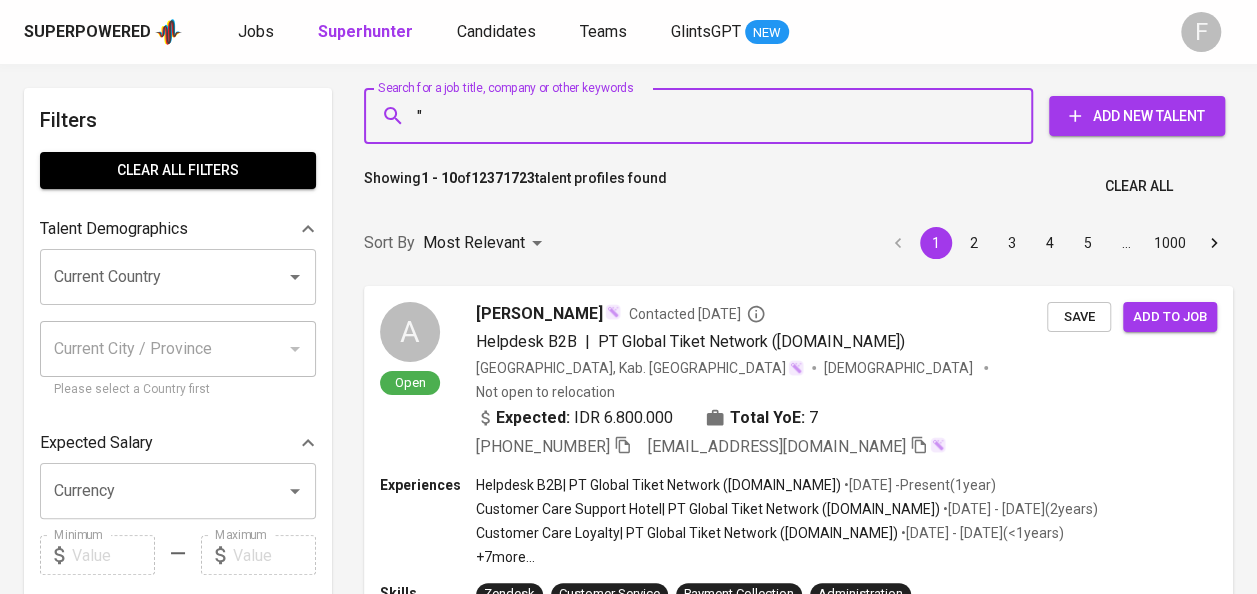 paste on "Adi Wiranata D" 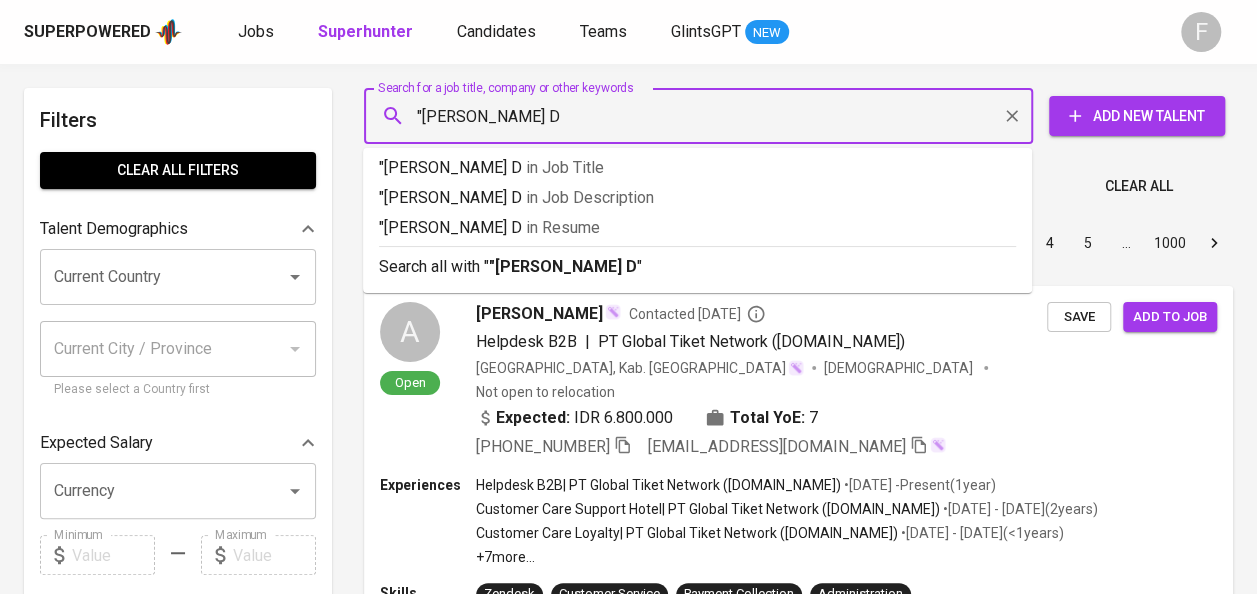 type on ""Adi Wiranata D"" 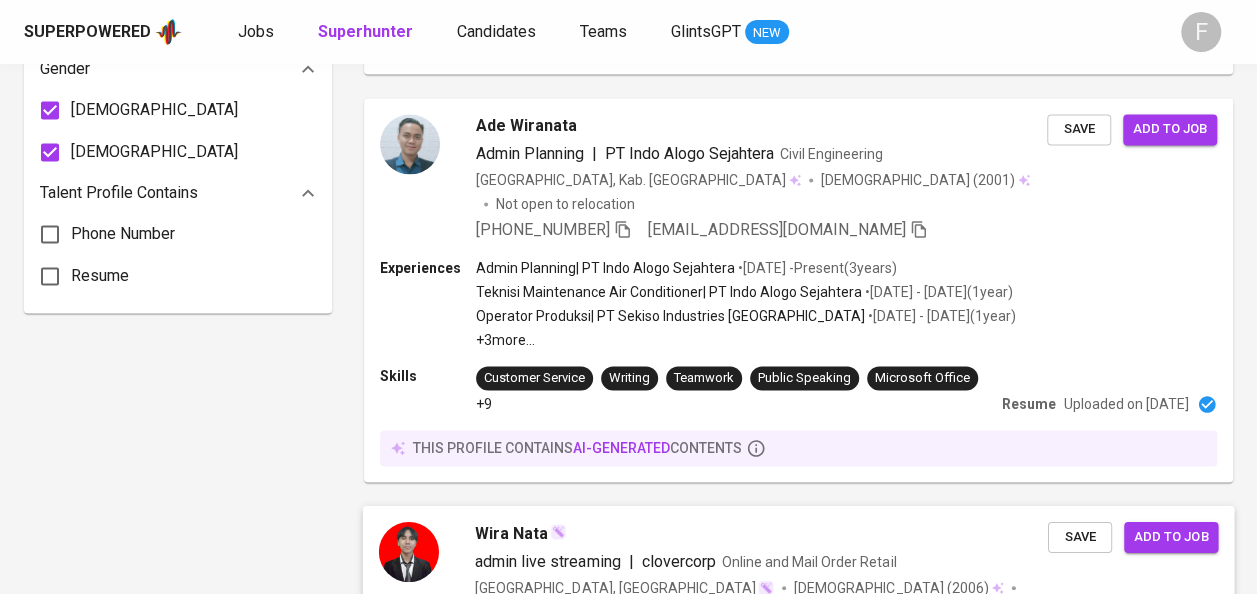 scroll, scrollTop: 1603, scrollLeft: 0, axis: vertical 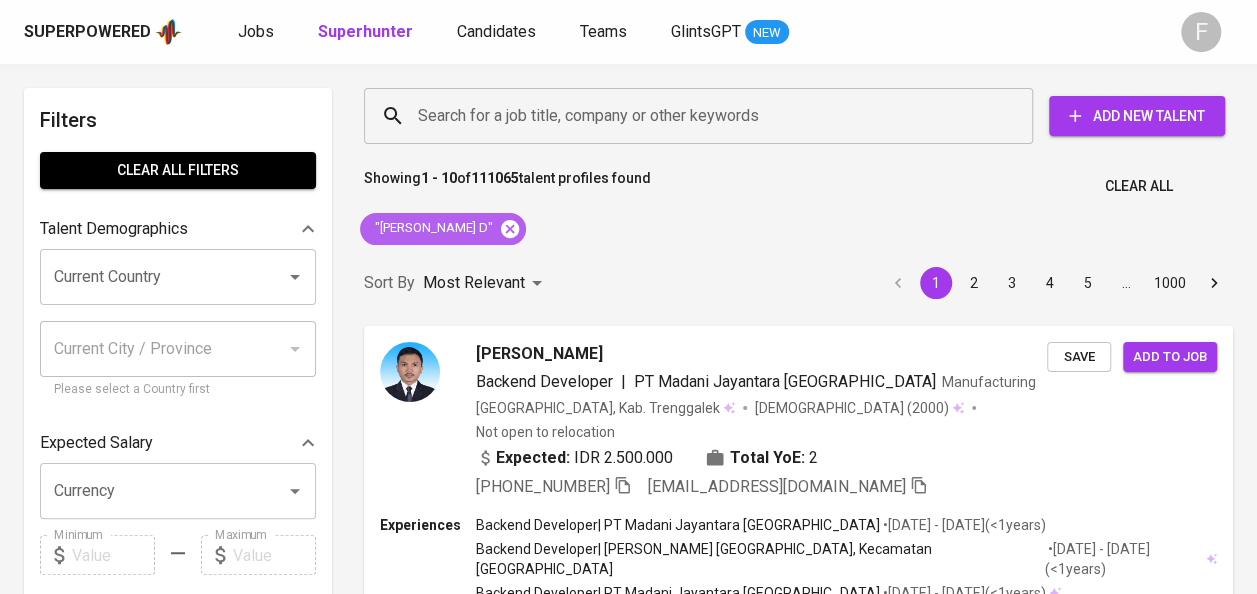 click 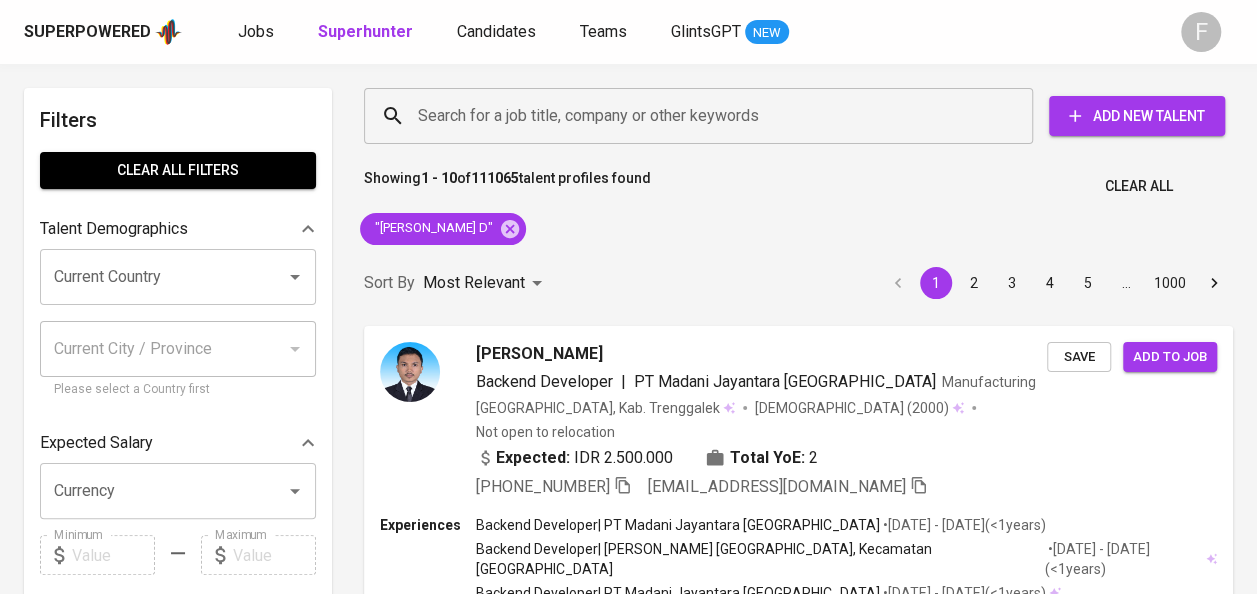 click on "Search for a job title, company or other keywords" at bounding box center (703, 116) 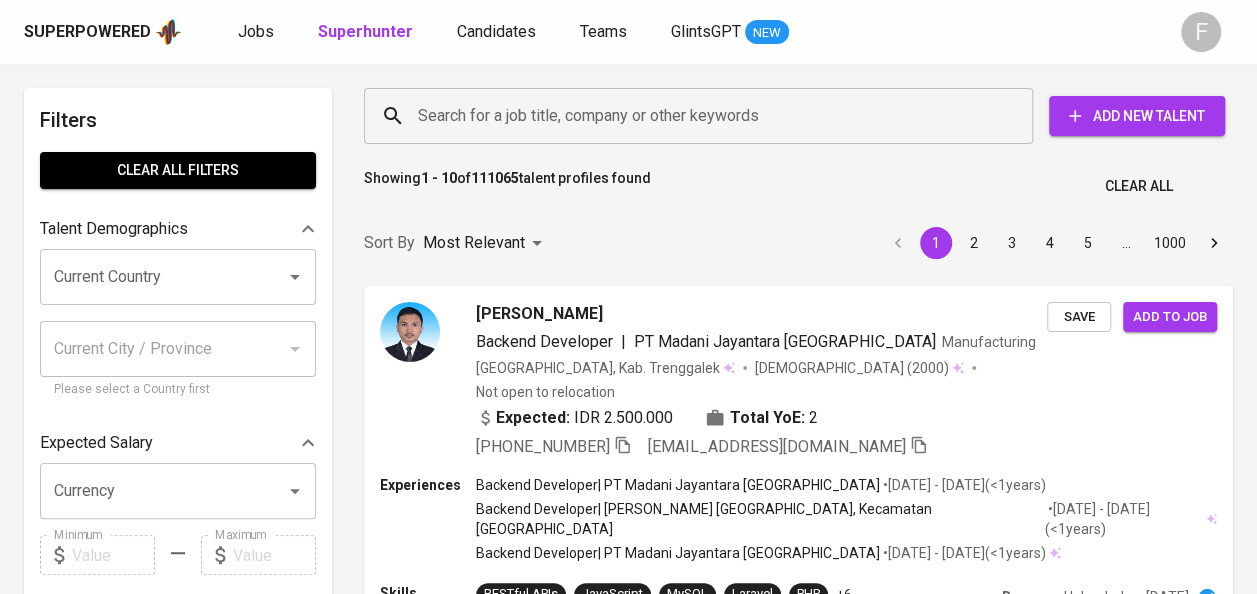 click on "Sort By Most Relevant MOST_RELEVANT 1 2 3 4 5 … 1000" at bounding box center (798, 243) 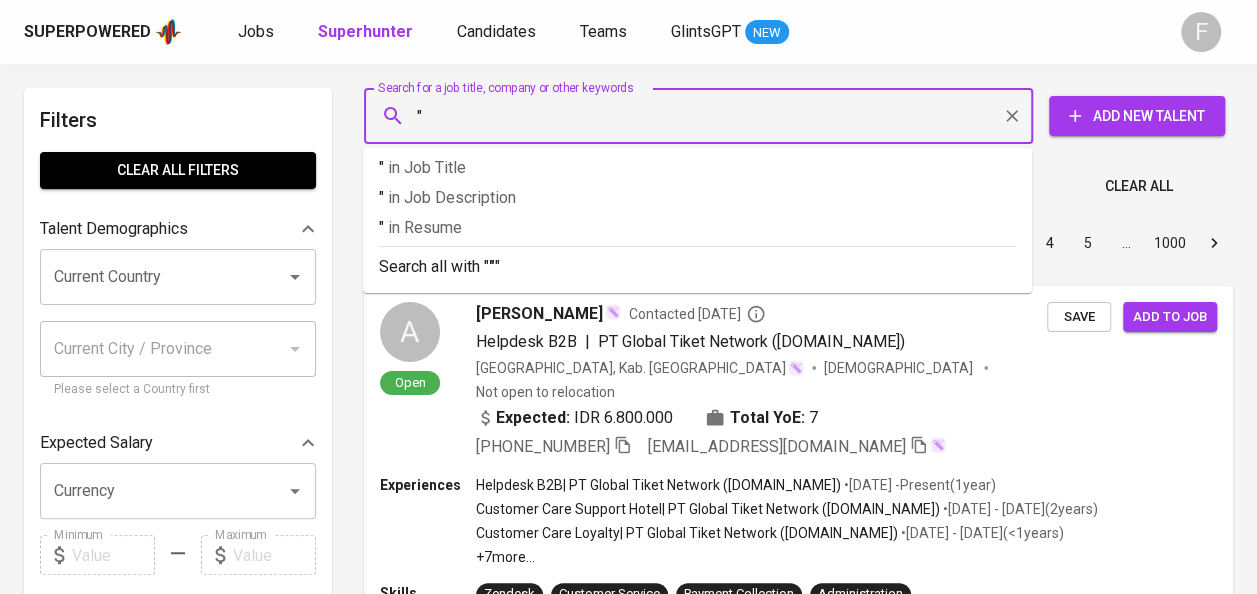paste on "Amy Chandra" 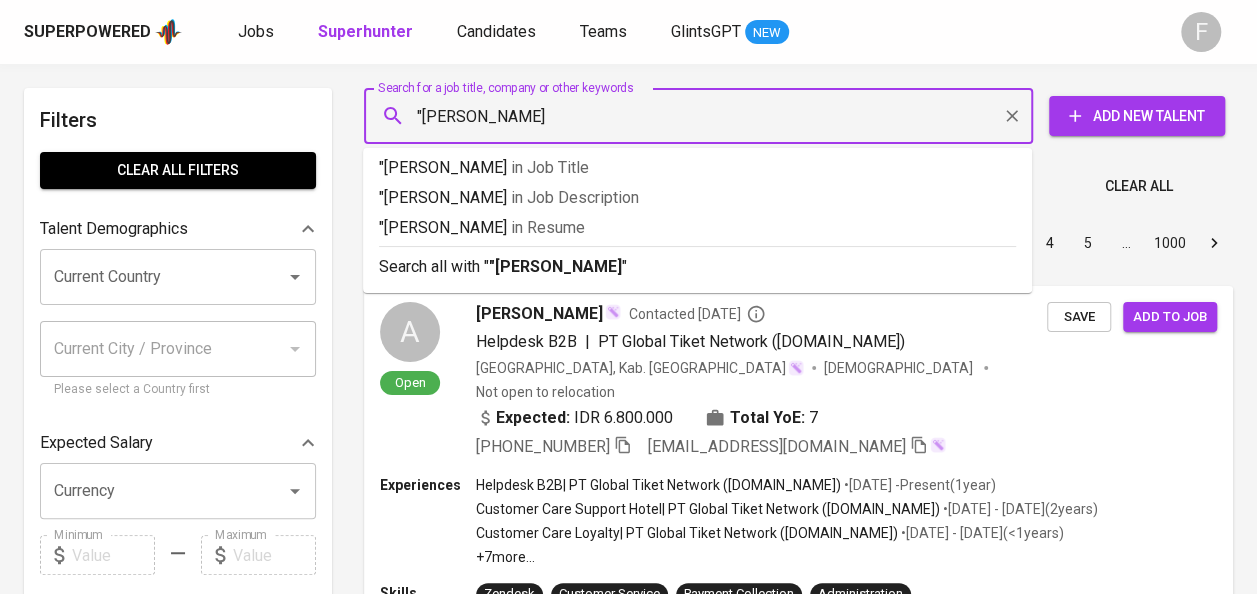 type on ""Amy Chandra"" 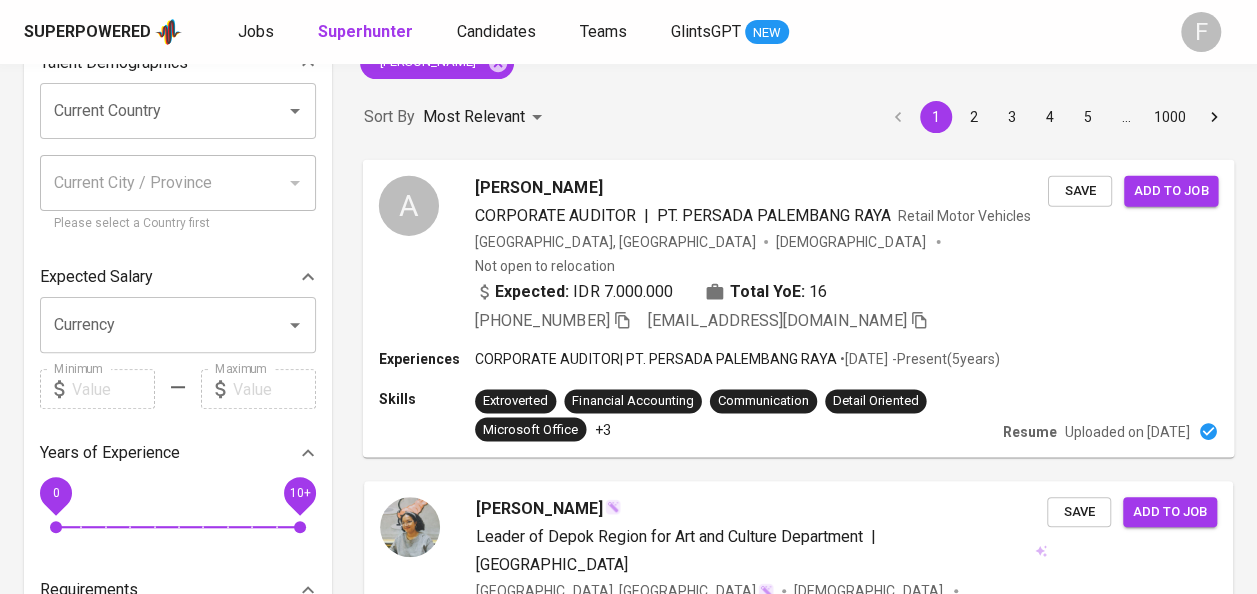 scroll, scrollTop: 182, scrollLeft: 0, axis: vertical 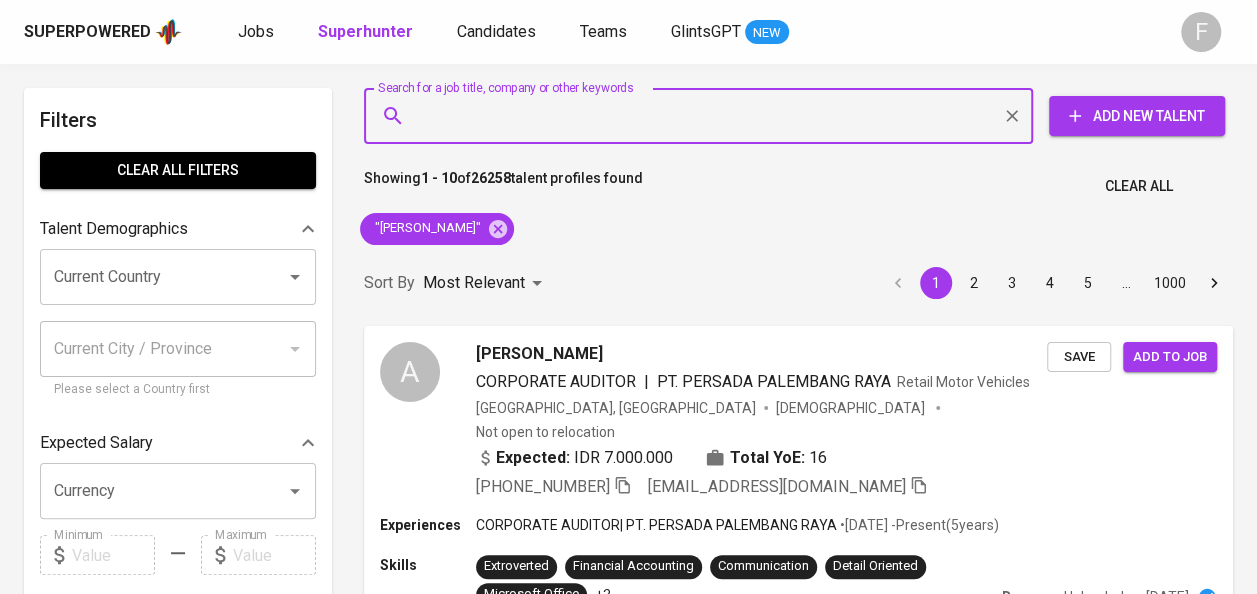 click on "Search for a job title, company or other keywords" at bounding box center [703, 116] 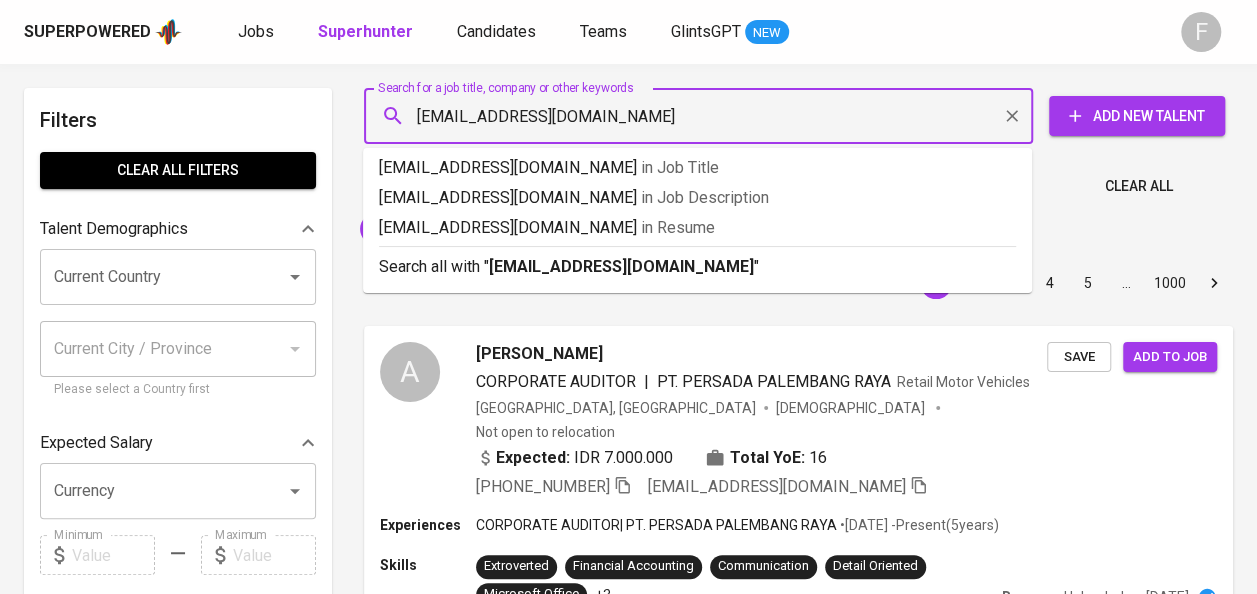 type 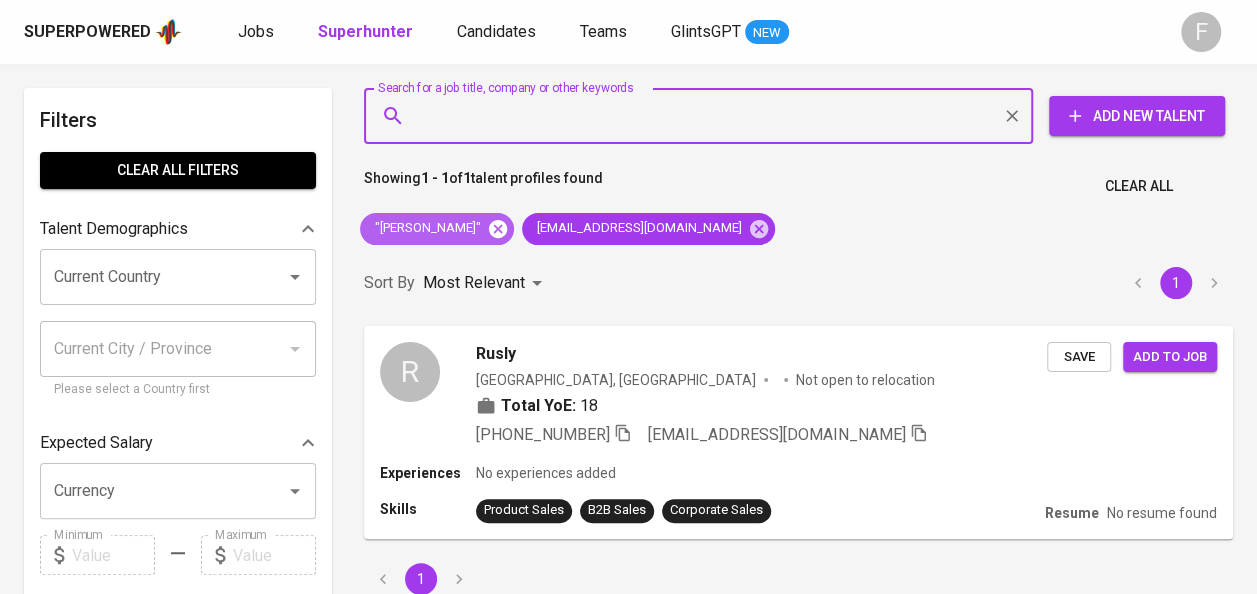 click 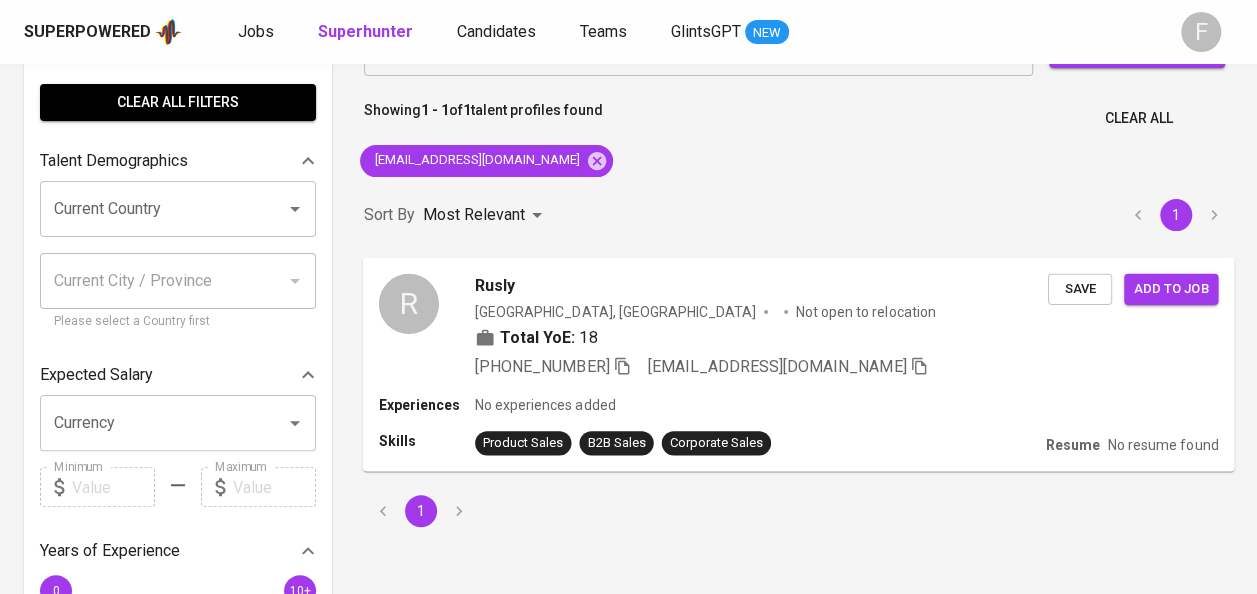 scroll, scrollTop: 74, scrollLeft: 0, axis: vertical 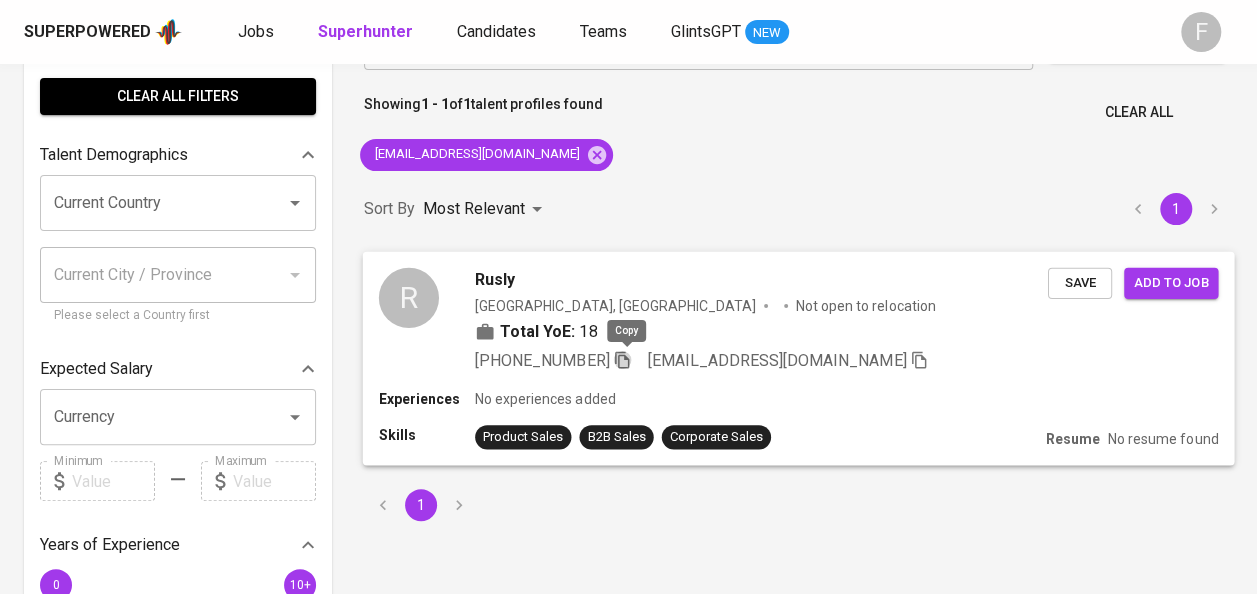 click 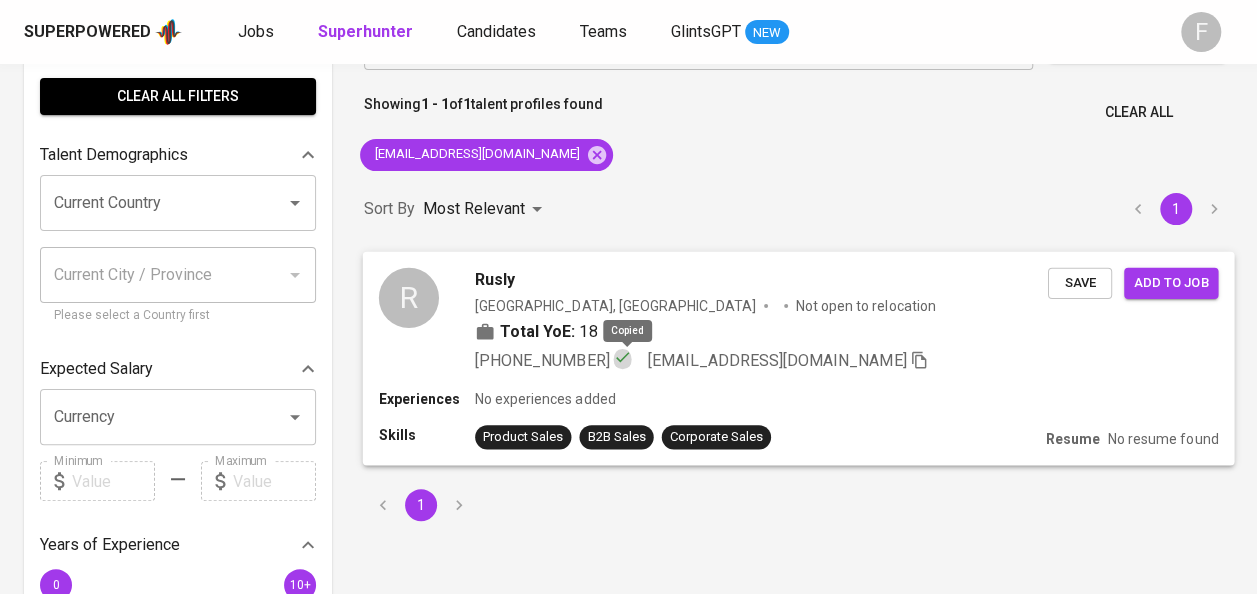 click 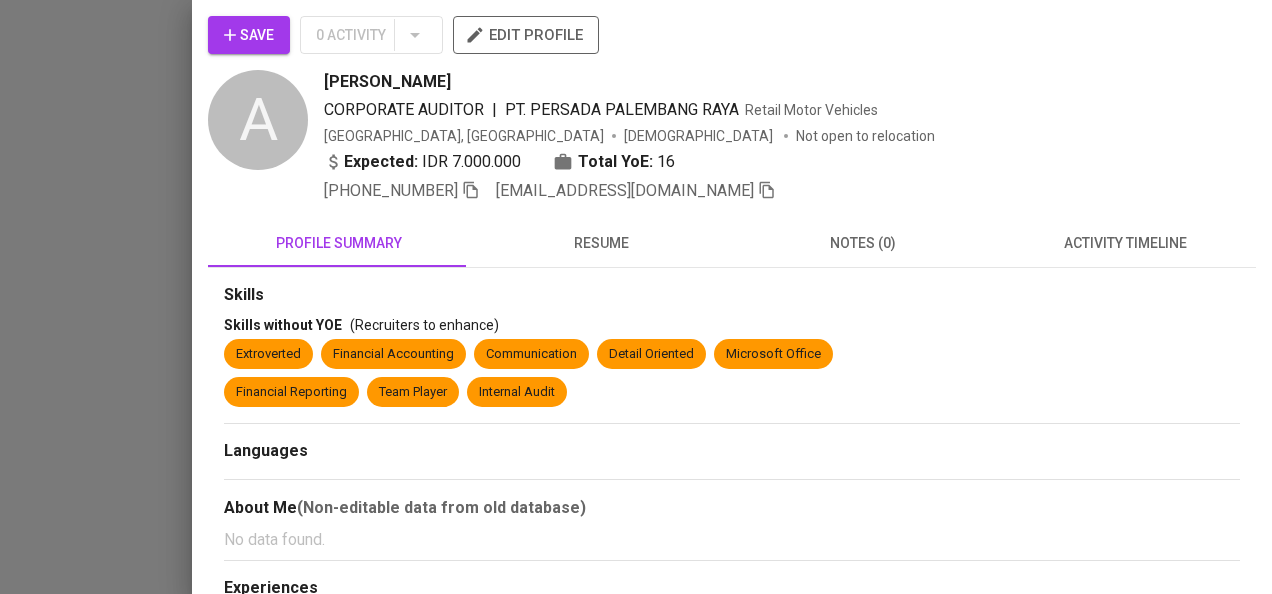 scroll, scrollTop: 0, scrollLeft: 0, axis: both 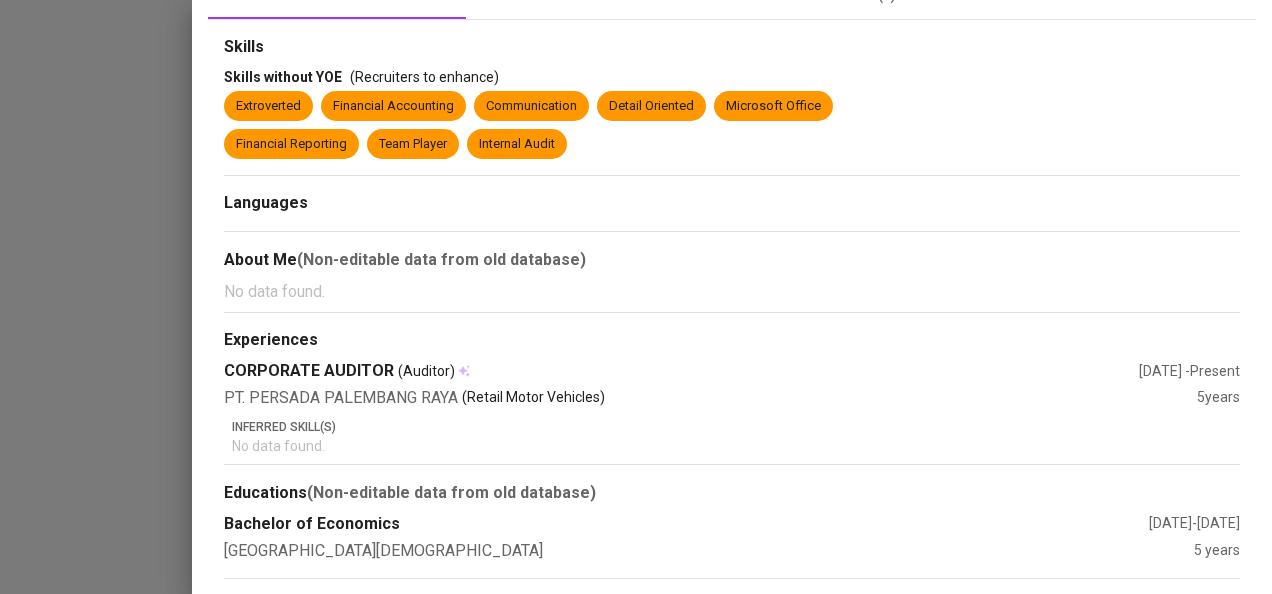 click at bounding box center (636, 297) 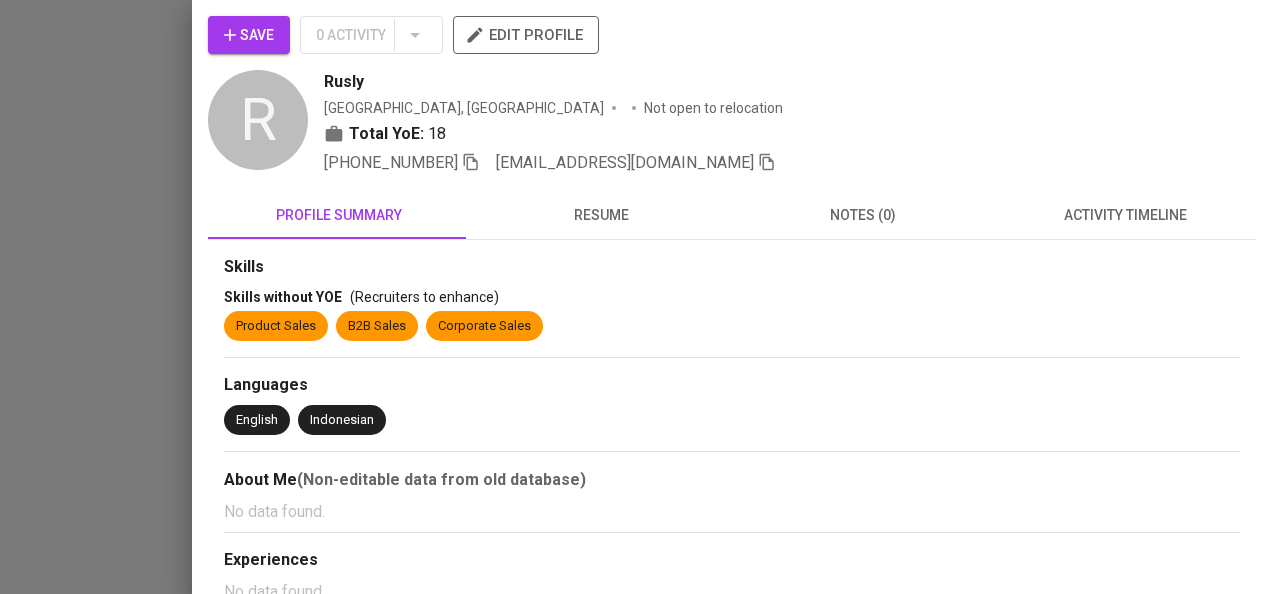 scroll, scrollTop: 0, scrollLeft: 0, axis: both 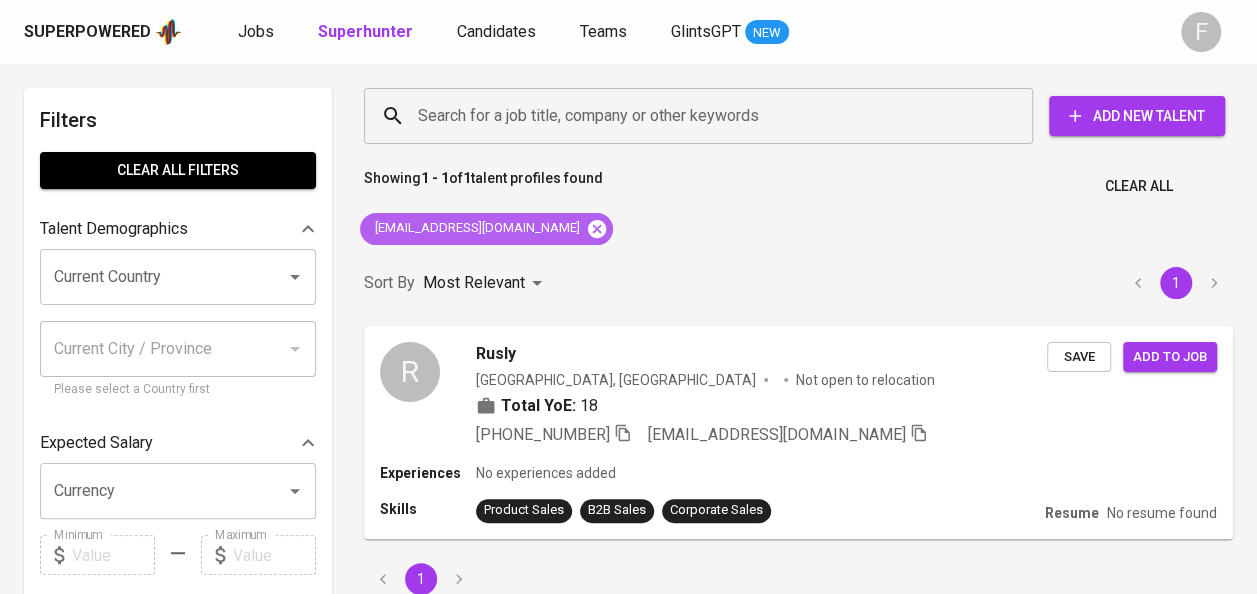 click 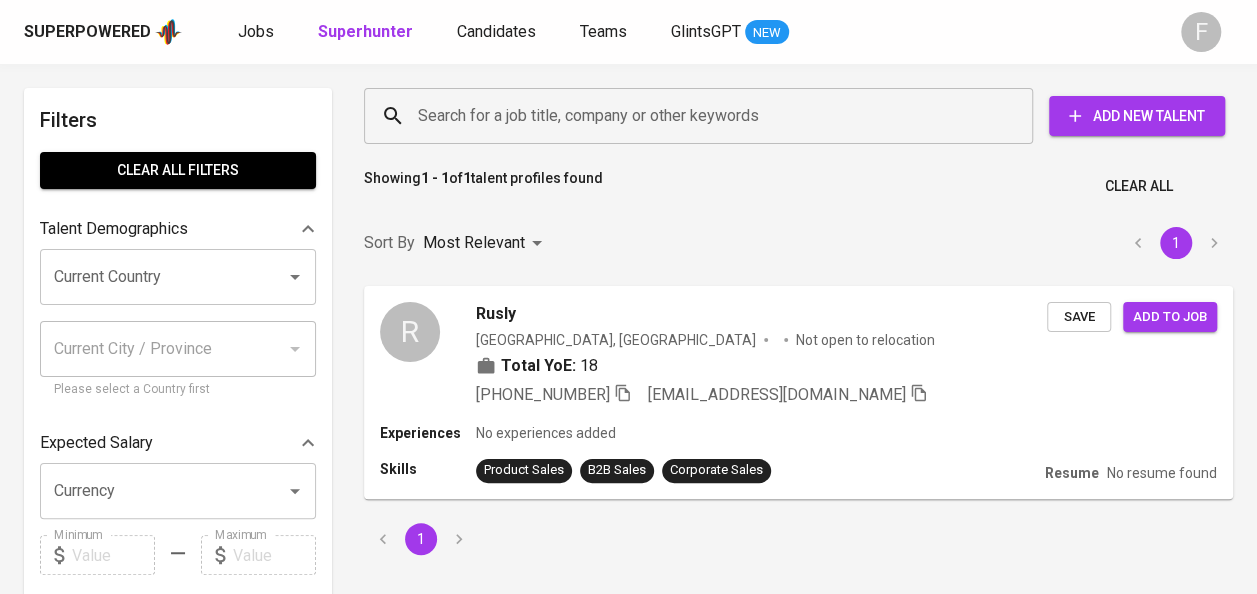 click on "Search for a job title, company or other keywords" at bounding box center [698, 116] 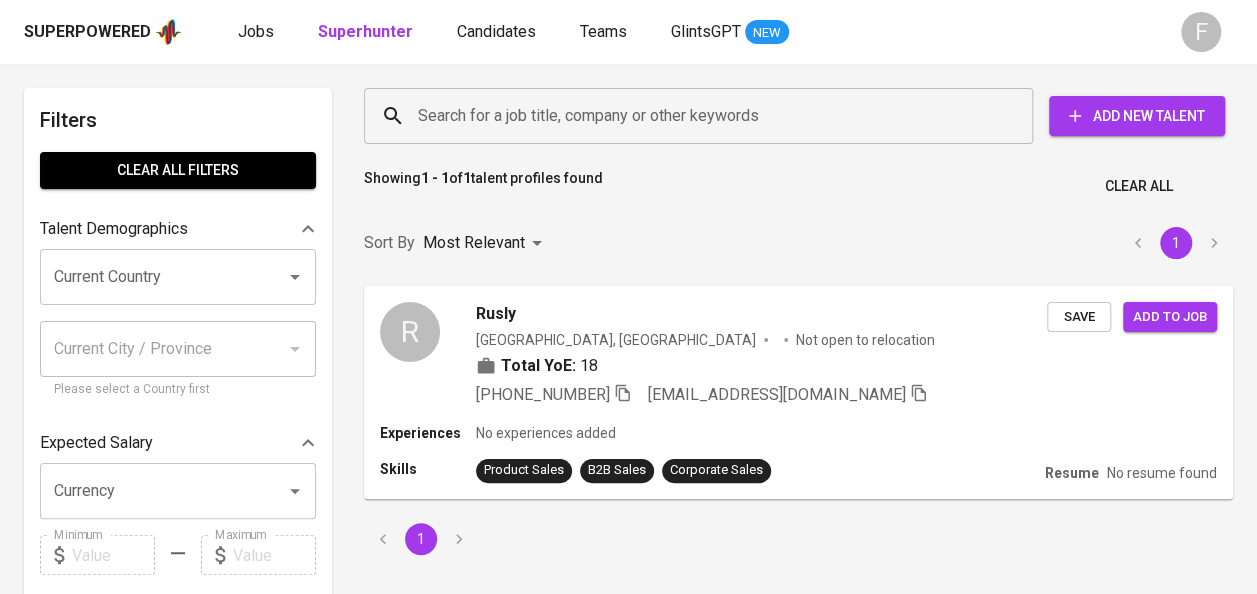 paste on "rusly@anwadu.com" 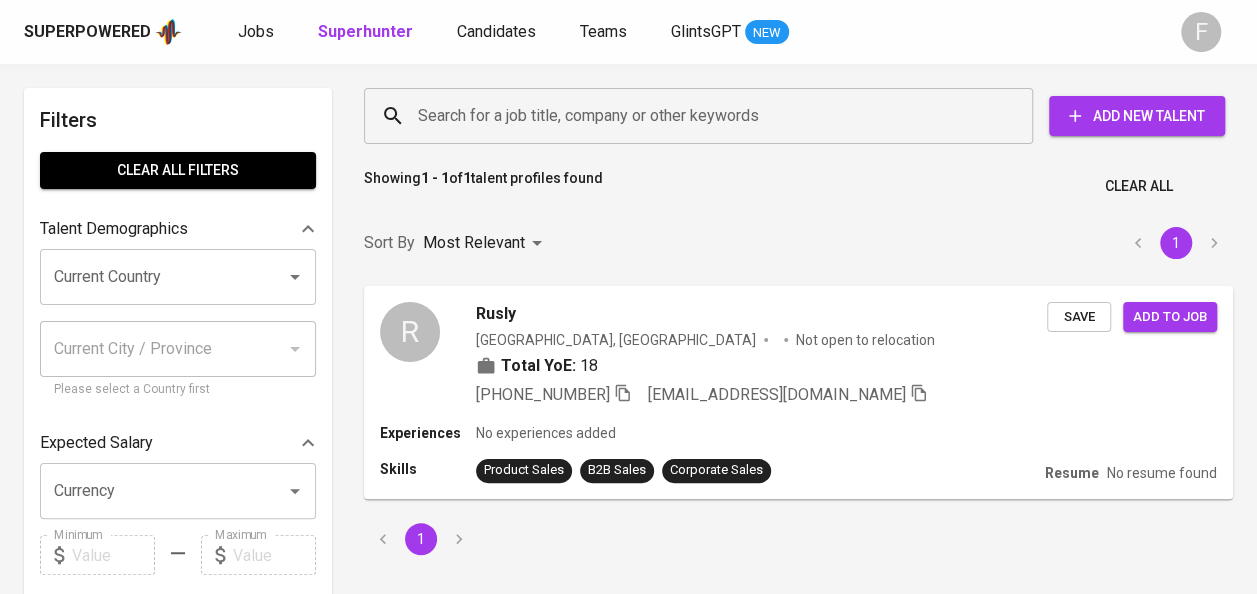 type on "rusly@anwadu.com" 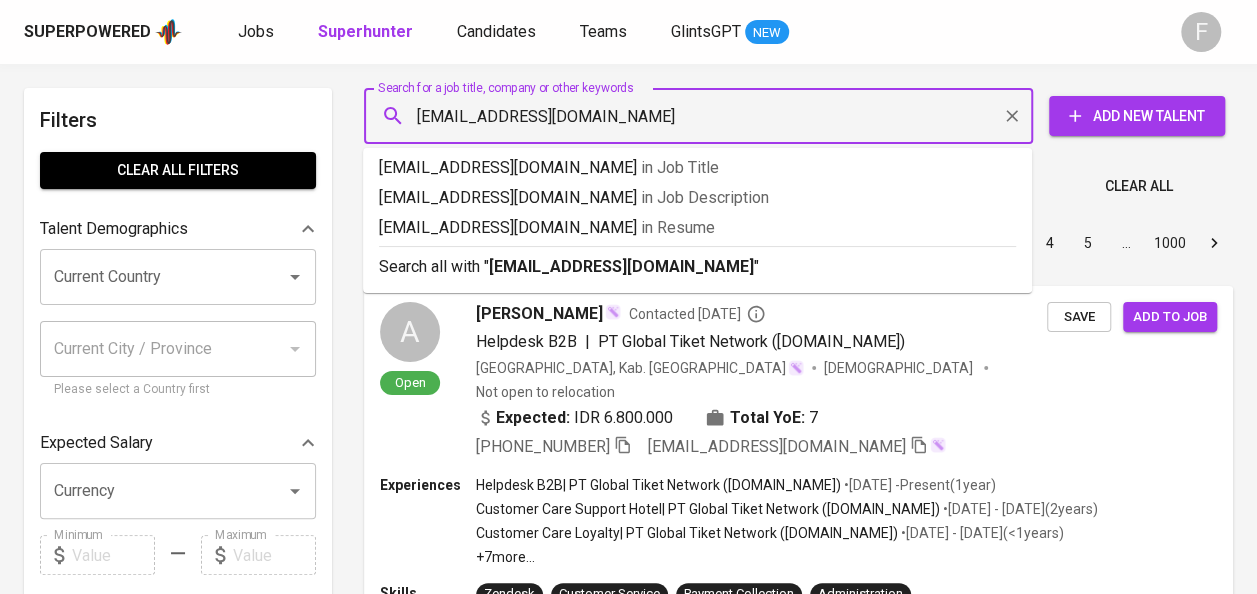 click on "rusly@anwadu.com" at bounding box center [703, 116] 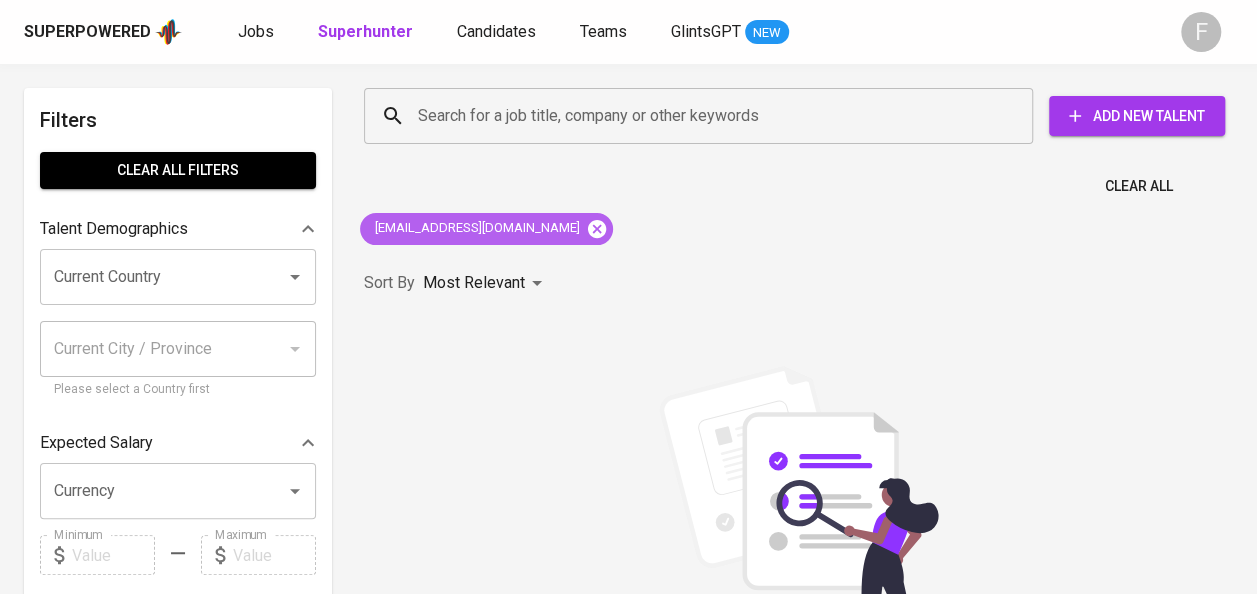 click 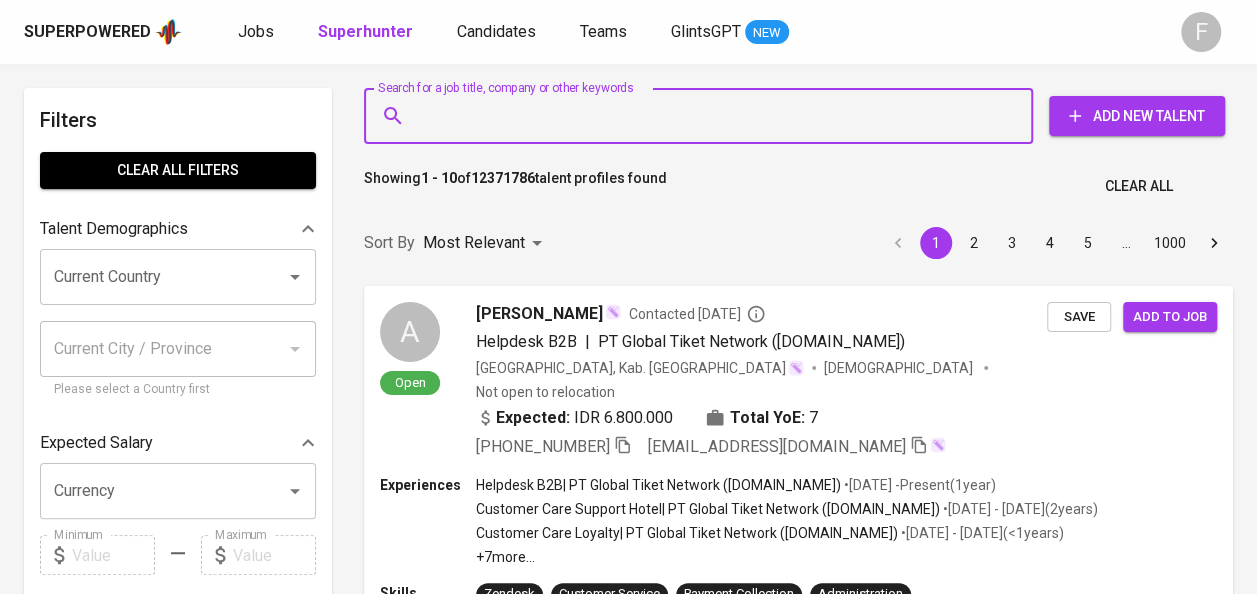 click on "Search for a job title, company or other keywords" at bounding box center [703, 116] 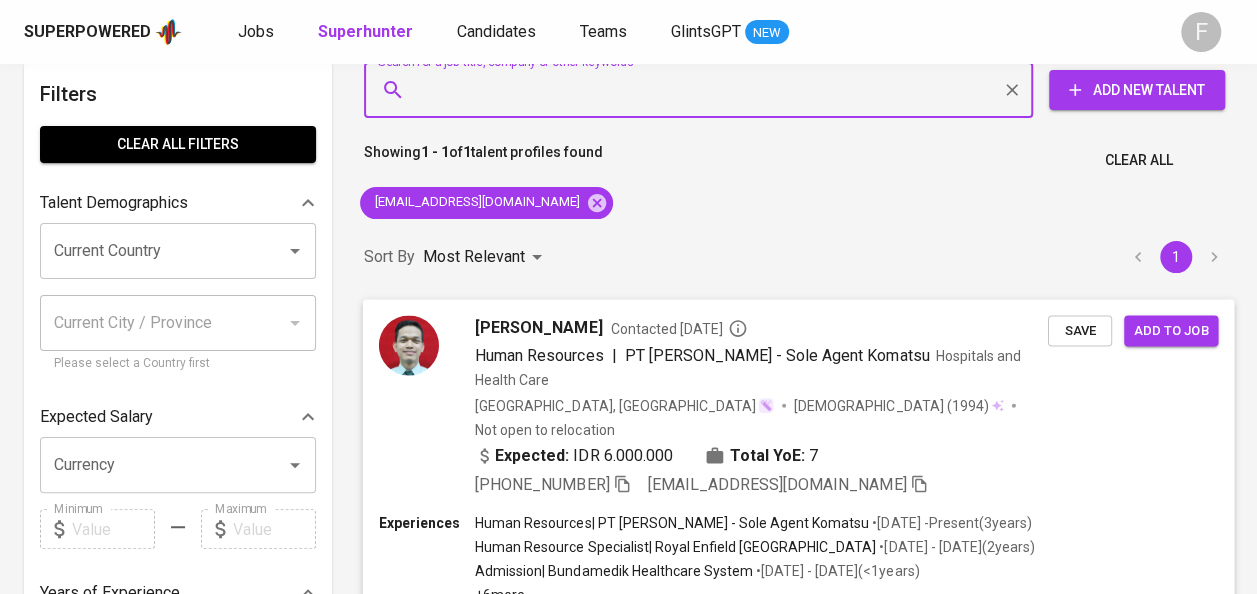 scroll, scrollTop: 0, scrollLeft: 0, axis: both 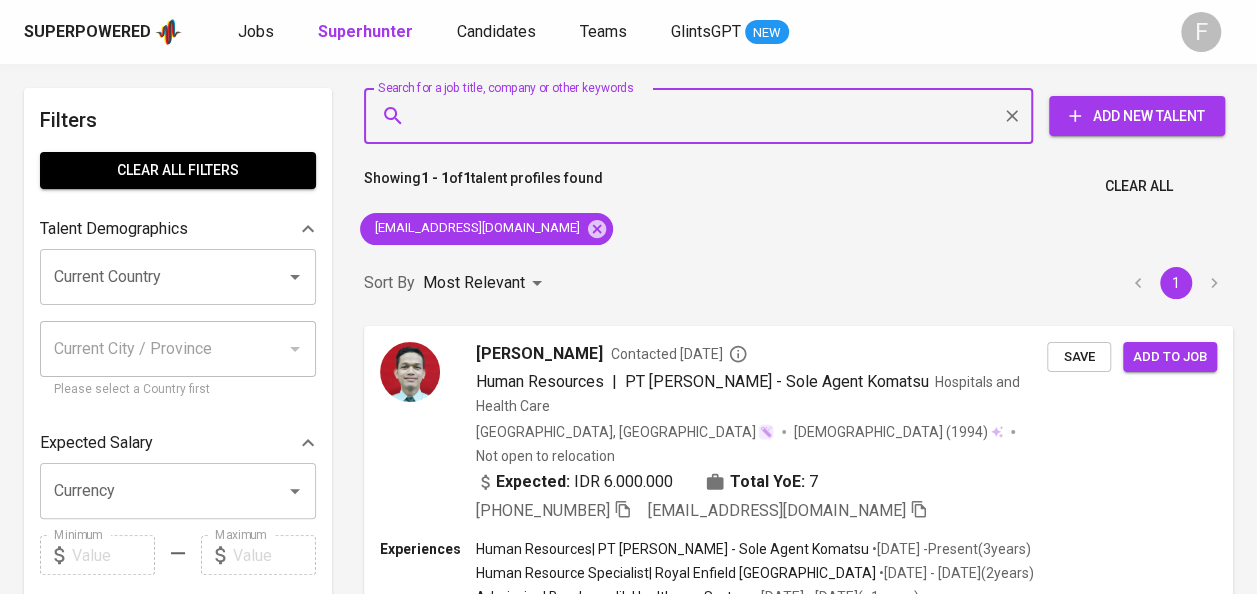 click on "Search for a job title, company or other keywords" at bounding box center (703, 116) 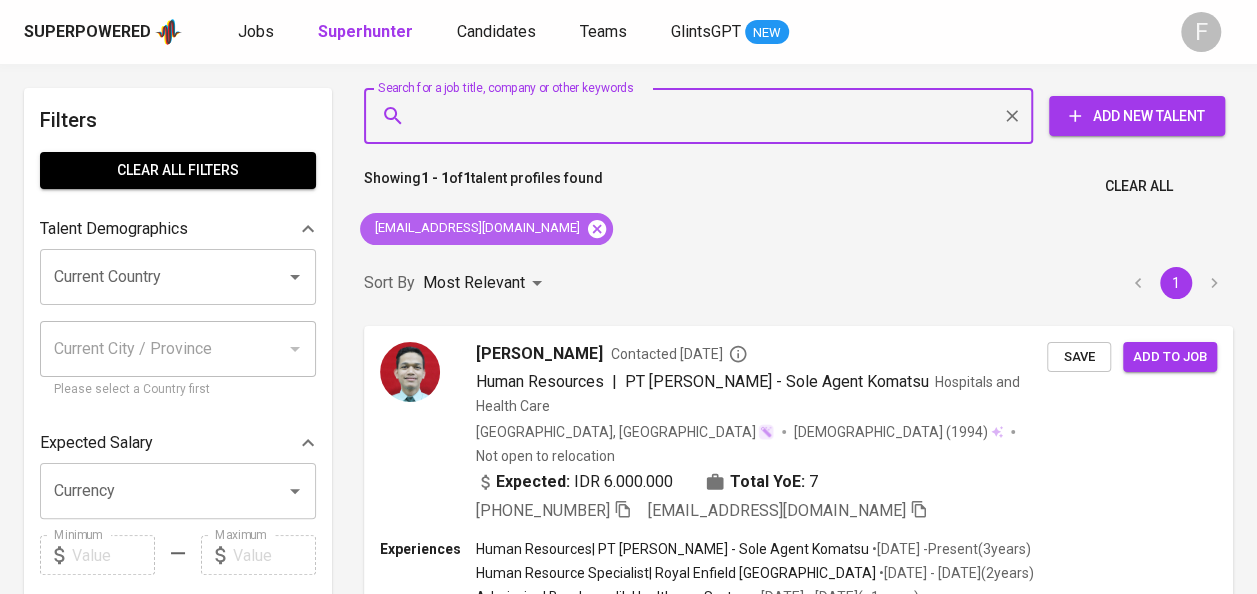 click 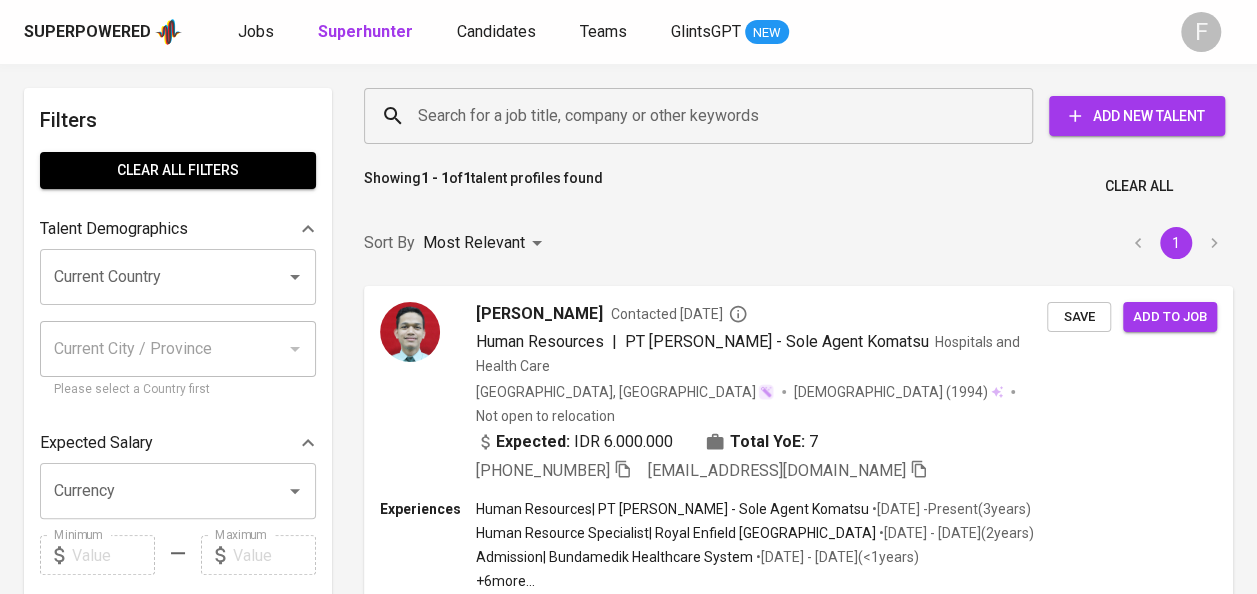 click on "Search for a job title, company or other keywords" at bounding box center (703, 116) 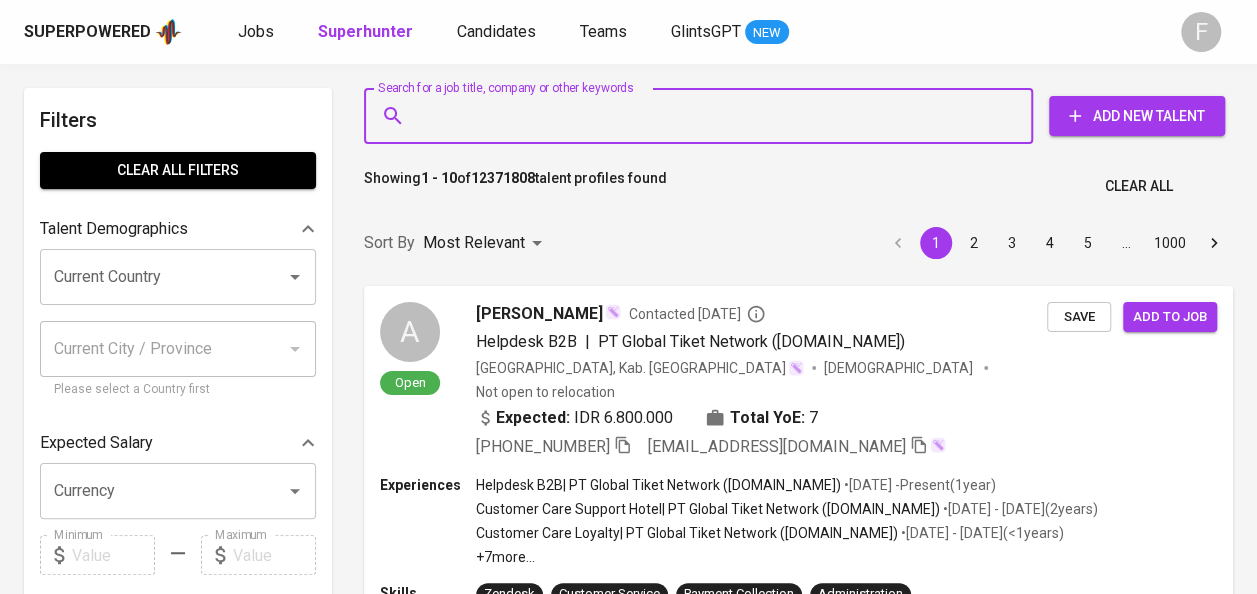 click on "Search for a job title, company or other keywords" at bounding box center (703, 116) 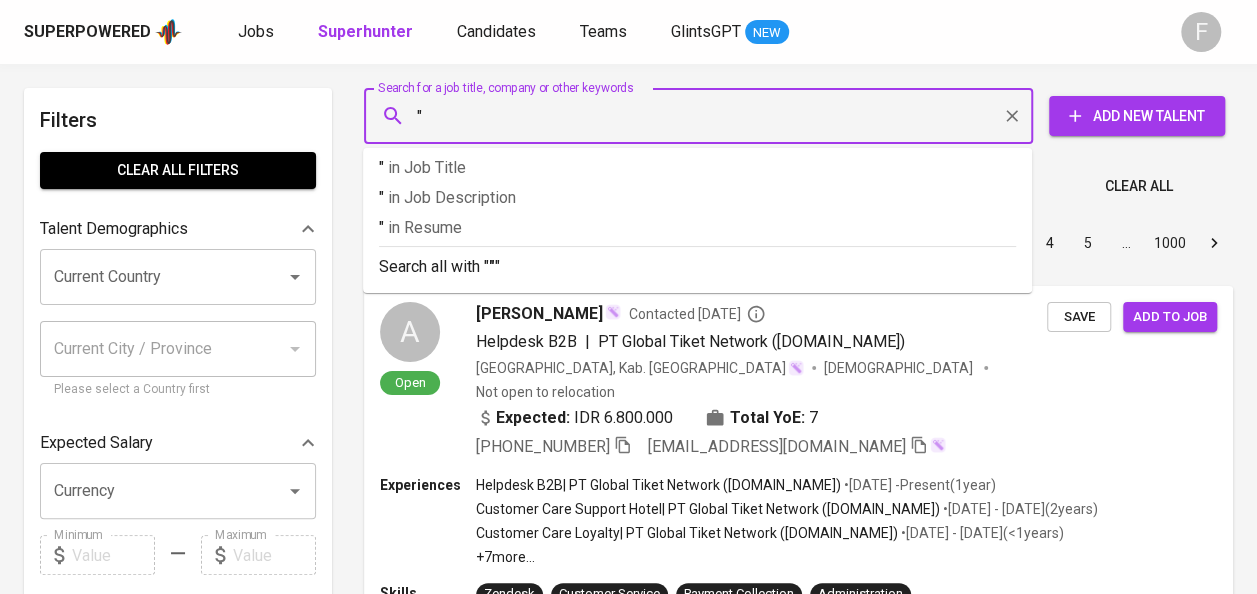 paste on "Dwi Mahardika" 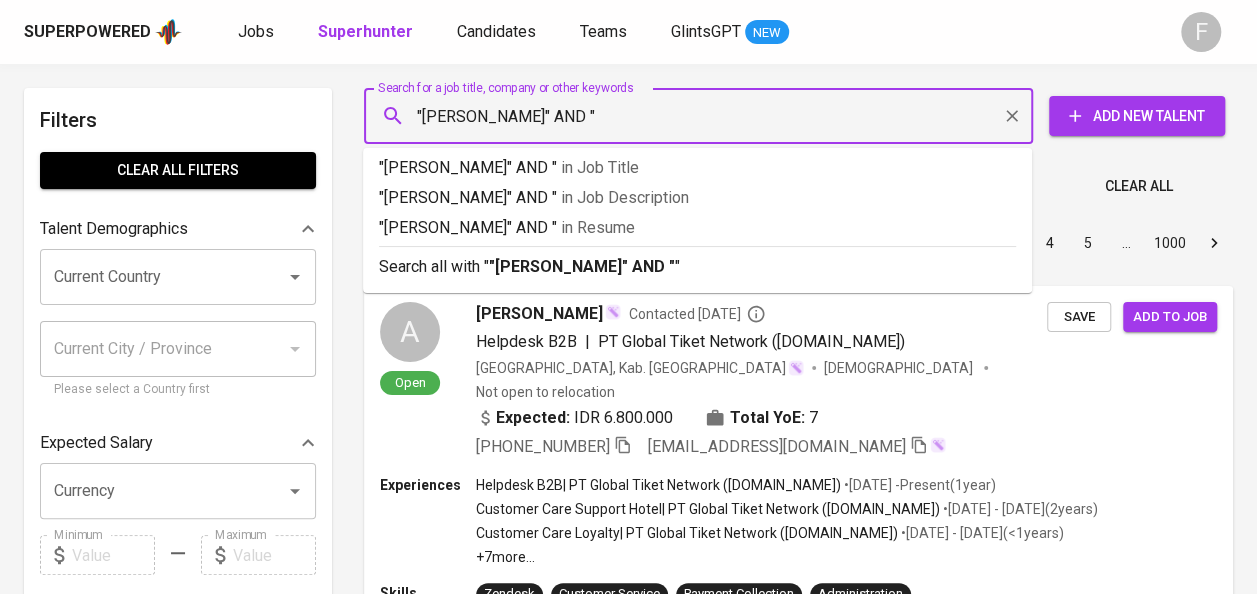 paste on "Jabaku Karaba Technologies" 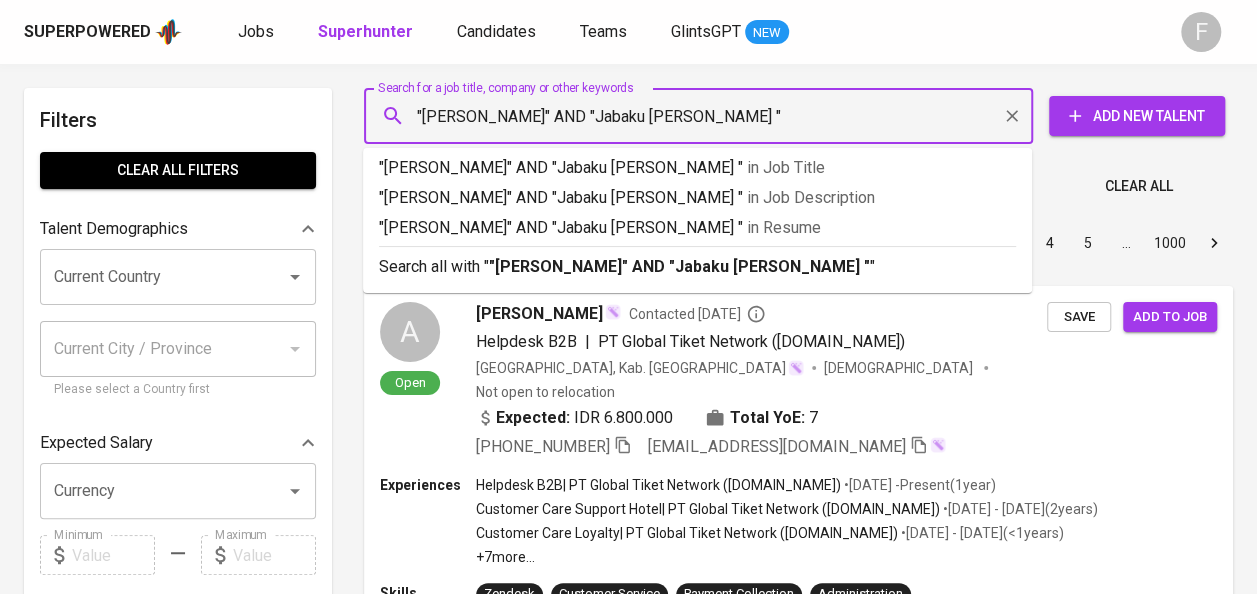 type on ""Dwi Mahardika" AND "Jabaku Karaba"" 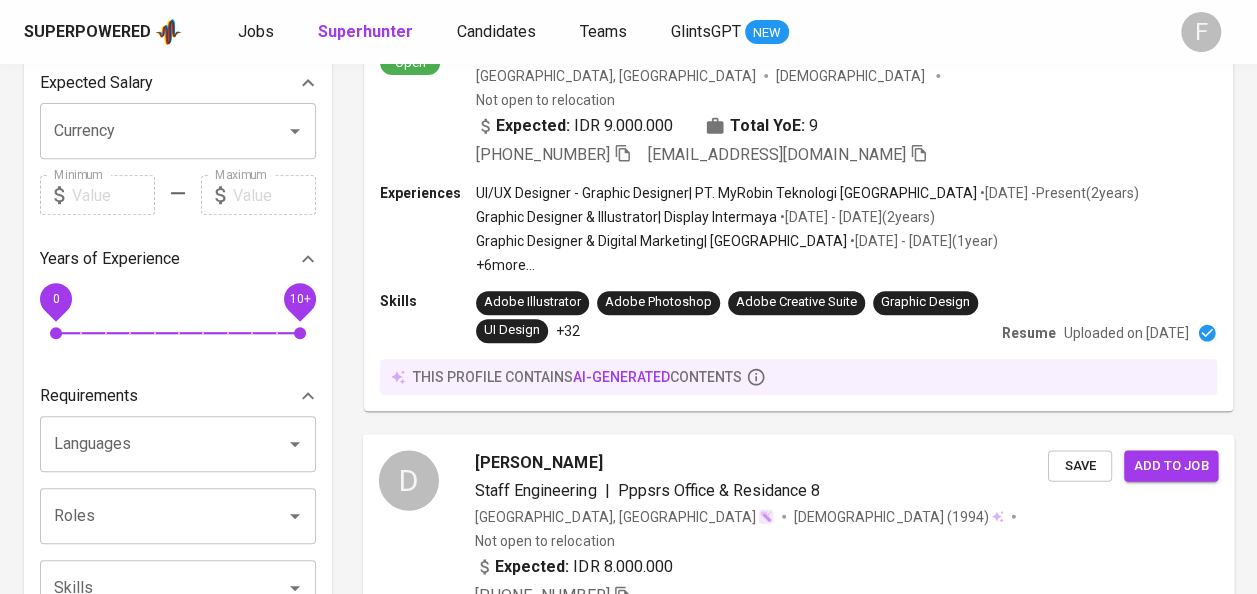 scroll, scrollTop: 360, scrollLeft: 0, axis: vertical 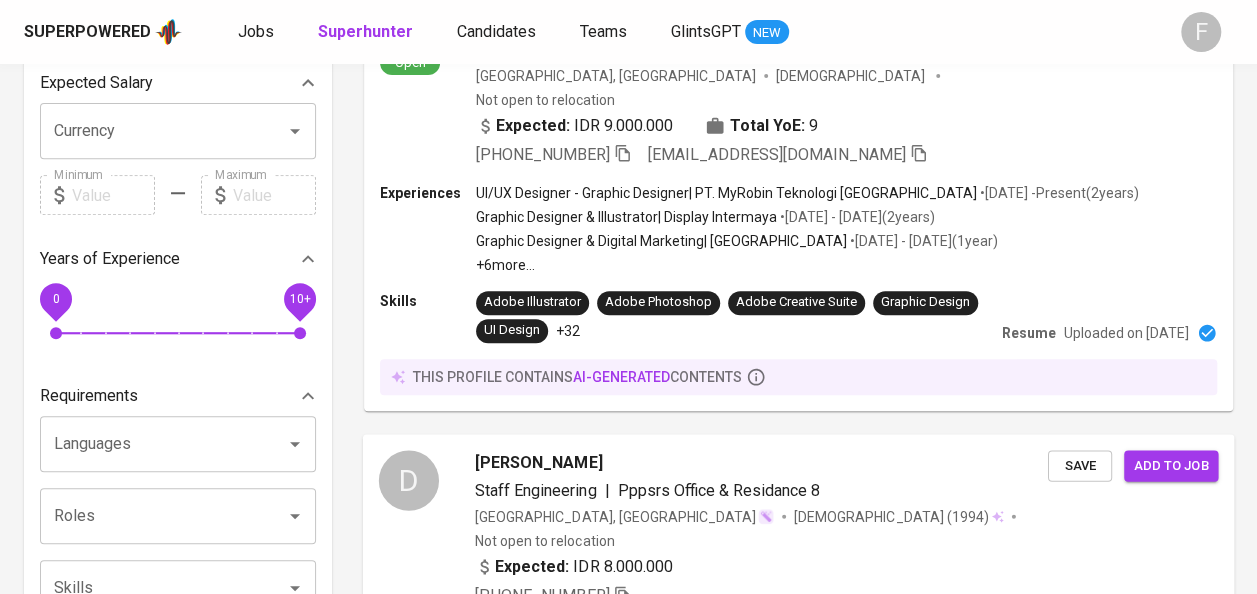 type 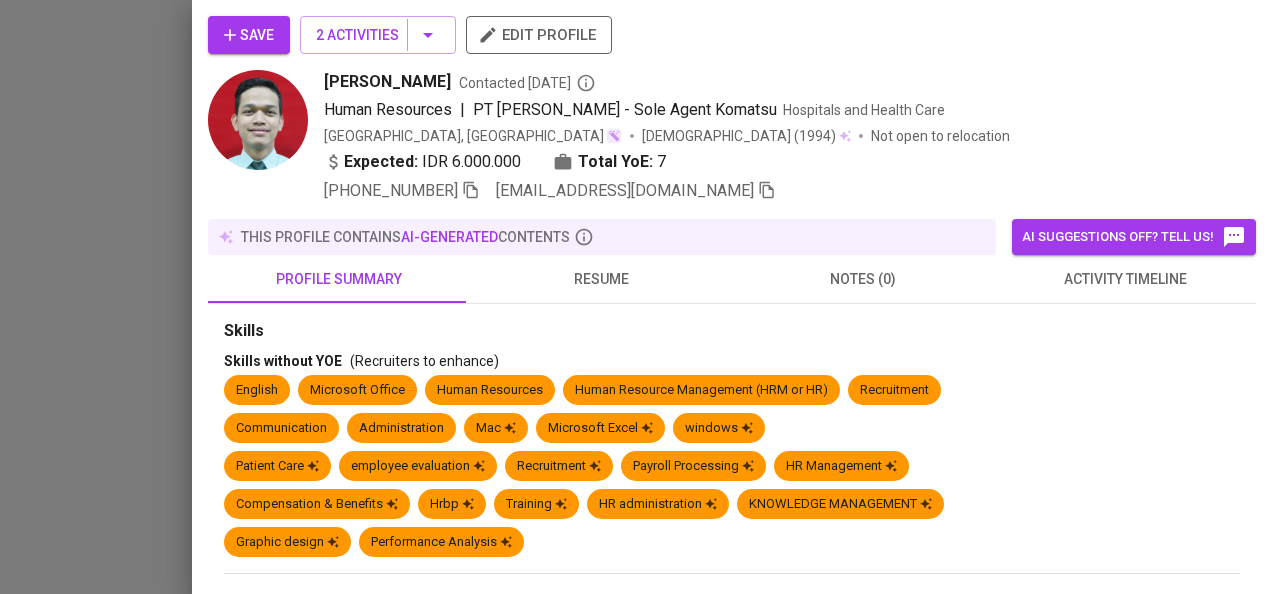 scroll, scrollTop: 0, scrollLeft: 0, axis: both 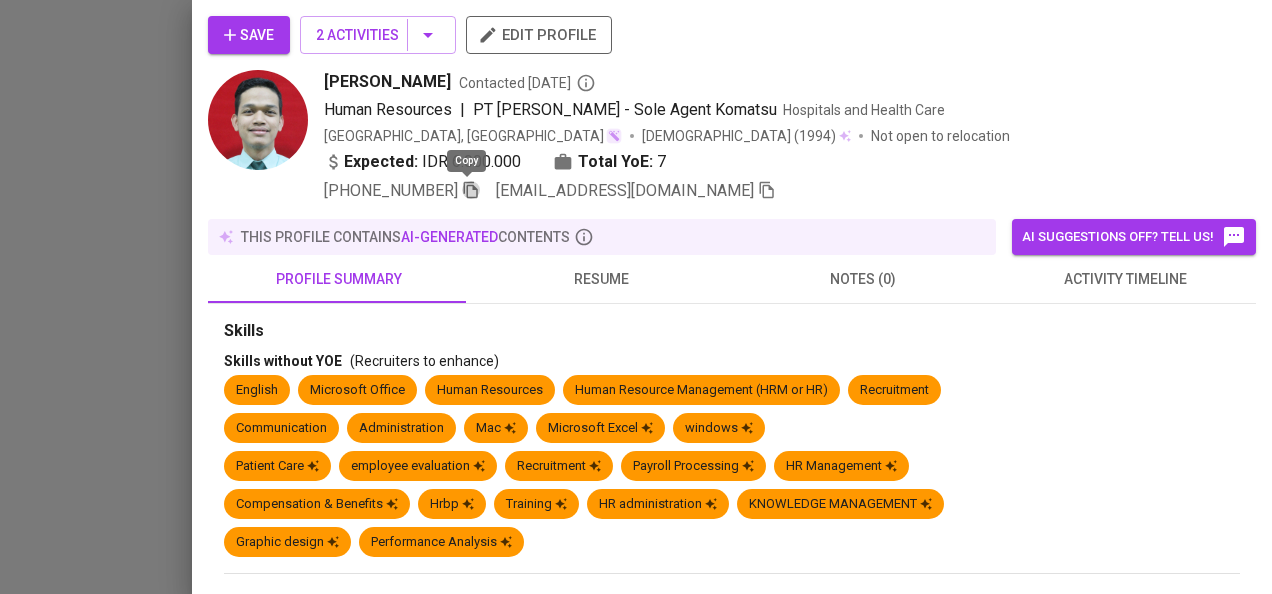 click 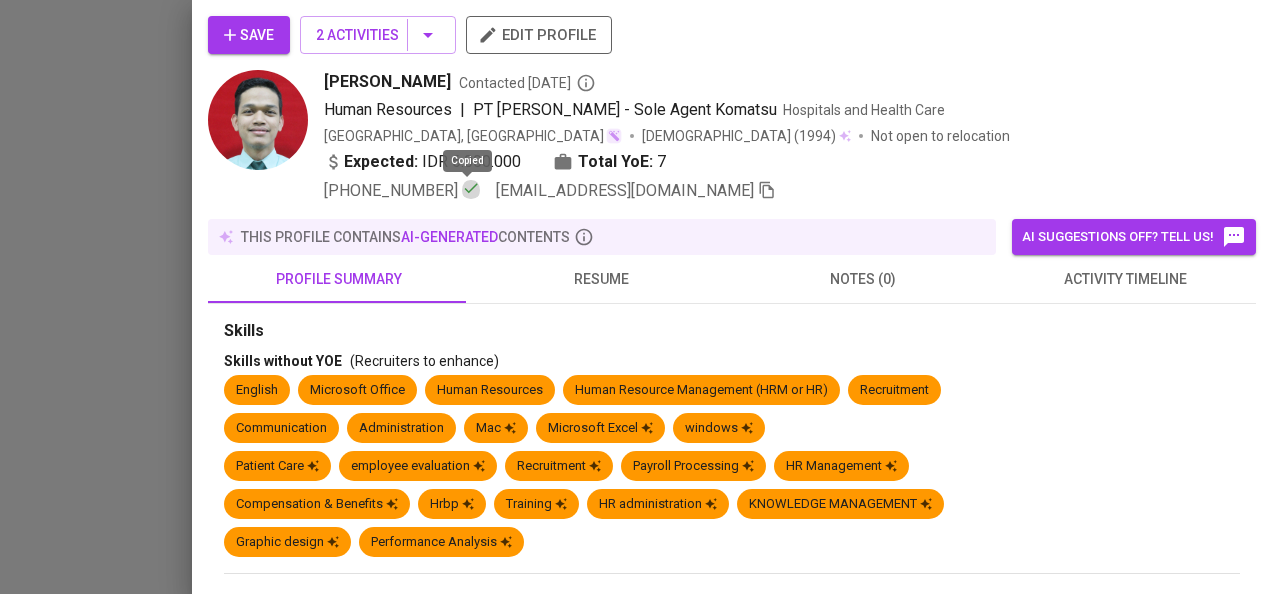 click 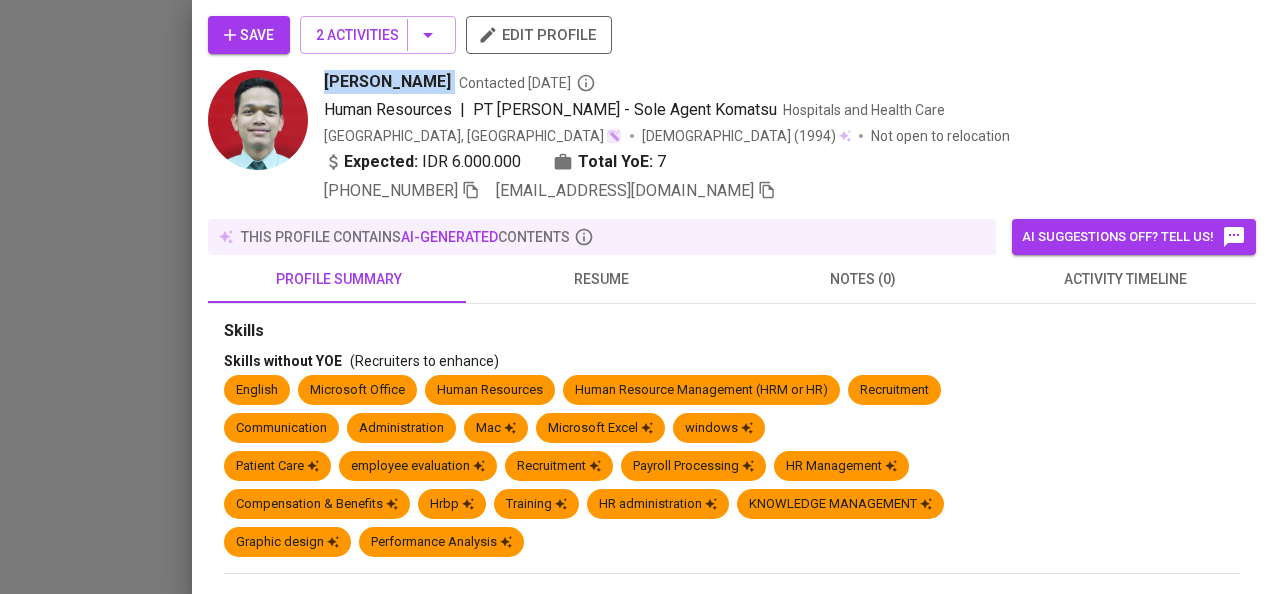 copy on "[PERSON_NAME]" 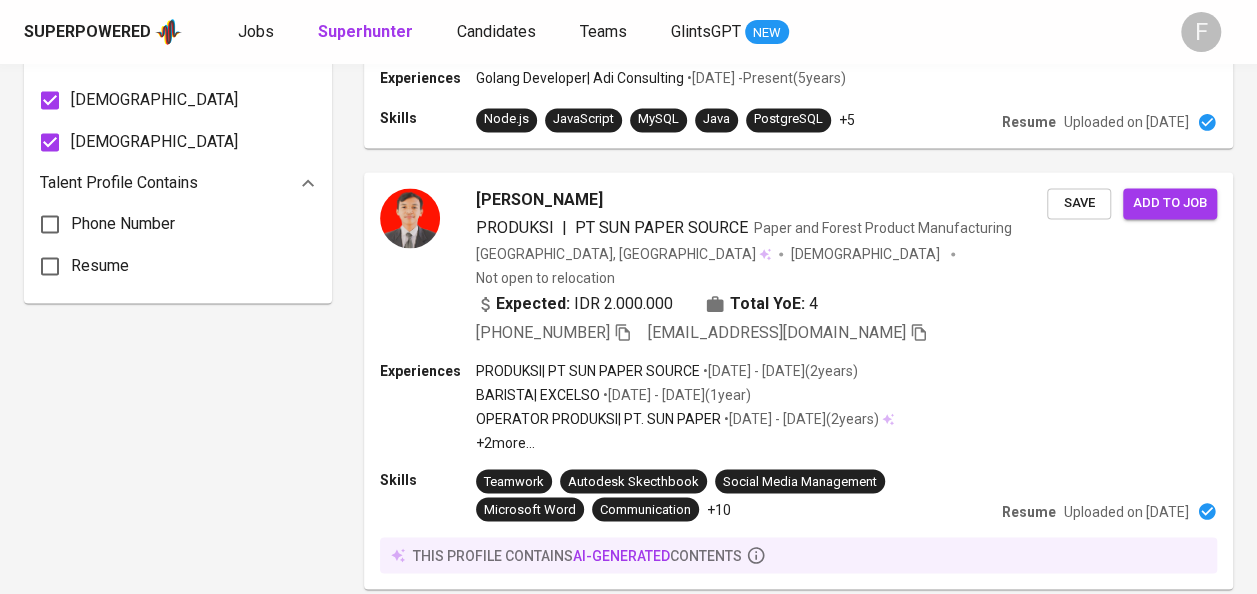 scroll, scrollTop: 0, scrollLeft: 0, axis: both 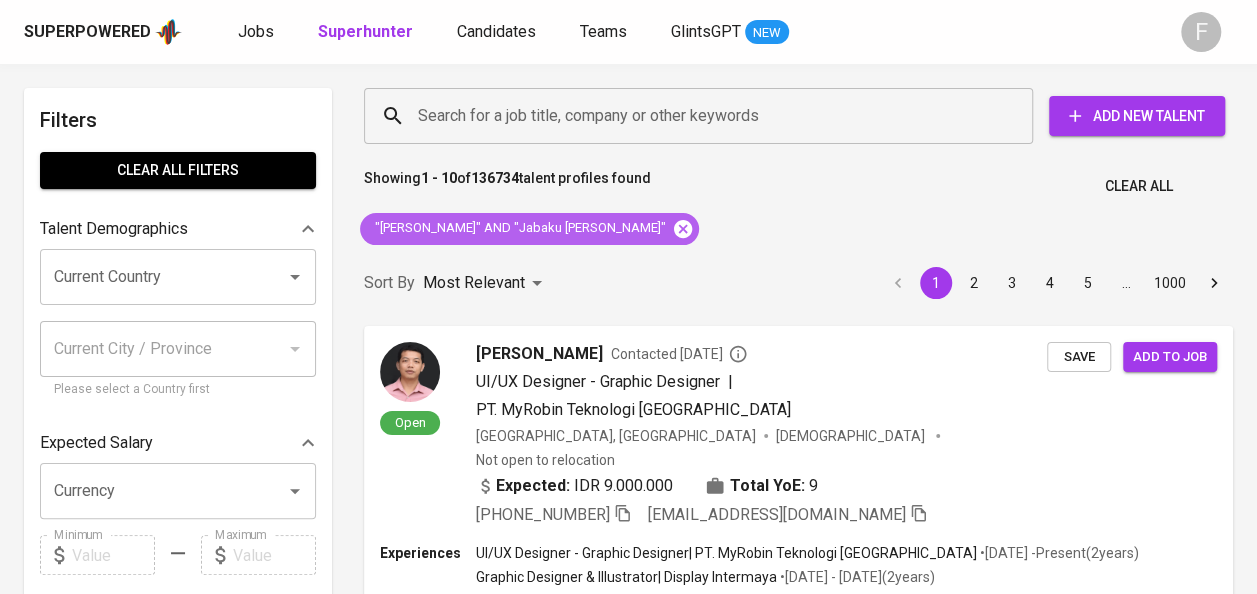 click 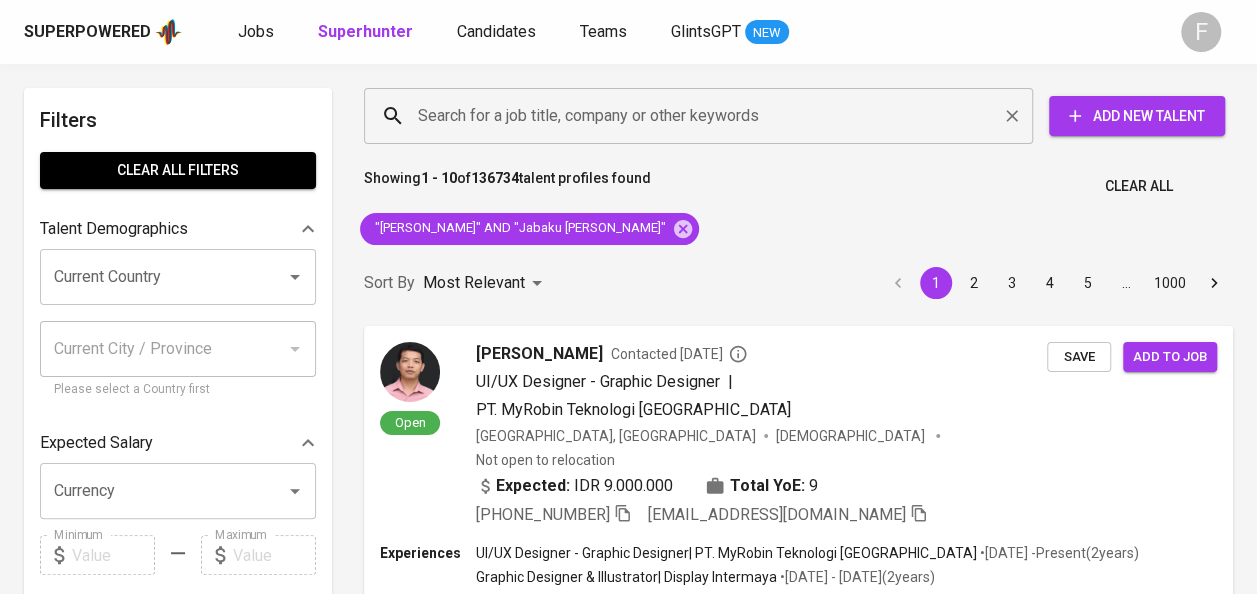 click on "Search for a job title, company or other keywords" at bounding box center (703, 116) 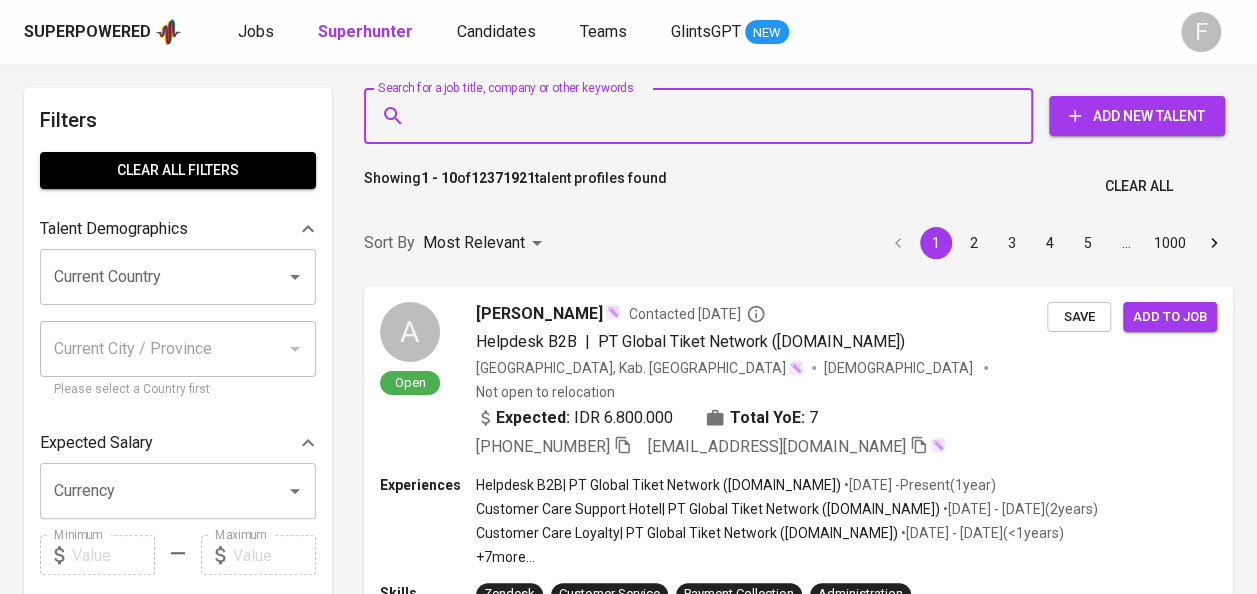 click on "Search for a job title, company or other keywords" at bounding box center (703, 116) 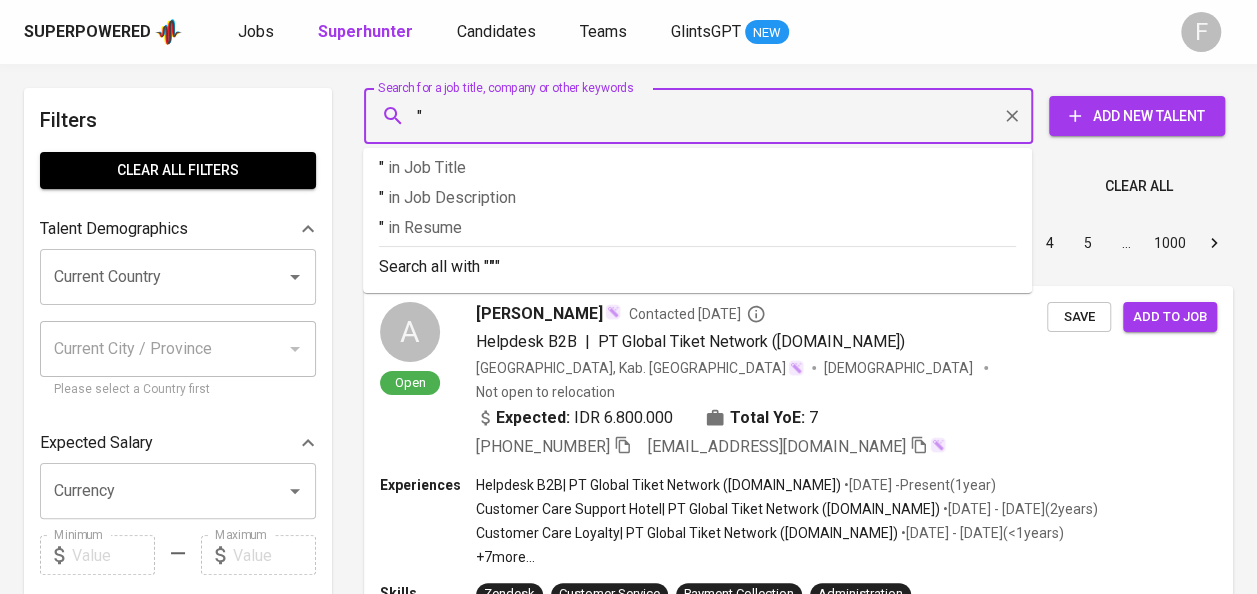 paste on "pandu wibisono" 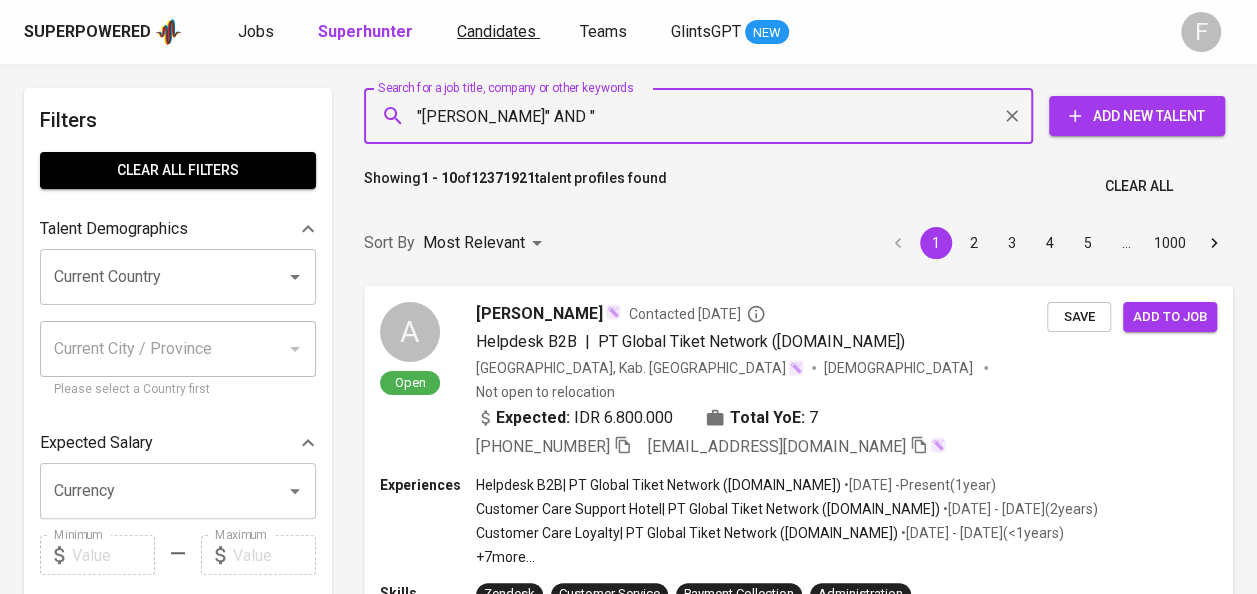 paste on "Jabaku Karaba Technologies" 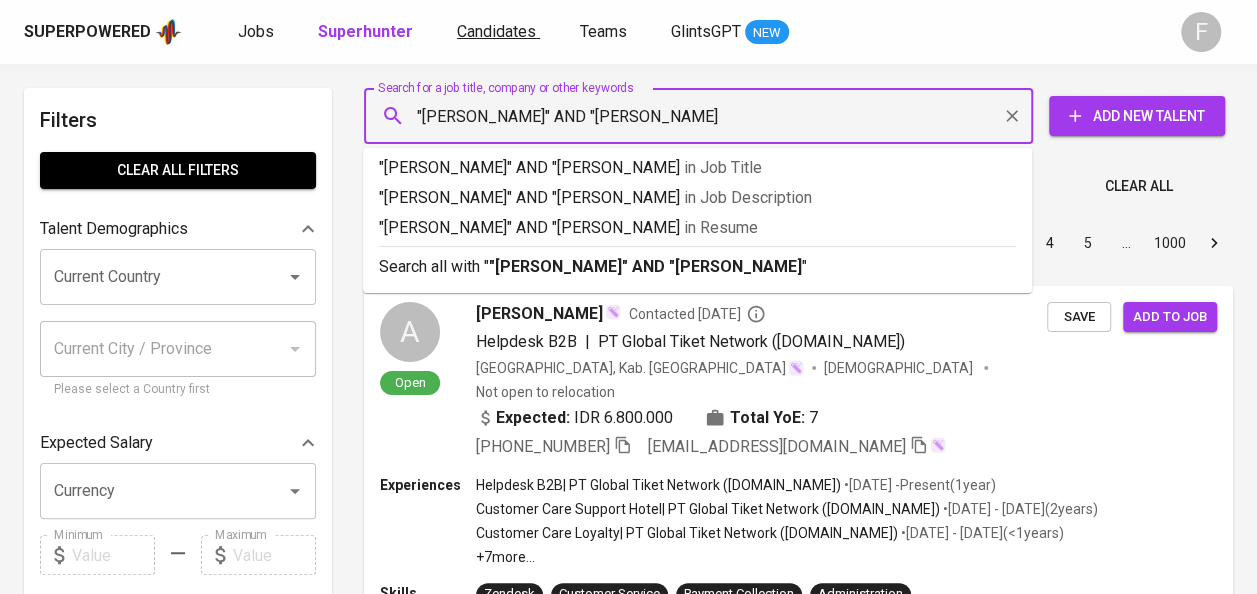 type on ""pandu wibisono" AND "Jabaku Karaba"" 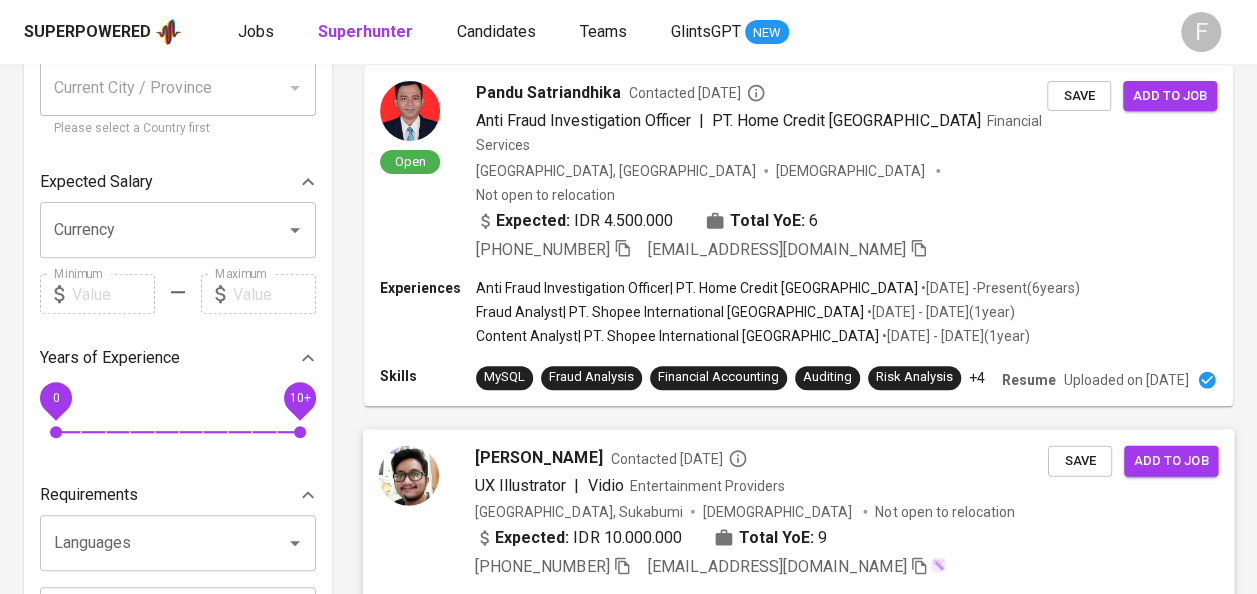 scroll, scrollTop: 260, scrollLeft: 0, axis: vertical 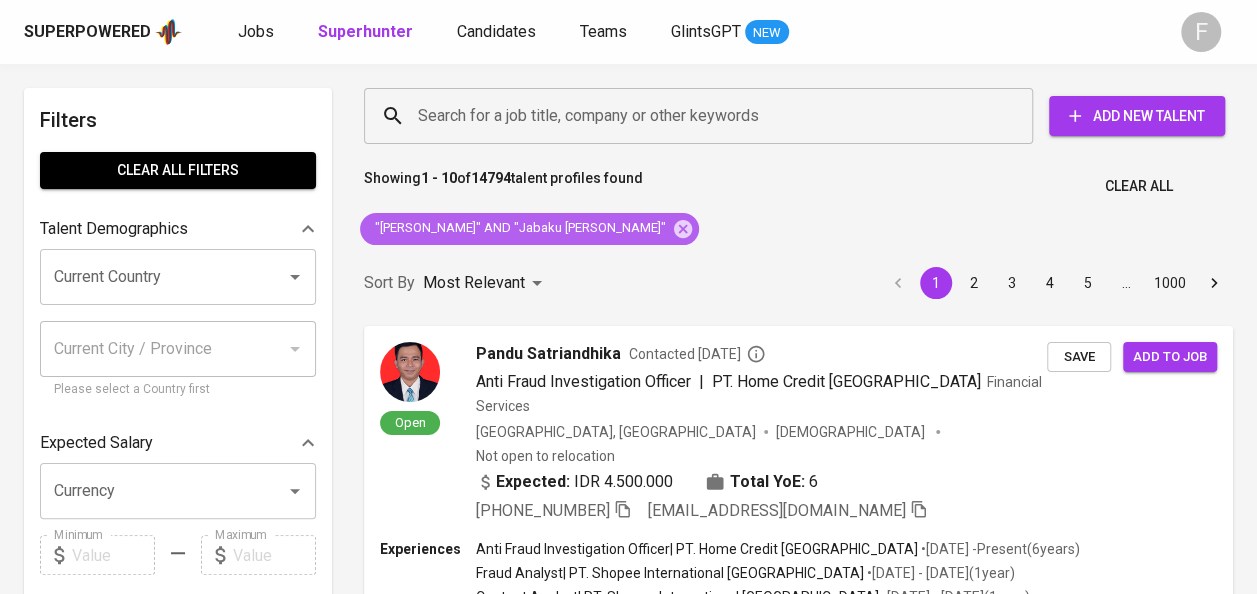 click on ""pandu wibisono" AND "Jabaku Karaba"" at bounding box center [519, 228] 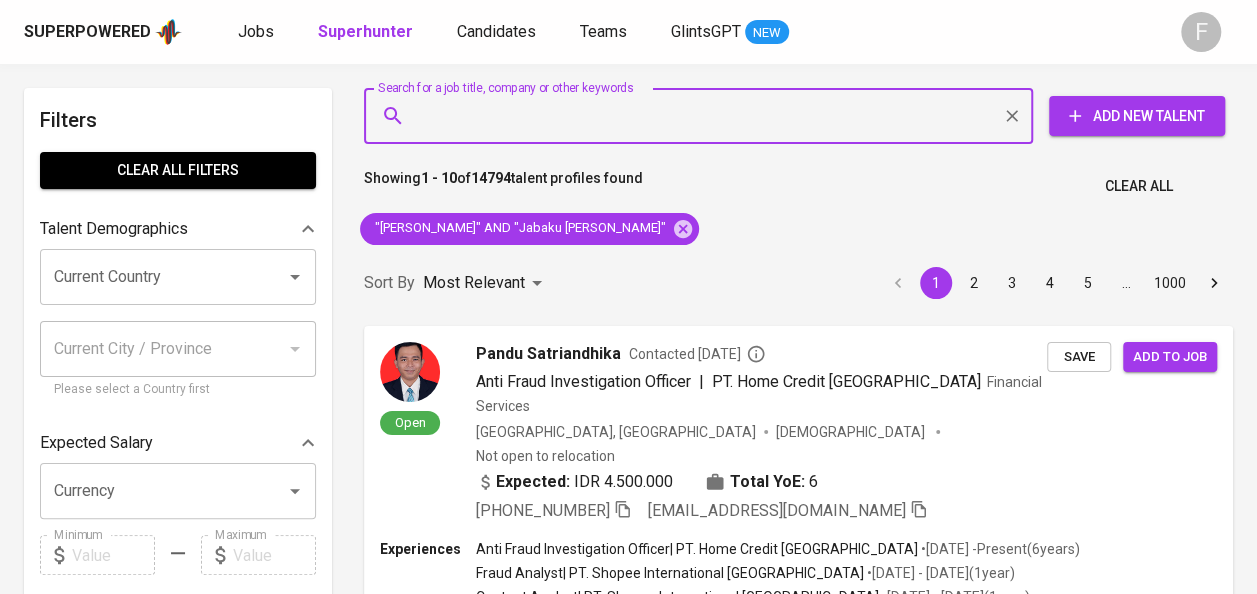 click on "Search for a job title, company or other keywords" at bounding box center (703, 116) 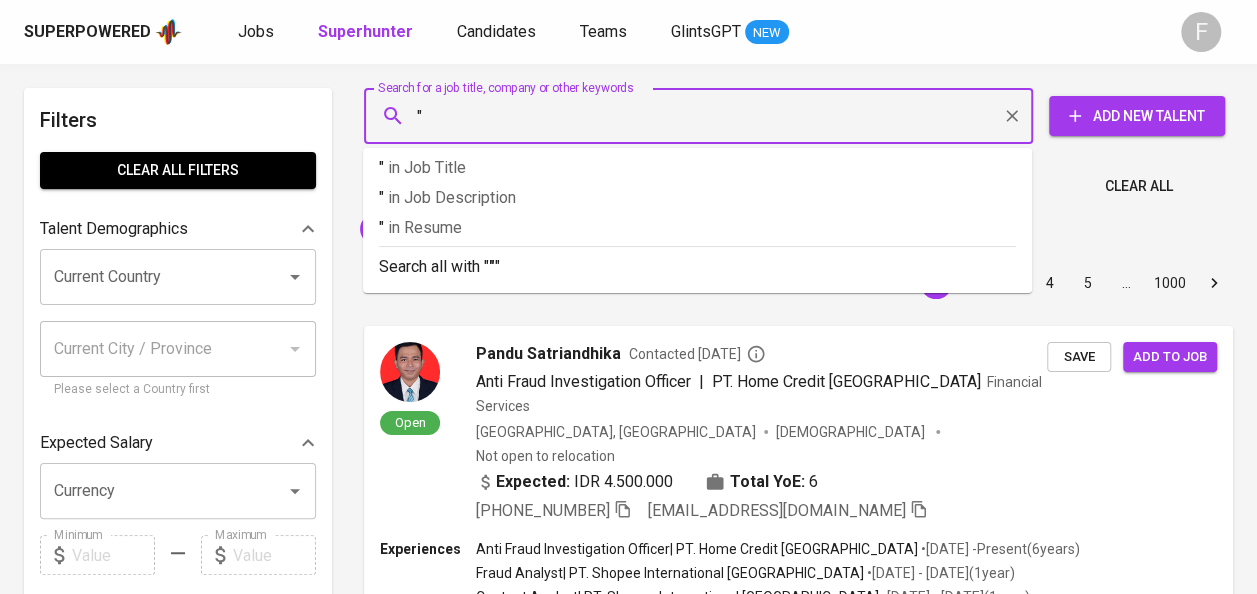 paste on "Universitas Trisakti" 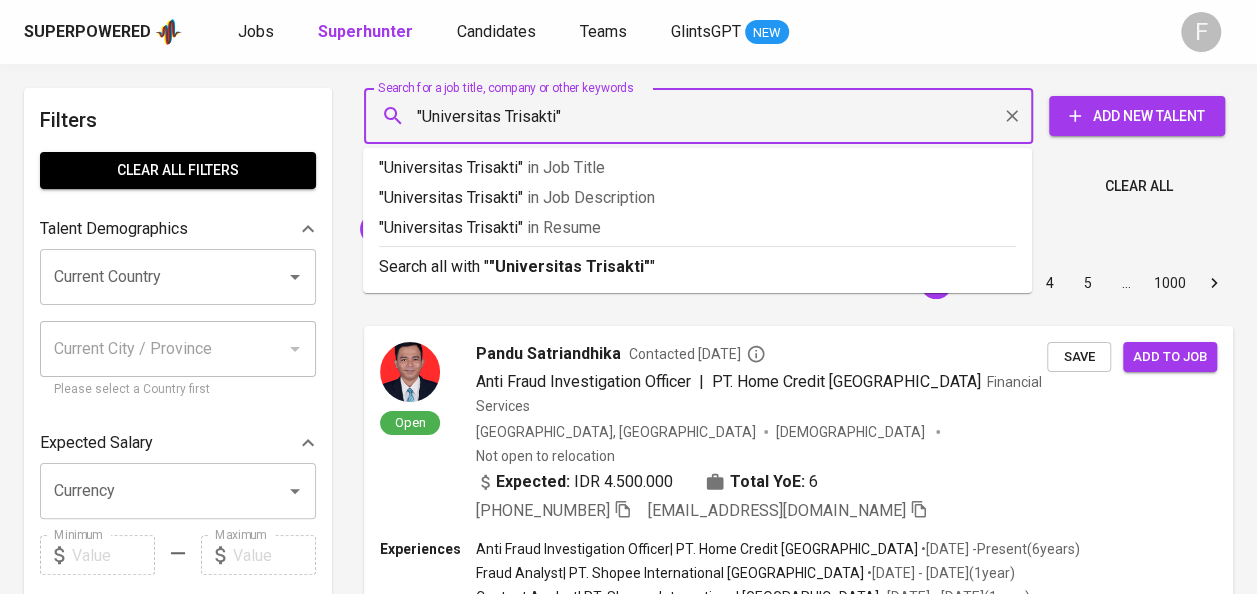 type on ""Universitas Trisakti" A" 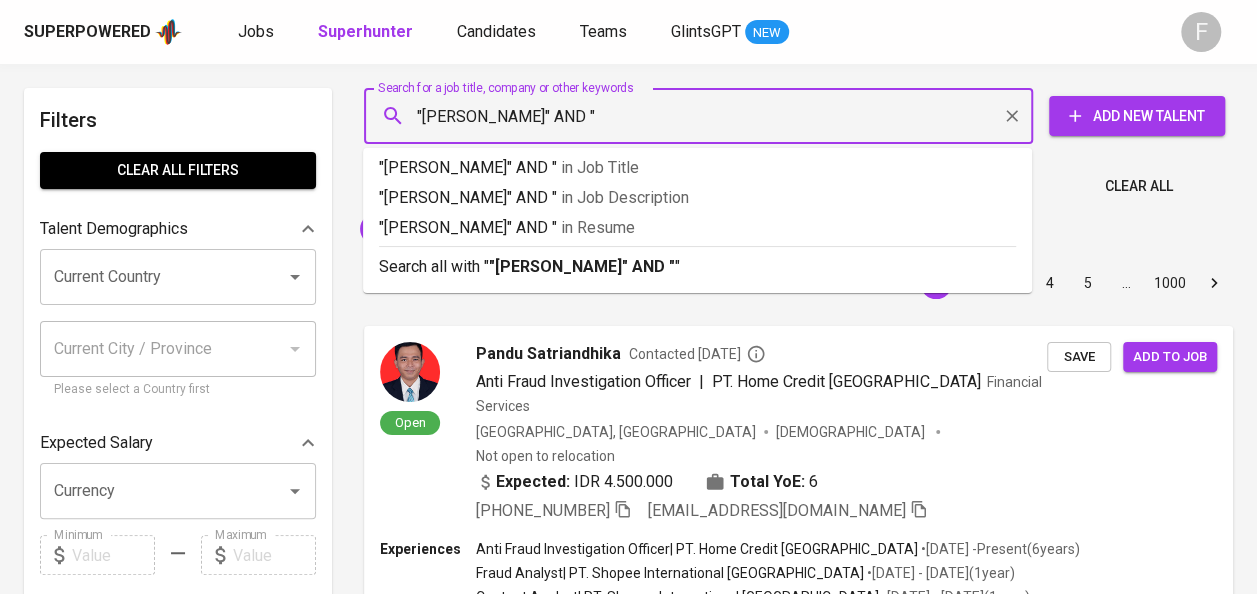 paste on "Universitas Trisakti" 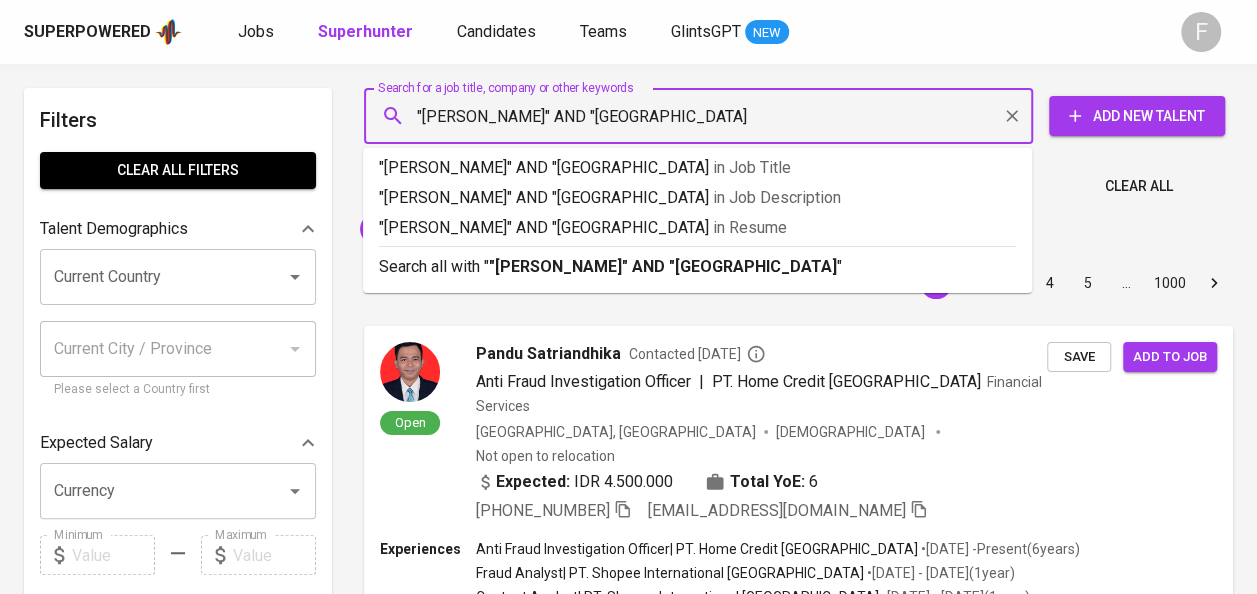type on ""pandu wibisono" AND "Universitas Trisakti"" 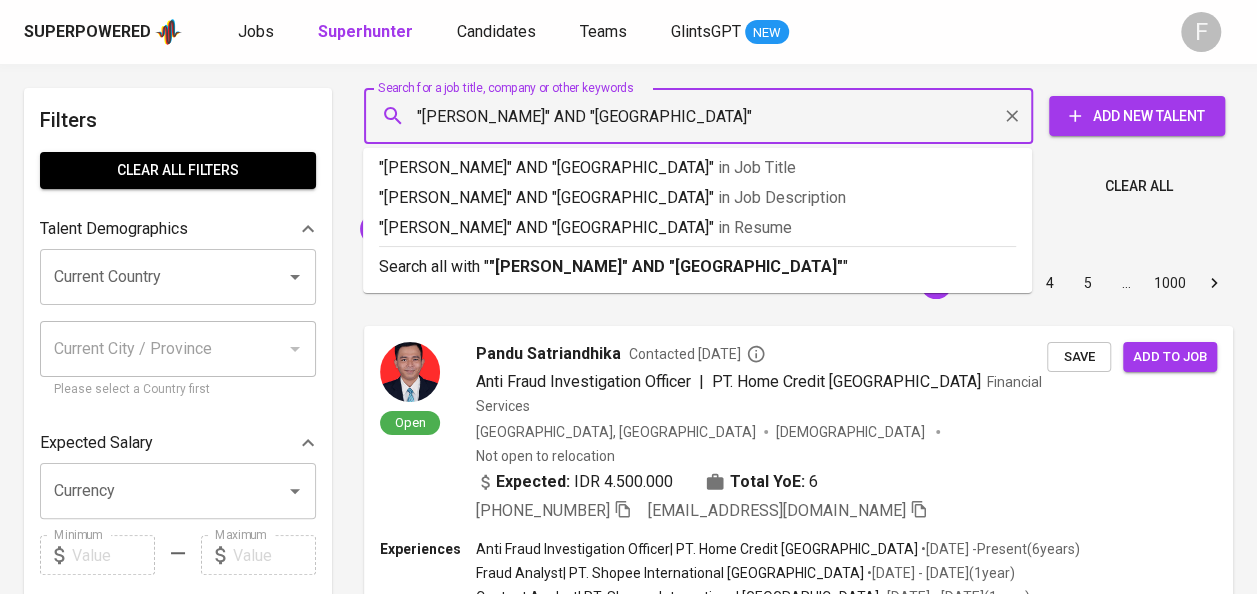 type 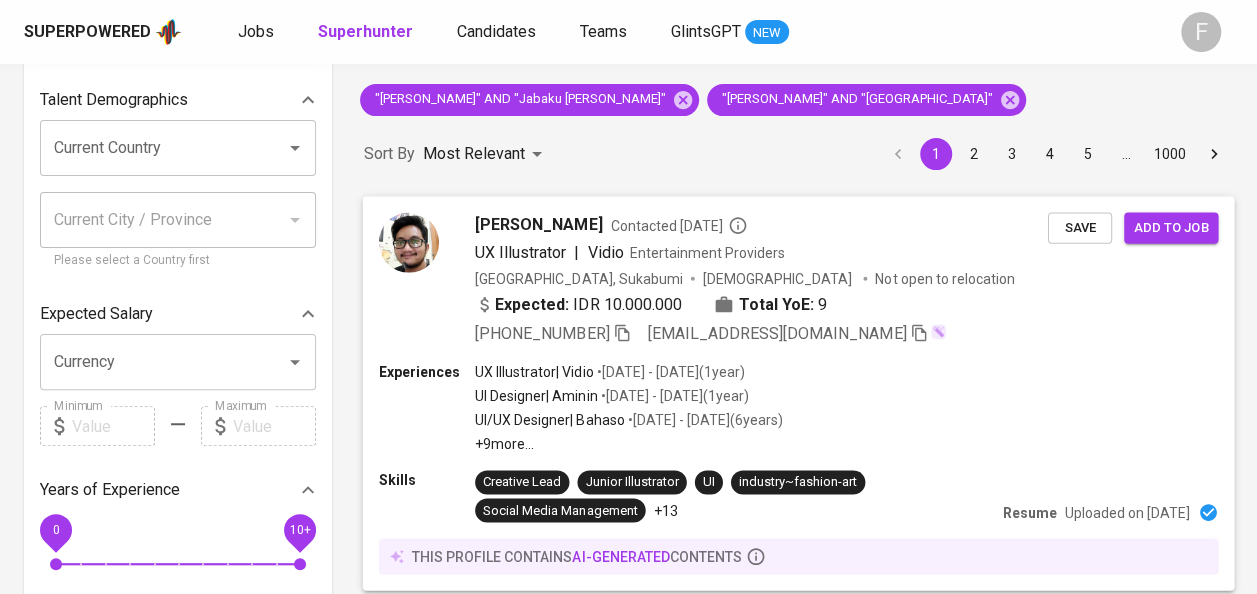 scroll, scrollTop: 128, scrollLeft: 0, axis: vertical 